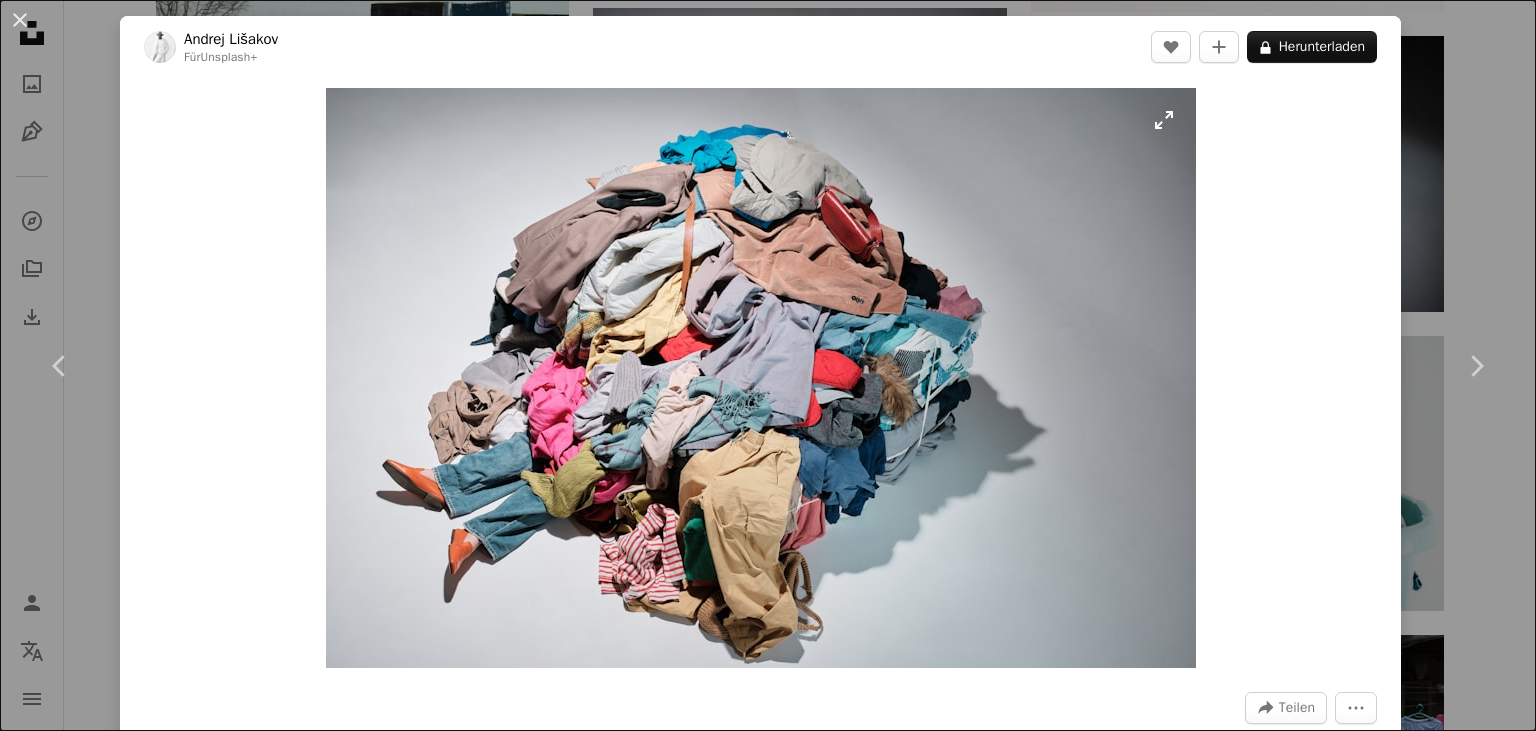 scroll, scrollTop: 4224, scrollLeft: 0, axis: vertical 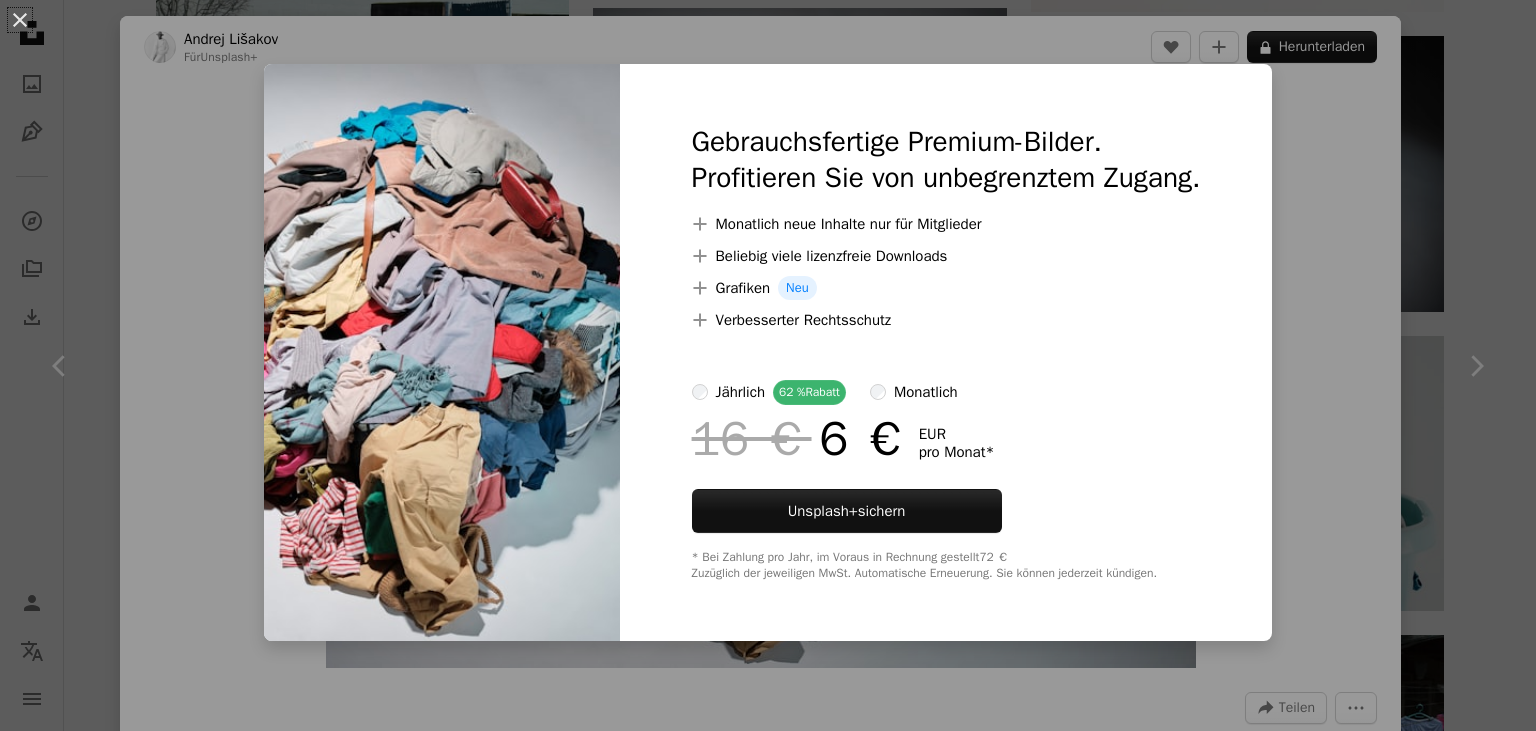 click on "Gebrauchsfertige Premium-Bilder. Profitieren Sie von unbegrenztem Zugang. A plus sign Monatlich neue Inhalte nur für Mitglieder A plus sign Beliebig viele lizenzfreie Downloads A plus sign Grafiken  Neu A plus sign Verbesserter Rechtsschutz jährlich 62 %  Rabatt monatlich 16 €   6 € EUR pro Monat * Unsplash+  sichern * Bei Zahlung pro Jahr, im Voraus in Rechnung gestellt  72 € Zuzüglich der jeweiligen MwSt. Automatische Erneuerung. Sie können jederzeit kündigen." at bounding box center [946, 352] 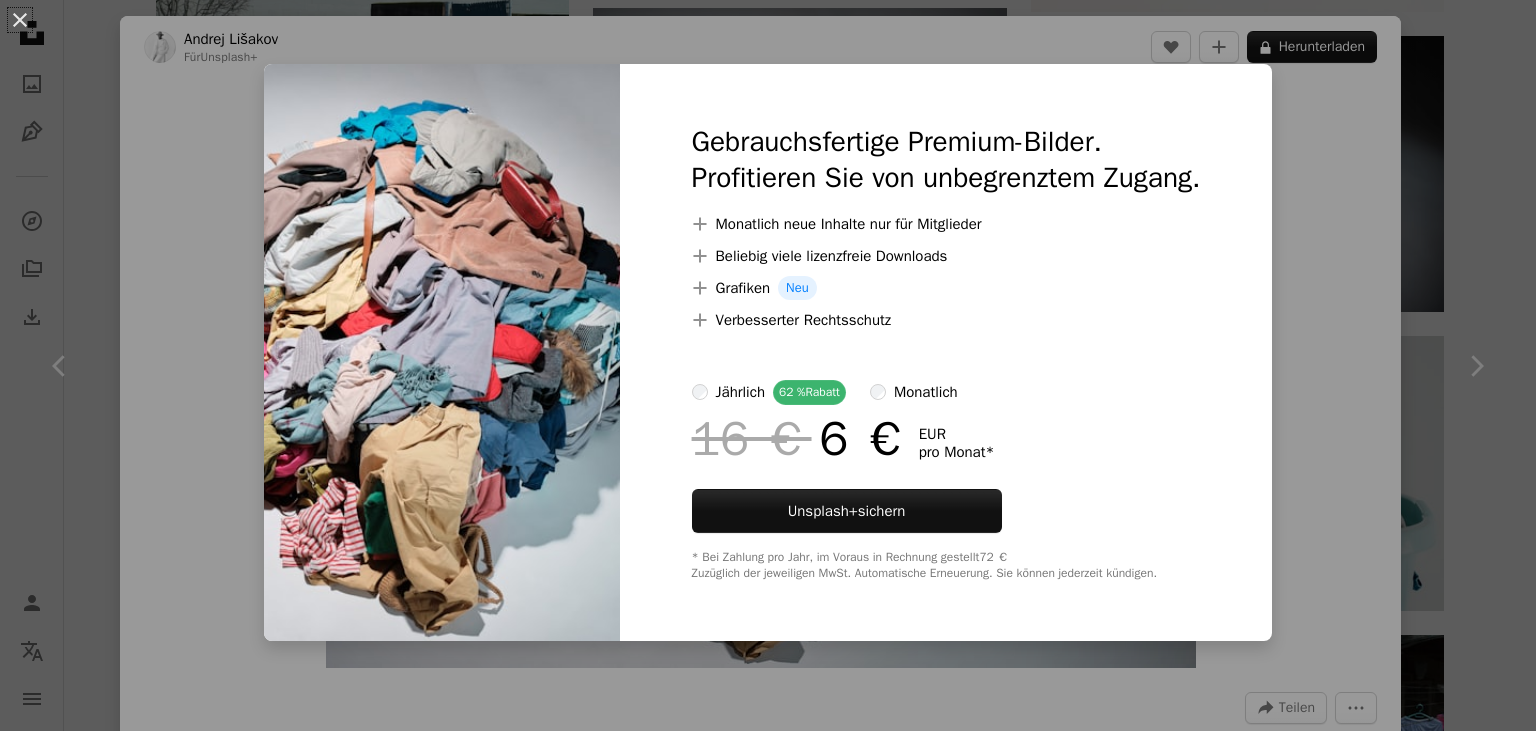 click on "An X shape Gebrauchsfertige Premium-Bilder. Profitieren Sie von unbegrenztem Zugang. A plus sign Monatlich neue Inhalte nur für Mitglieder A plus sign Beliebig viele lizenzfreie Downloads A plus sign Grafiken  Neu A plus sign Verbesserter Rechtsschutz jährlich 62 %  Rabatt monatlich 16 €   6 € EUR pro Monat * Unsplash+  sichern * Bei Zahlung pro Jahr, im Voraus in Rechnung gestellt  72 € Zuzüglich der jeweiligen MwSt. Automatische Erneuerung. Sie können jederzeit kündigen." at bounding box center [768, 365] 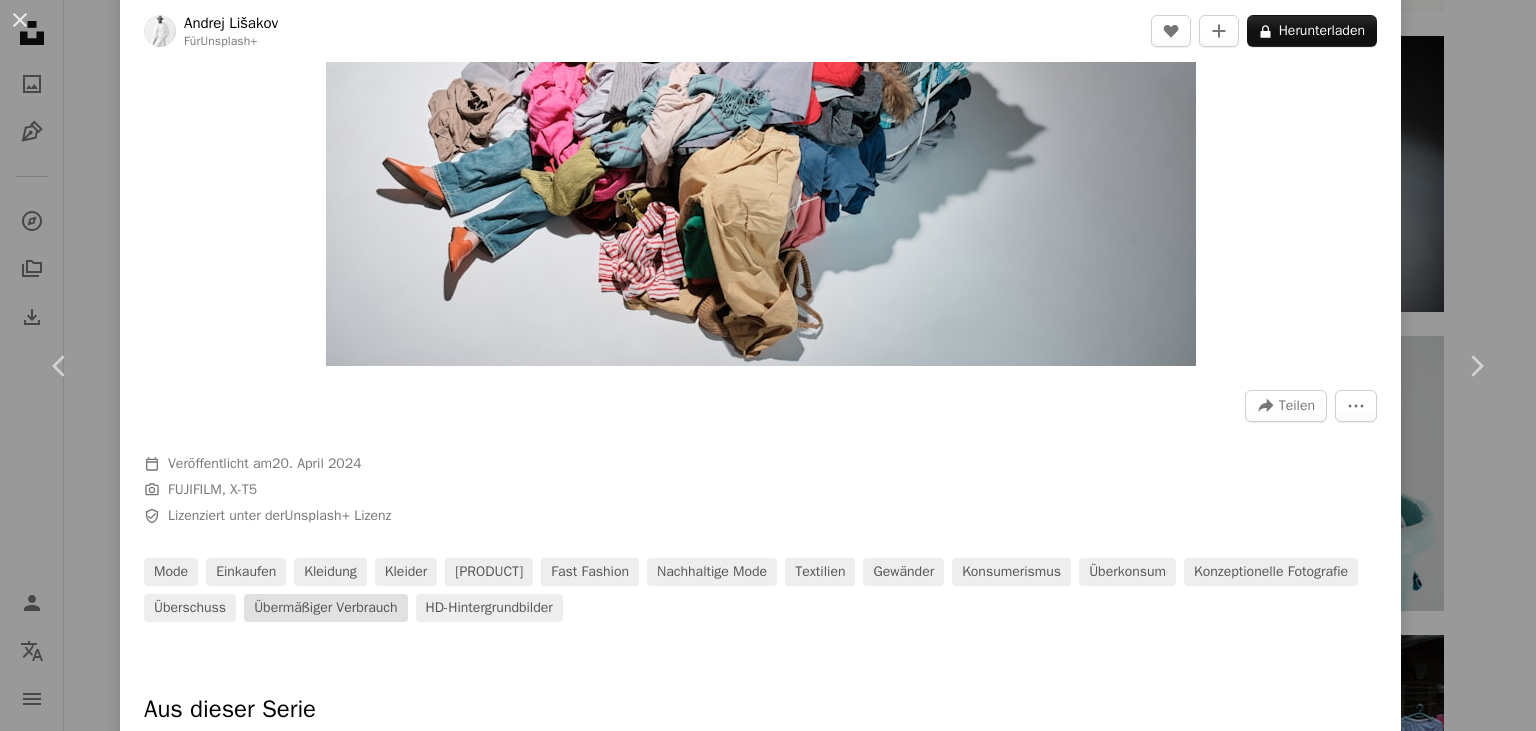 scroll, scrollTop: 400, scrollLeft: 0, axis: vertical 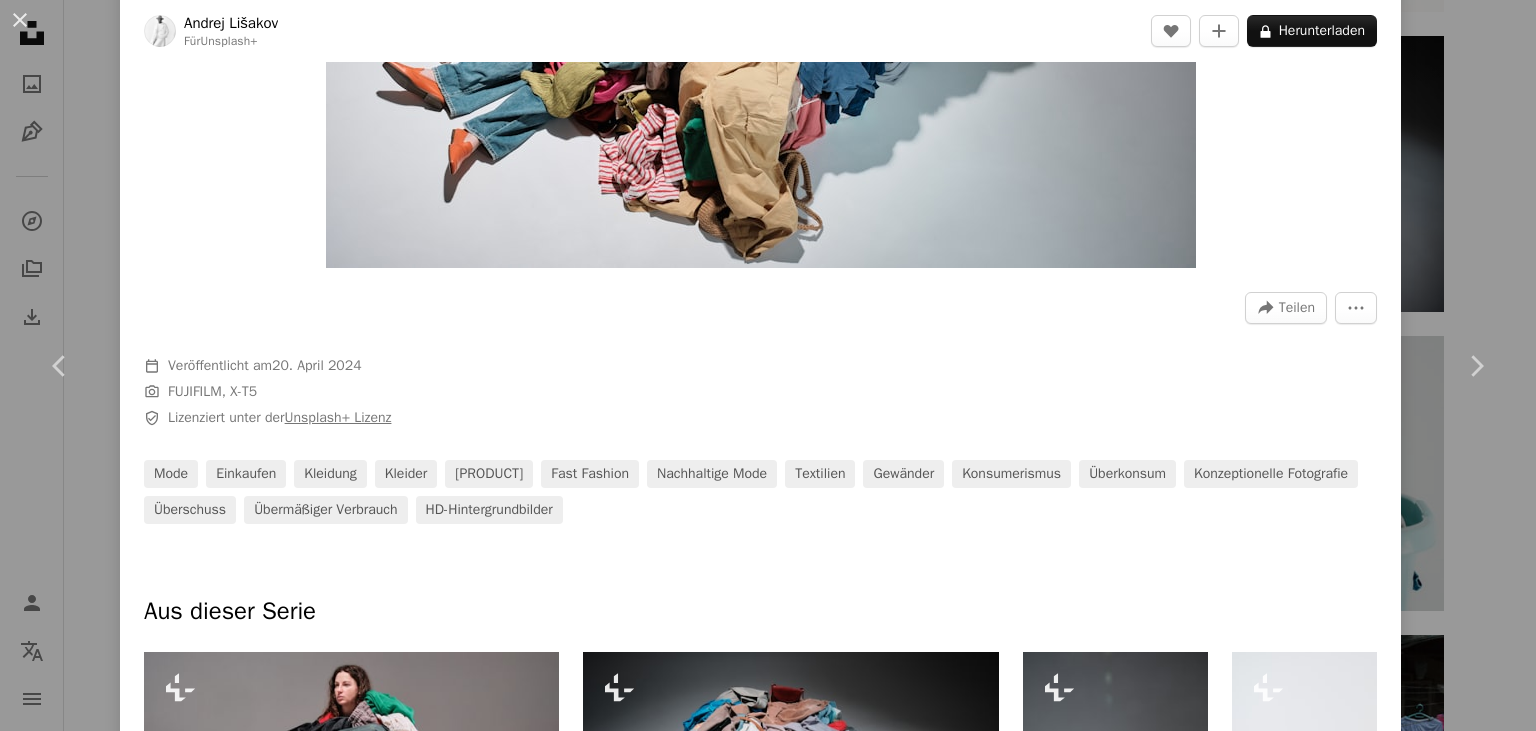 click on "Unsplash+ Lizenz" at bounding box center (338, 417) 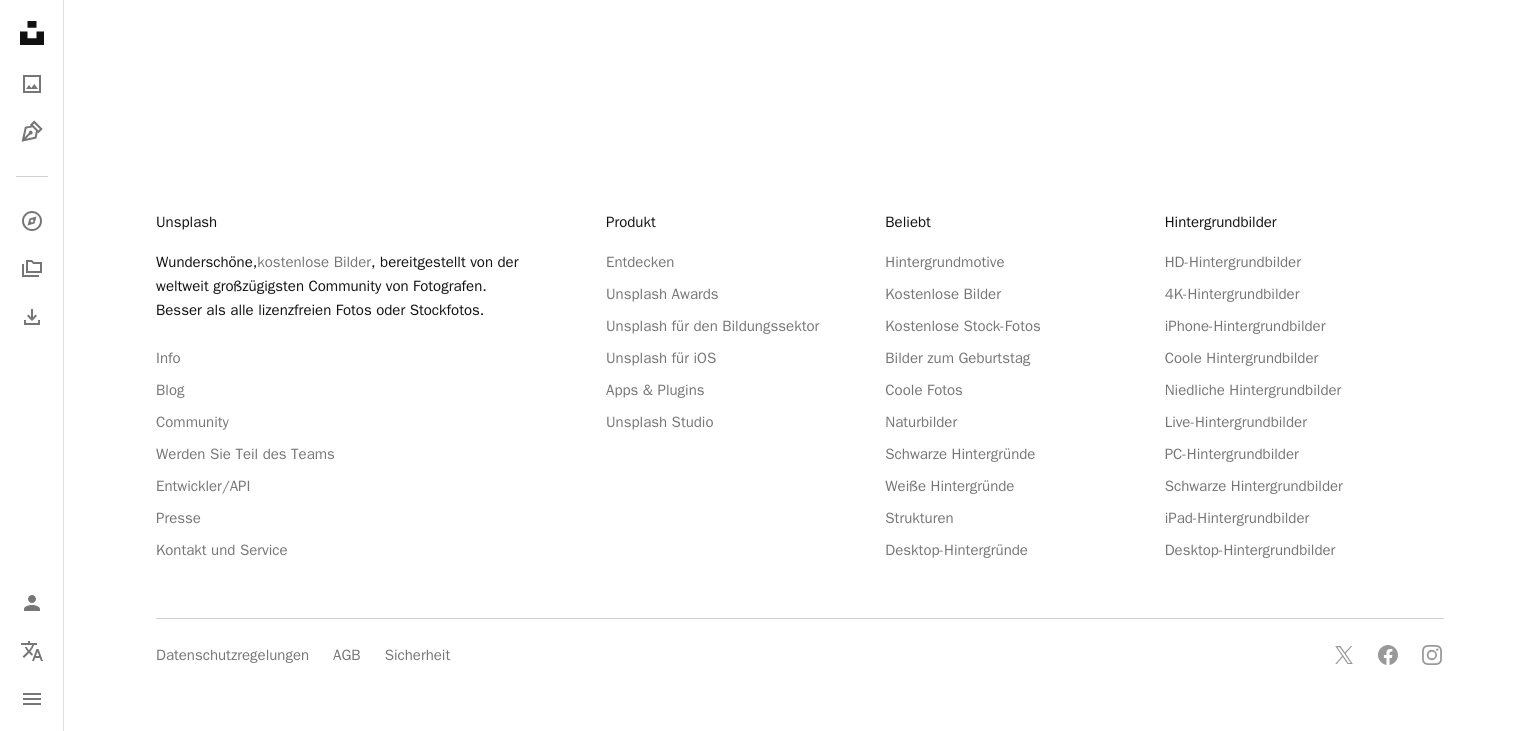 scroll, scrollTop: 0, scrollLeft: 0, axis: both 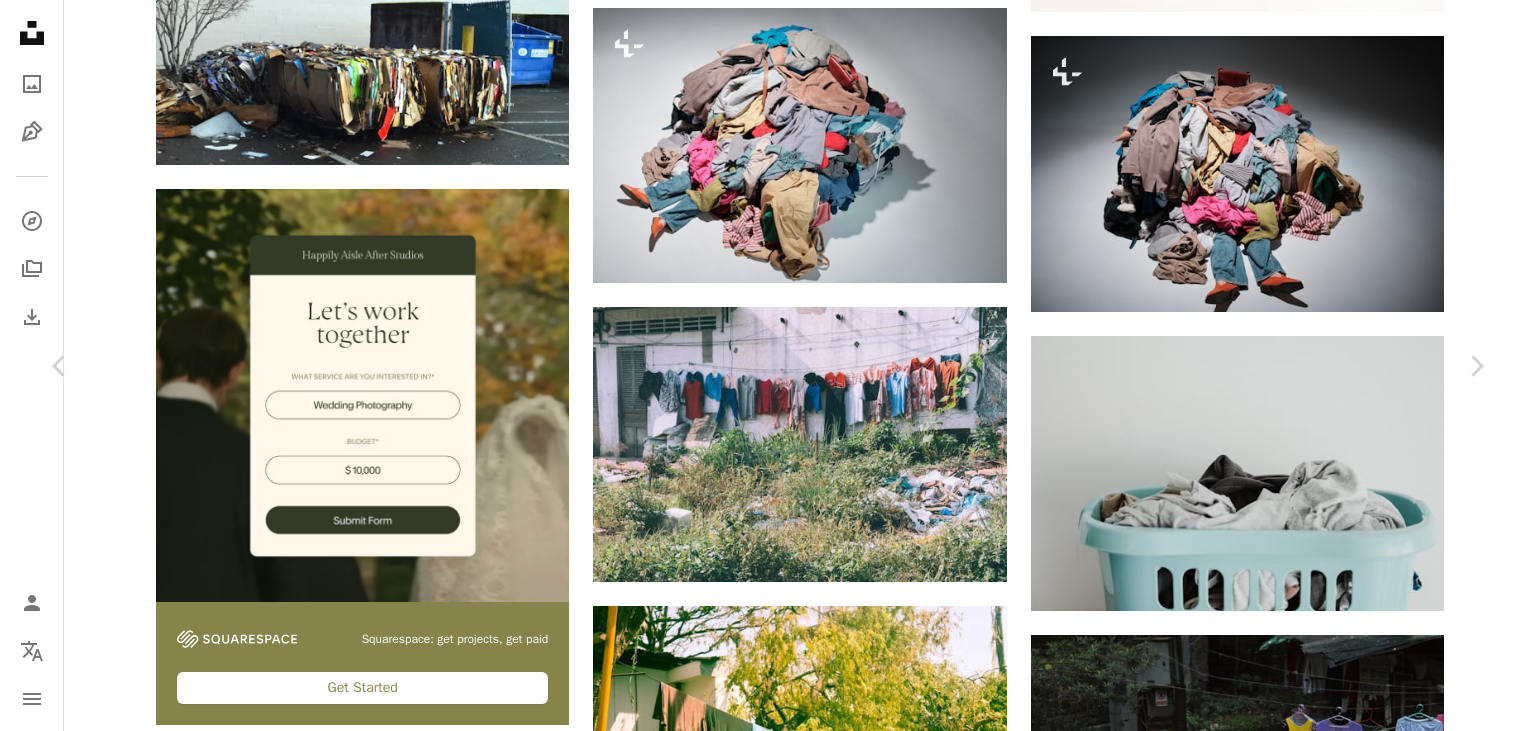 click on "An X shape Chevron left Chevron right [NAME] Für  Unsplash+ A heart A plus sign A lock Herunterladen Zoom in A forward-right arrow Teilen More Actions Calendar outlined Veröffentlicht am  20. April 2024 Camera FUJIFILM, X-T5 Safety Lizenziert unter der  Unsplash+ Lizenz Mode Einkaufen Kleidung Kleider Wäscherei Fast Fashion Nachhaltige Mode Textilien Gewänder Konsumerismus überkonsum Konzeptionelle Fotografie Überschuss Übermäßiger Verbrauch HD-Hintergrundbilder Aus dieser Serie Chevron right Plus sign for Unsplash+ Plus sign for Unsplash+ Plus sign for Unsplash+ Plus sign for Unsplash+ Plus sign for Unsplash+ Plus sign for Unsplash+ Plus sign for Unsplash+ Plus sign for Unsplash+ Plus sign for Unsplash+ Plus sign for Unsplash+ Ähnliche Bilder Plus sign for Unsplash+ A heart A plus sign [NAME] Für  Unsplash+ A lock Herunterladen Plus sign for Unsplash+ A heart A plus sign [NAME] Für  Unsplash+ A lock Herunterladen Plus sign for Unsplash+ A heart A plus sign Für  A lock" at bounding box center (768, 7058) 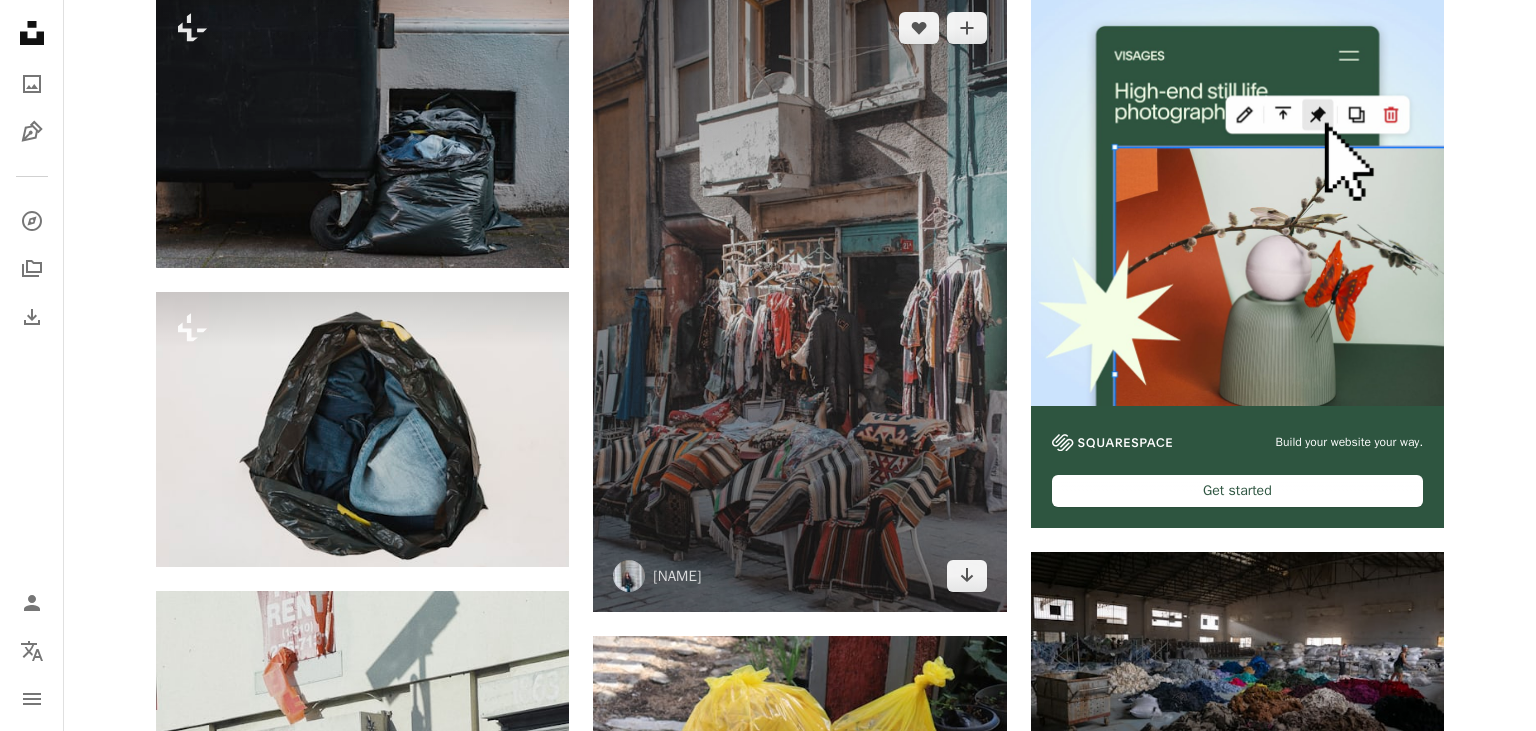 scroll, scrollTop: 0, scrollLeft: 0, axis: both 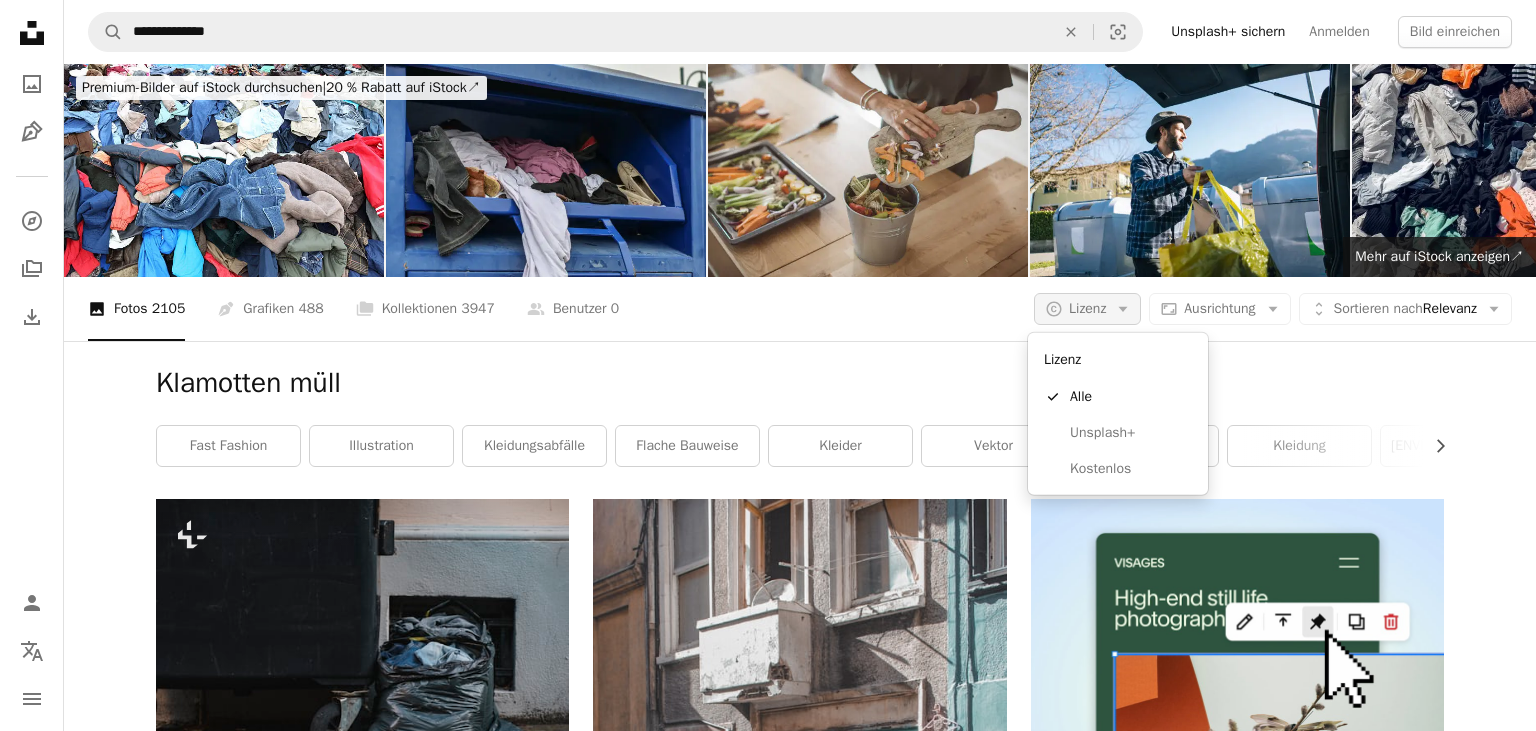 click on "Lizenz" at bounding box center [1087, 308] 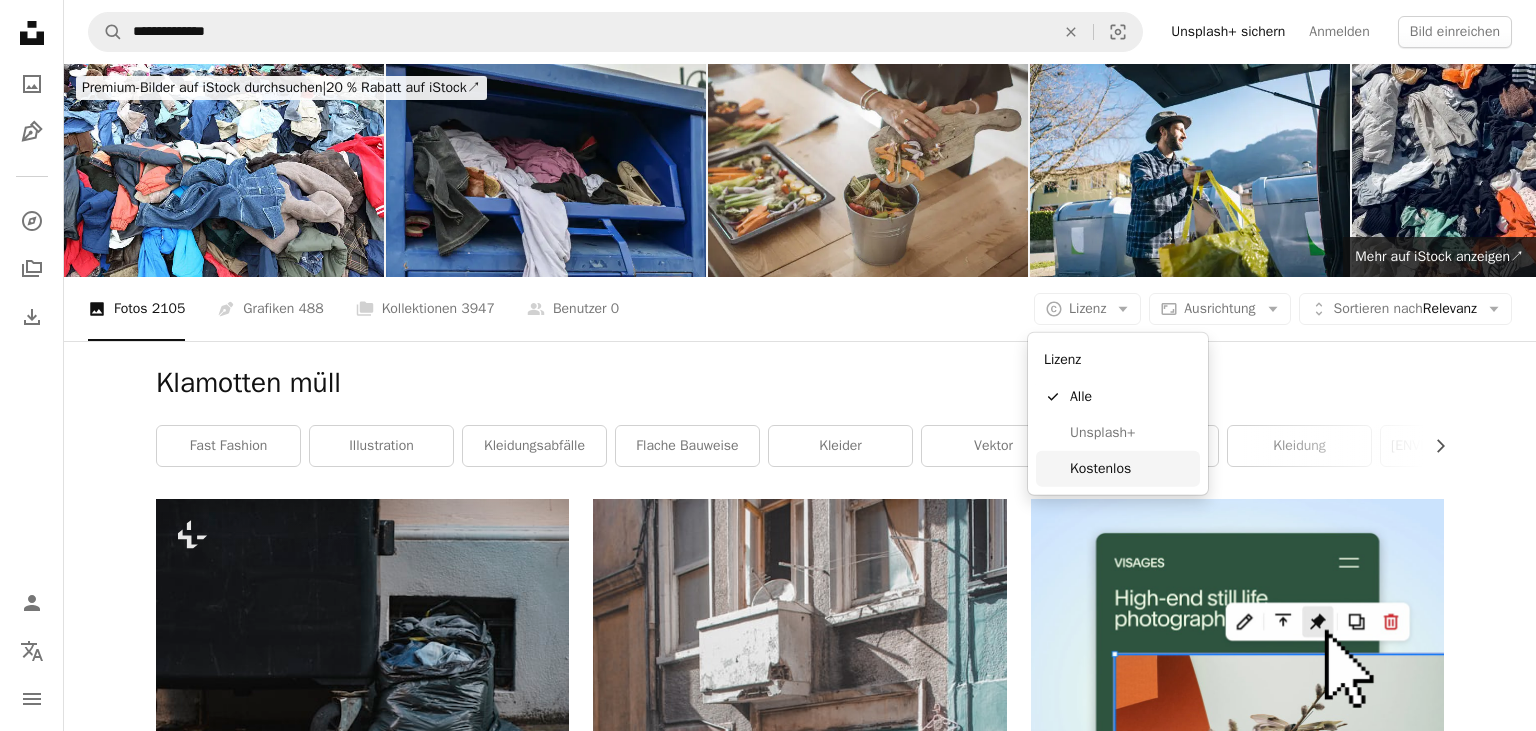click on "Kostenlos" at bounding box center (1131, 469) 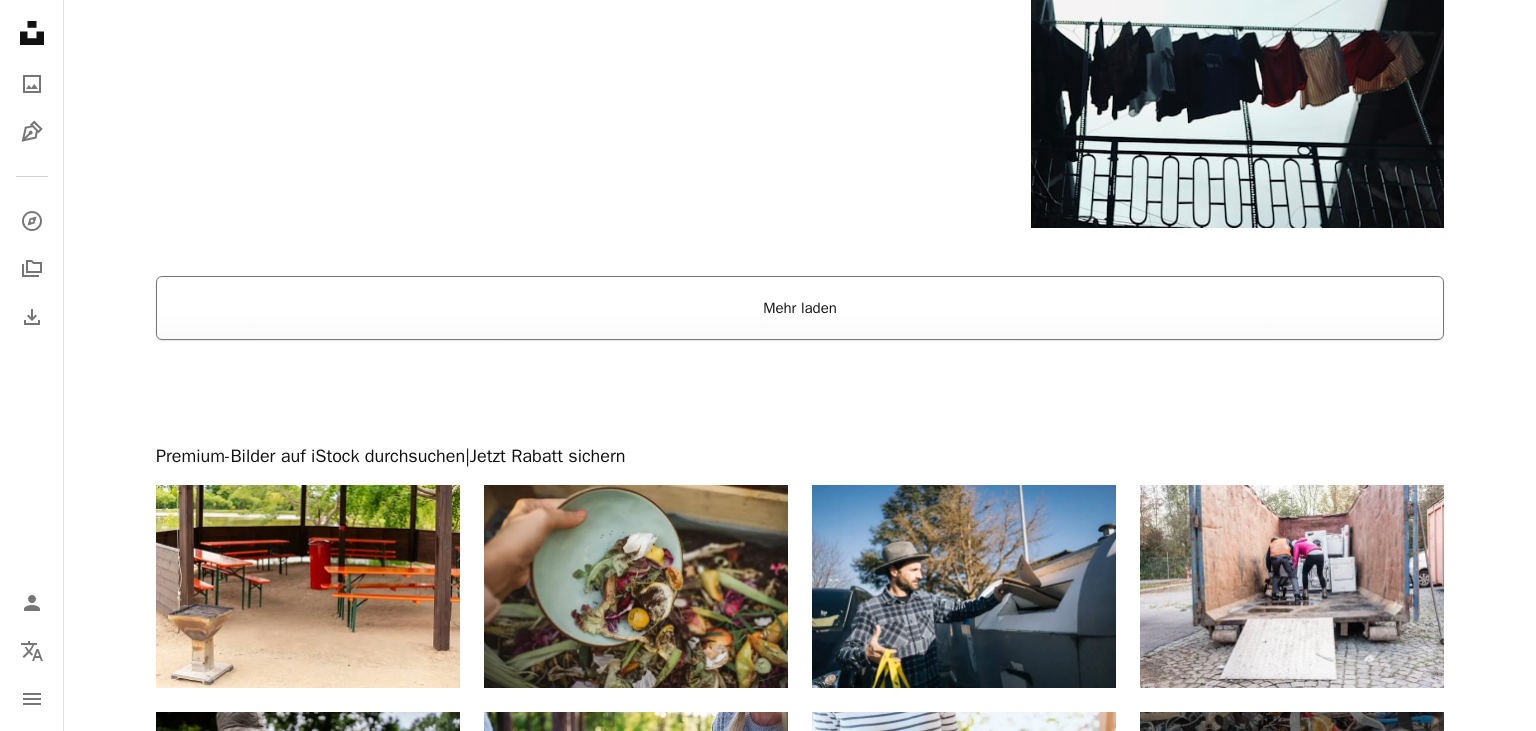scroll, scrollTop: 3696, scrollLeft: 0, axis: vertical 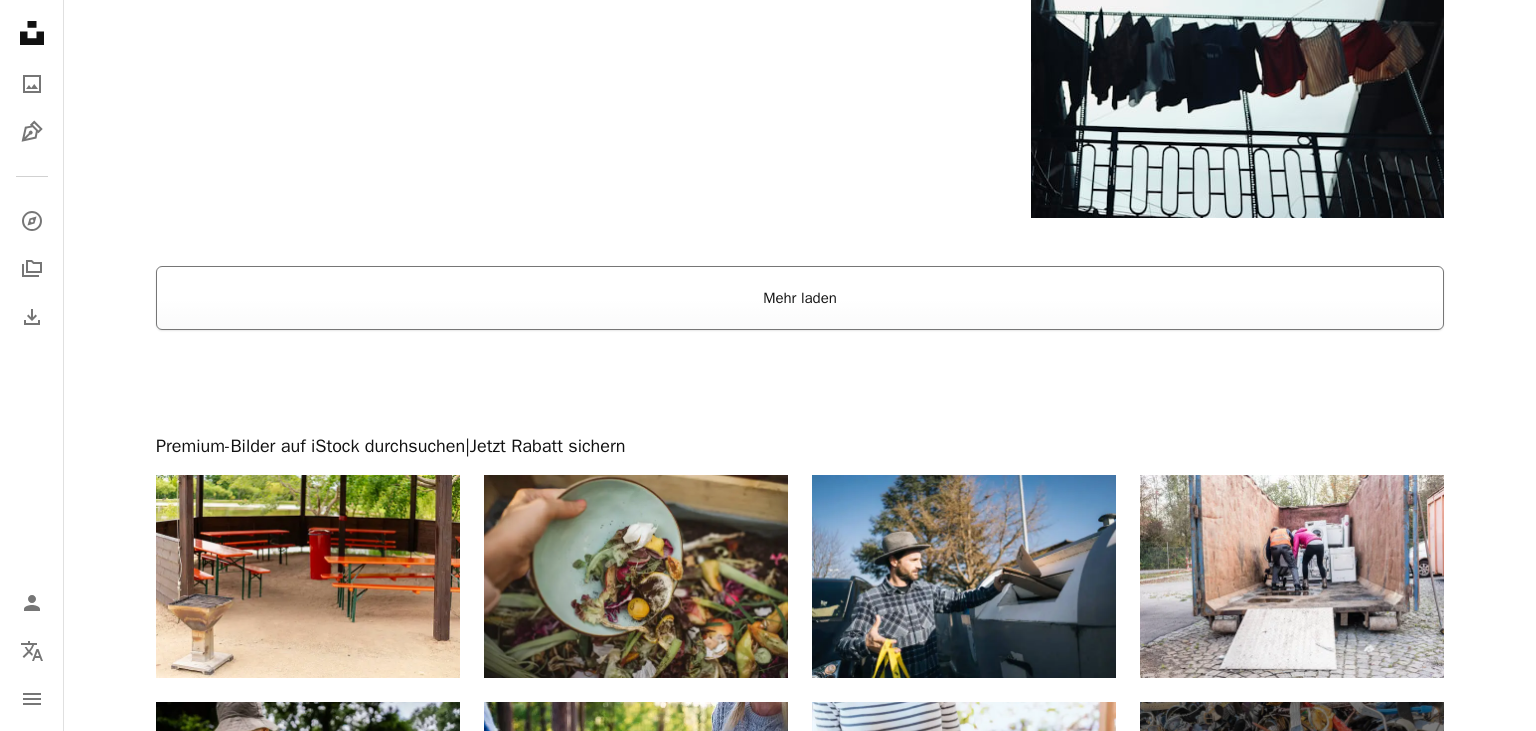 click on "Mehr laden" at bounding box center (800, 298) 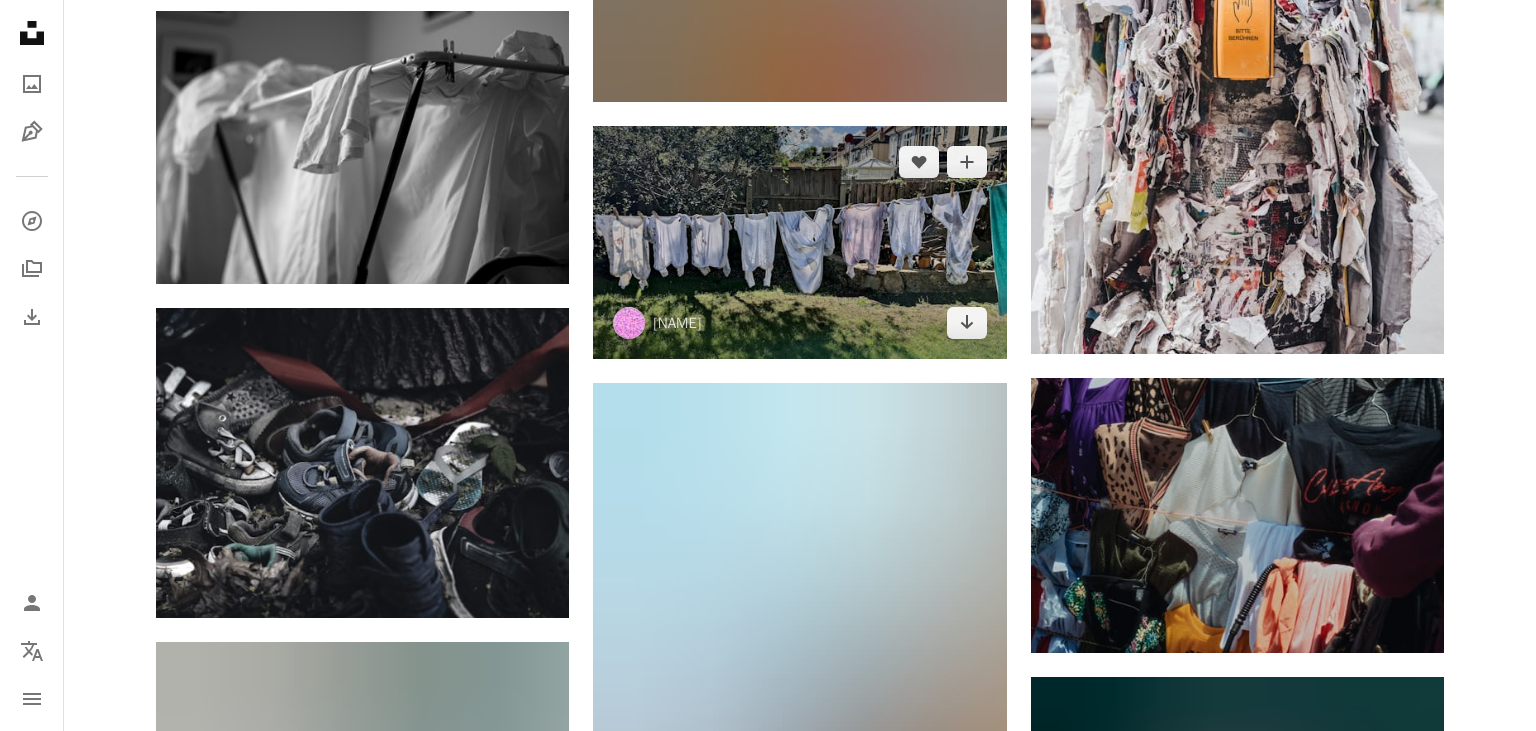 scroll, scrollTop: 5808, scrollLeft: 0, axis: vertical 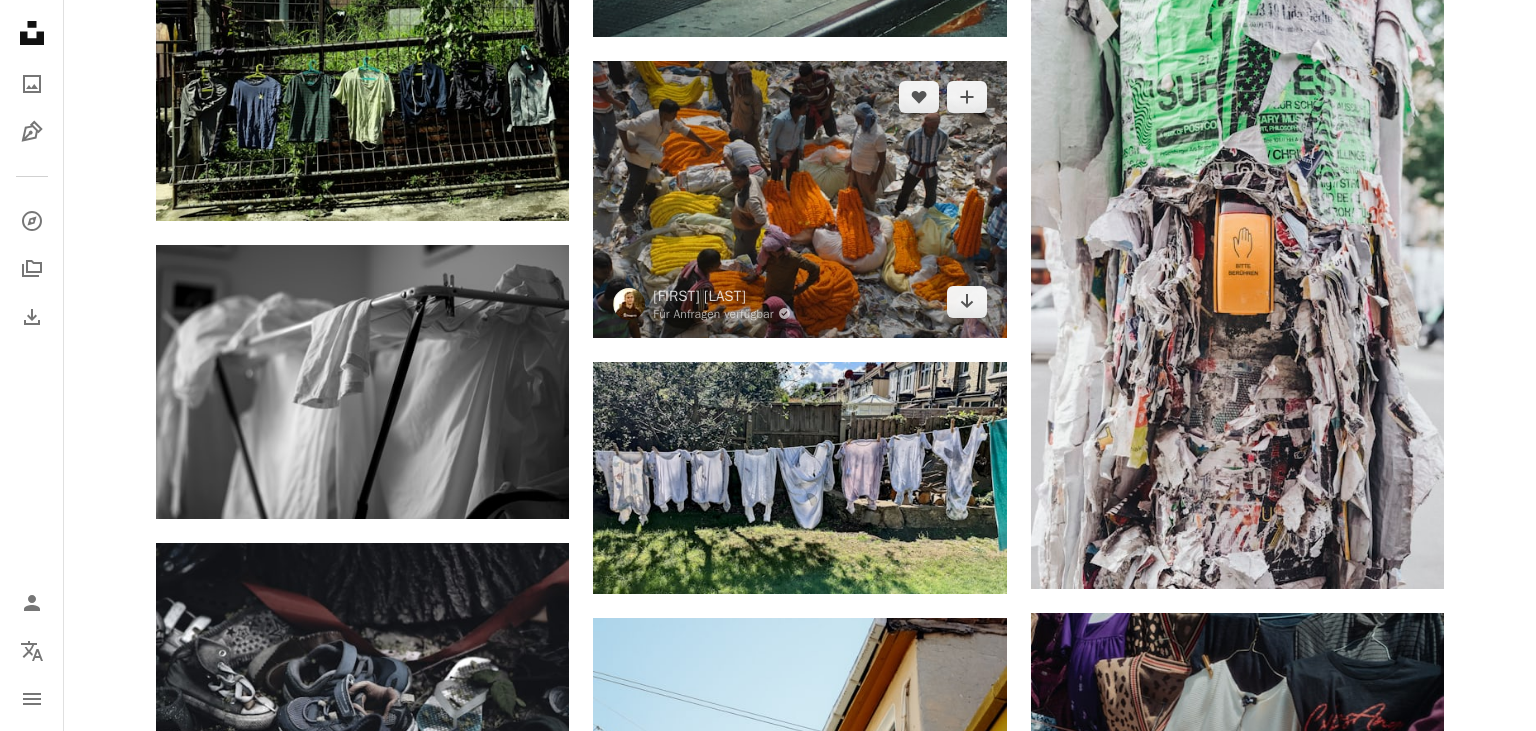 click at bounding box center [799, 199] 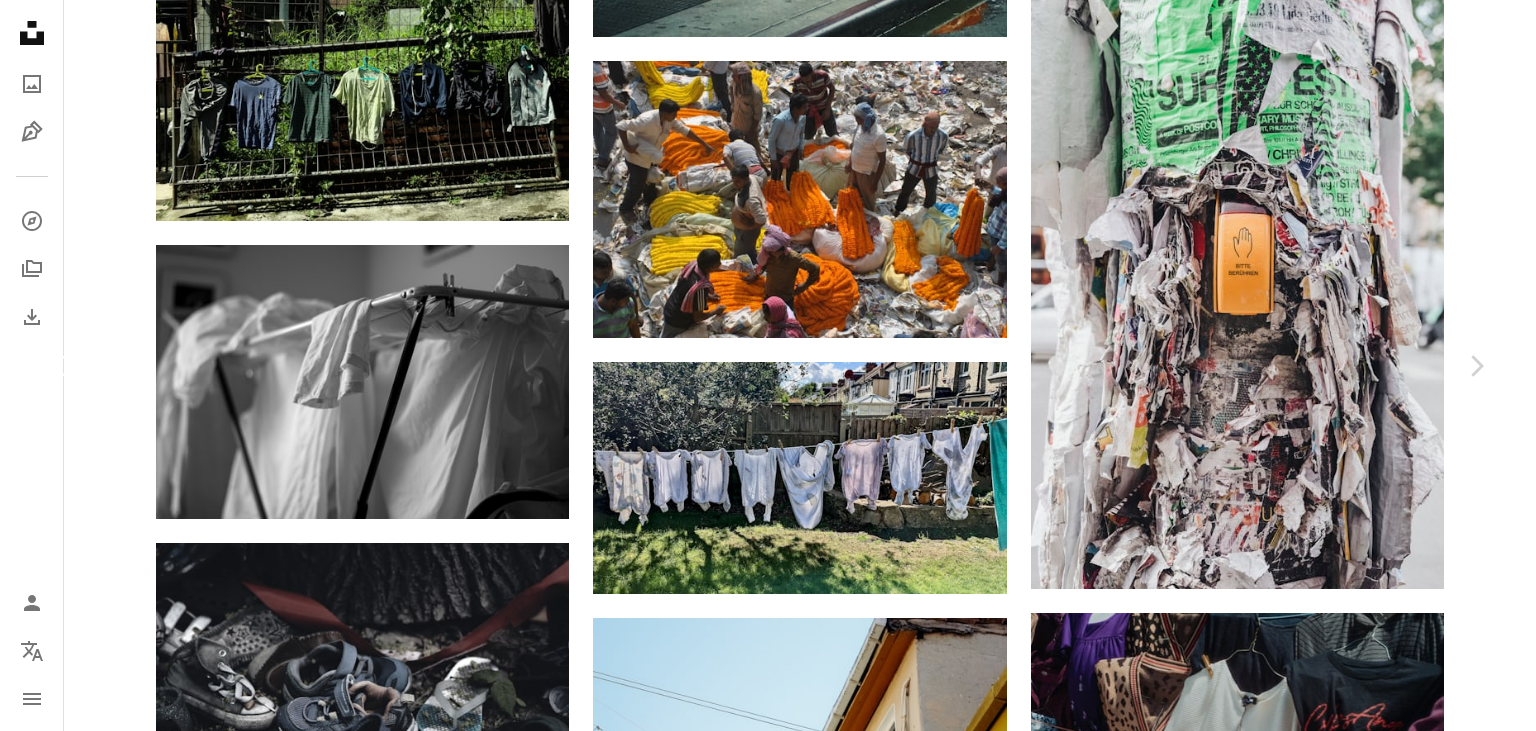 drag, startPoint x: 54, startPoint y: 369, endPoint x: 68, endPoint y: 375, distance: 15.231546 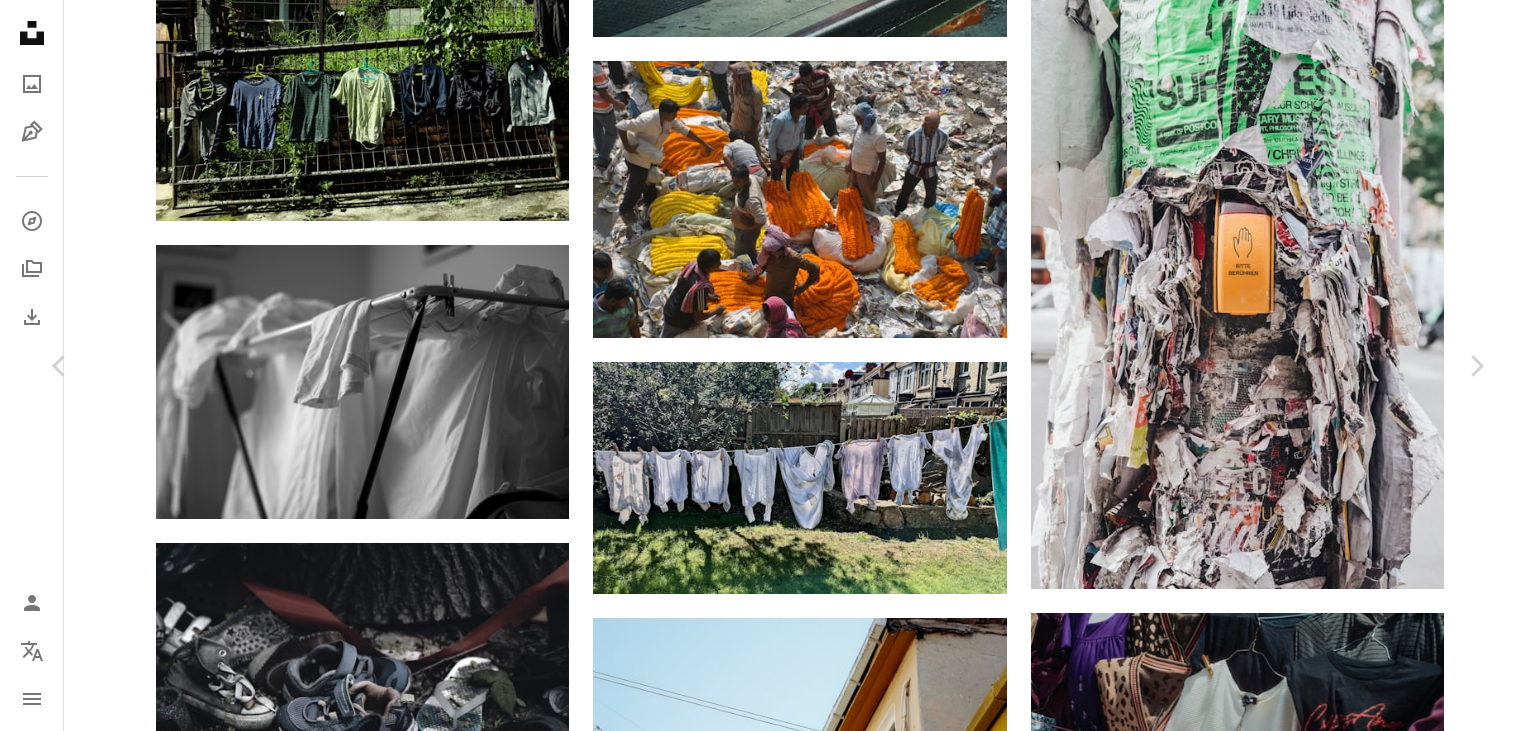 click on "An X shape Chevron left Chevron right [NAME] l_shlomoff A heart A plus sign Kostenlos herunterladen Chevron down Zoom in Aufrufe 10.210 Downloads 106 A forward-right arrow Teilen Info icon Info More Actions A map marker [CITY], [STATE], [COUNTRY] Calendar outlined Veröffentlicht am  11. Juni 2023 Camera Canon, EOS 1100D Safety Kostenlos zu verwenden im Rahmen der  Unsplash Lizenz Schuhe Düstere Stimmung Dunkle Bilder [COUNTRY] Krieg [CITY] Schuh Schleicher Gedächtnis Public Domain-Bilder Ähnliche Premium-Bilder auf iStock durchsuchen  |  20 % Rabatt mit Aktionscode UNSPLASH20 Ähnliche Bilder A heart A plus sign [NAME] Für Anfragen verfügbar A checkmark inside of a circle Arrow pointing down A heart A plus sign [NAME] Für Anfragen verfügbar A checkmark inside of a circle Arrow pointing down A heart A plus sign [NAME] Für Anfragen verfügbar A checkmark inside of a circle Arrow pointing down A heart A plus sign S. Laiba Ali Arrow pointing down A heart A plus sign [NAME]" at bounding box center [768, 4556] 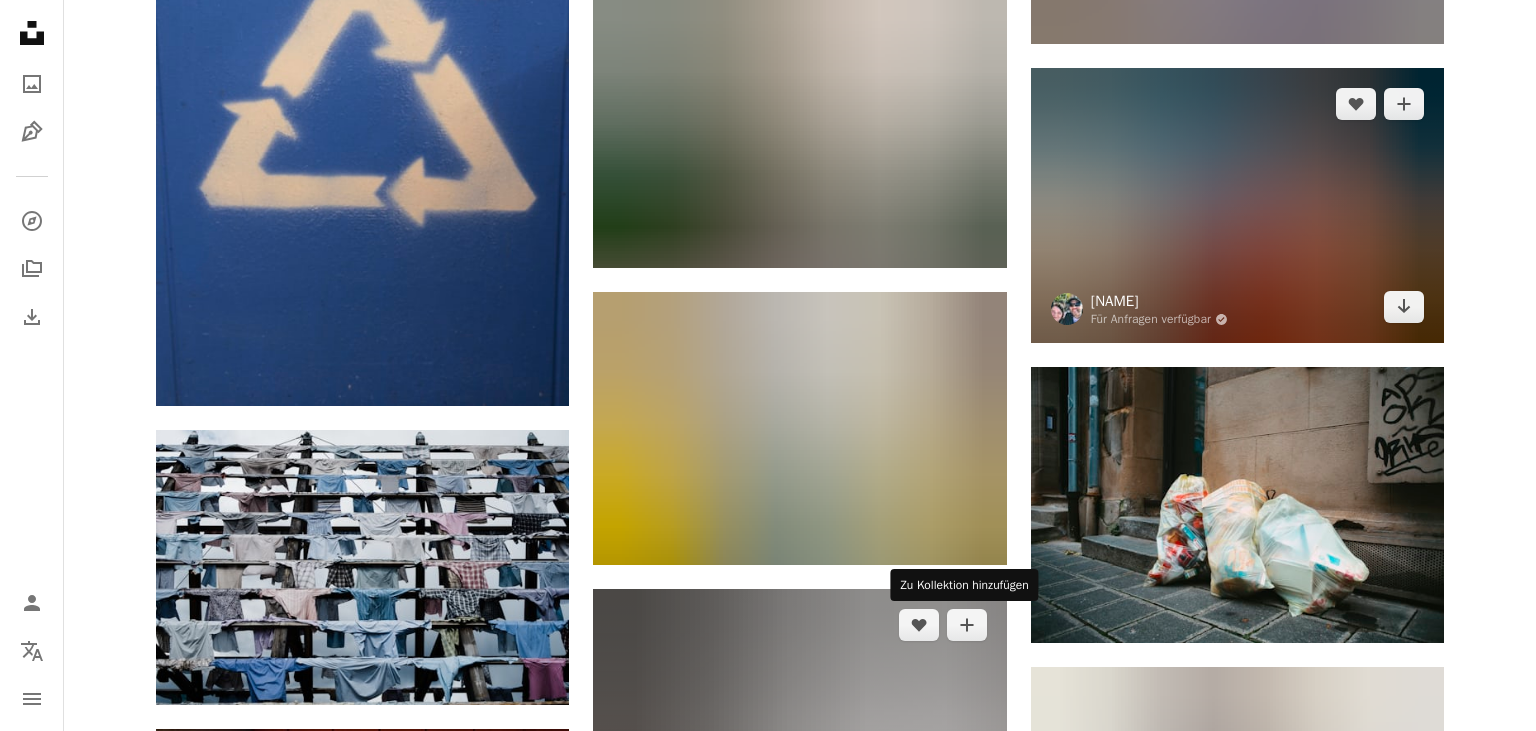 scroll, scrollTop: 19888, scrollLeft: 0, axis: vertical 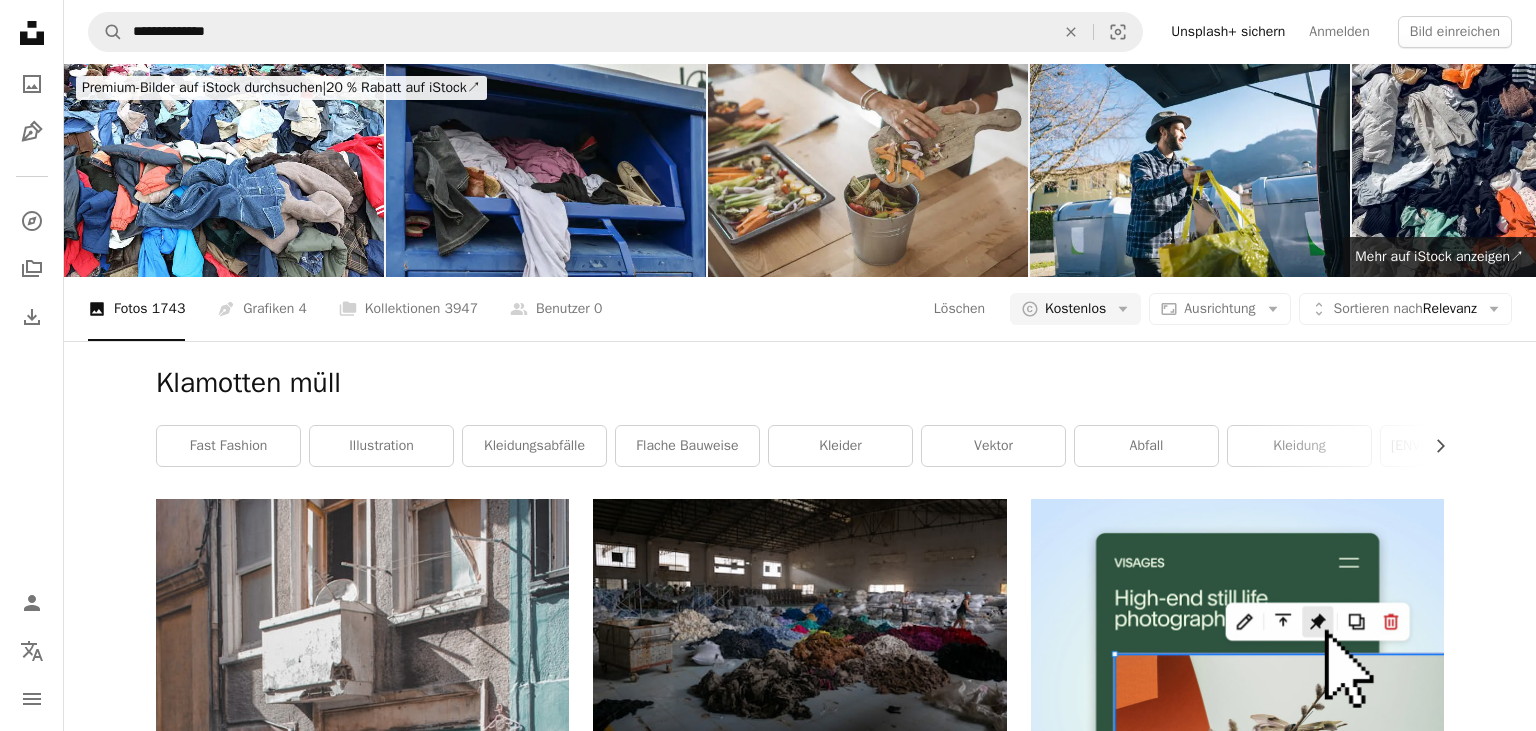 drag, startPoint x: 287, startPoint y: 381, endPoint x: 0, endPoint y: 357, distance: 288.00174 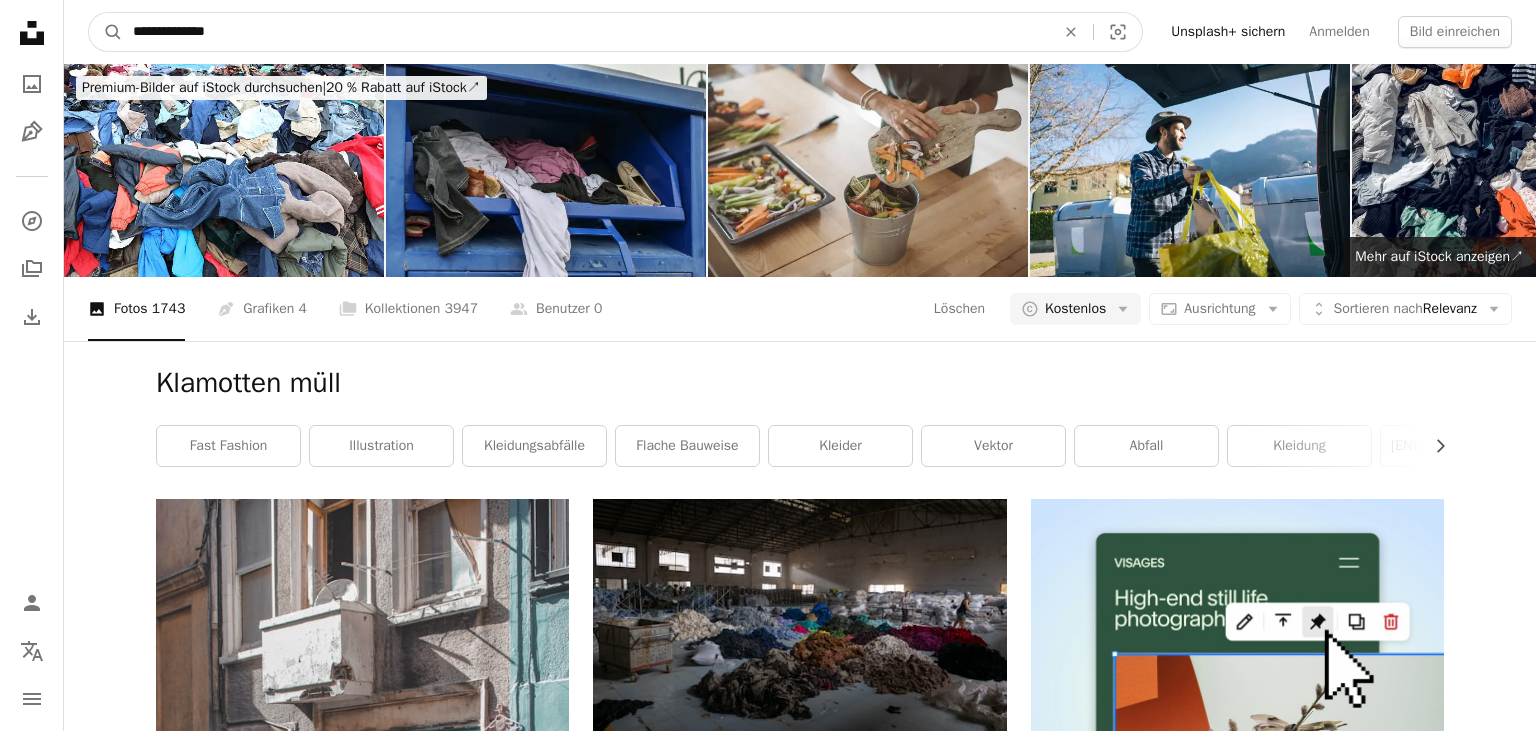 drag, startPoint x: 190, startPoint y: 31, endPoint x: 0, endPoint y: 12, distance: 190.94763 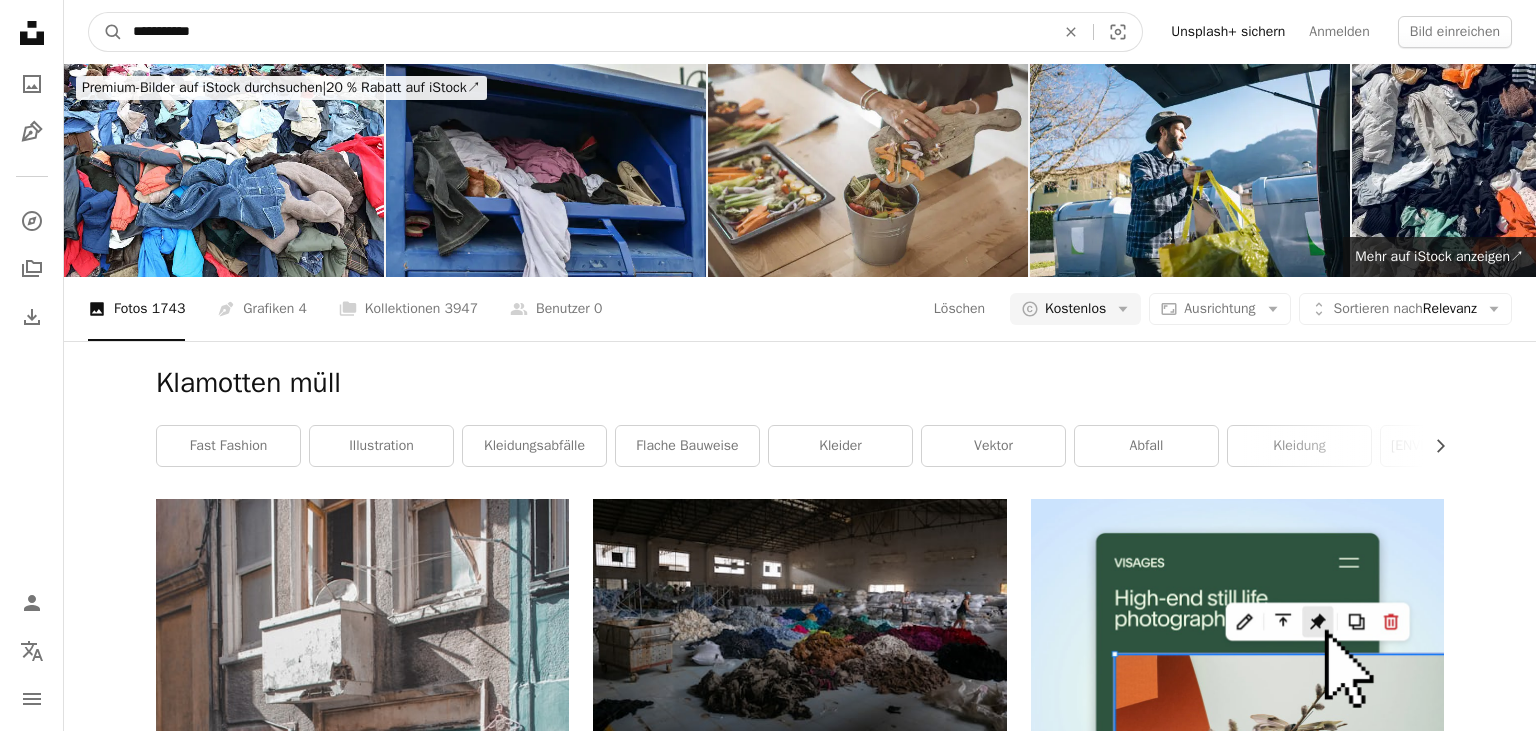 type on "**********" 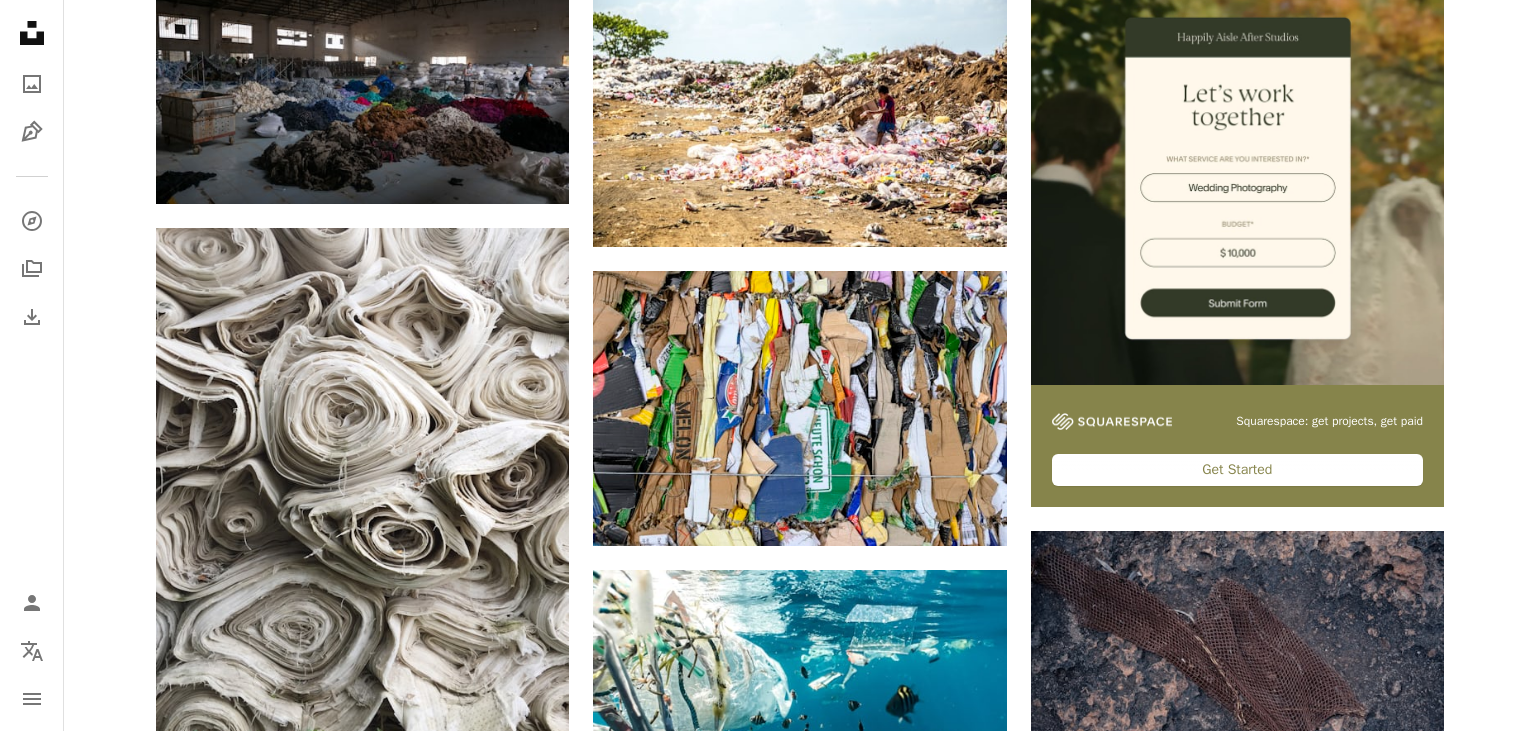 scroll, scrollTop: 0, scrollLeft: 0, axis: both 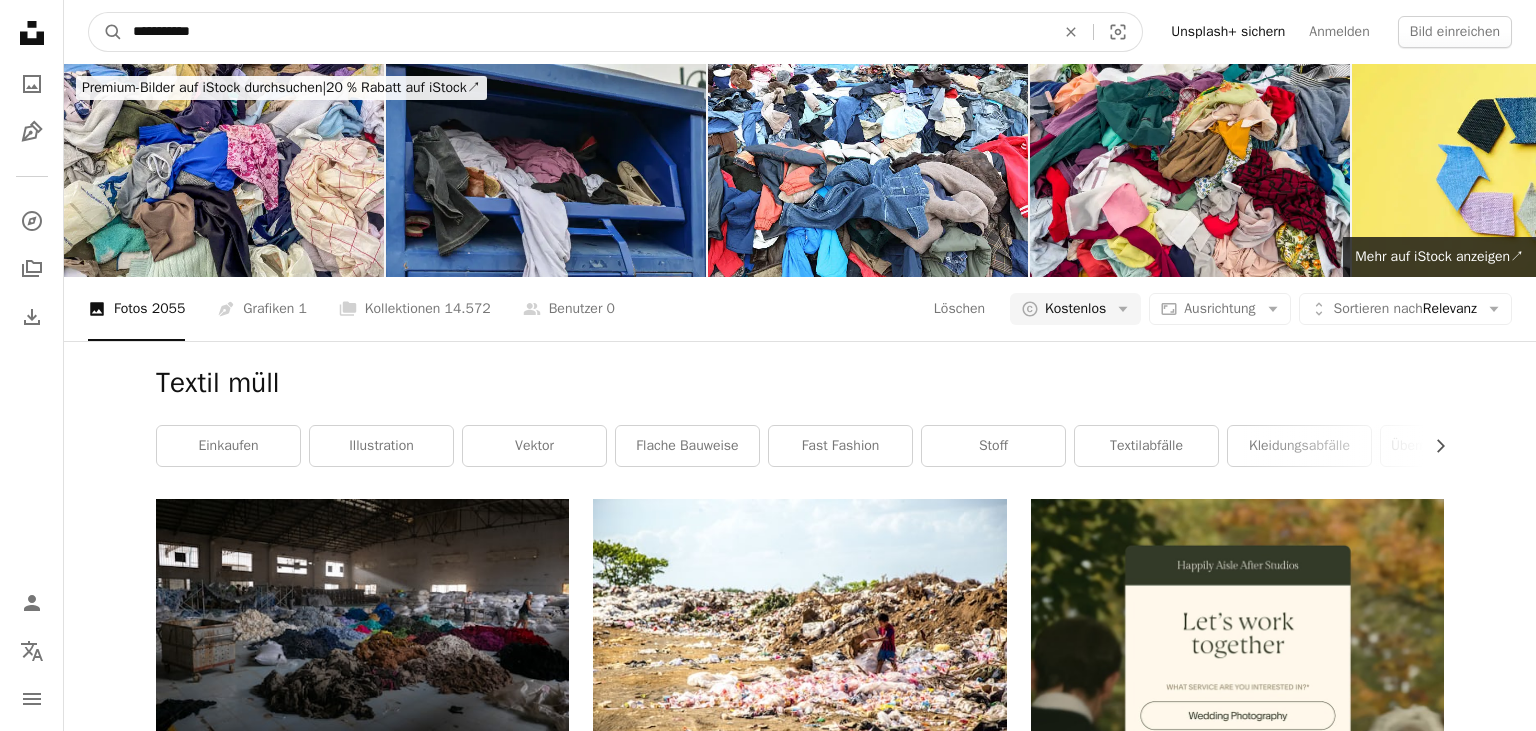 drag, startPoint x: 266, startPoint y: 33, endPoint x: 0, endPoint y: 19, distance: 266.36816 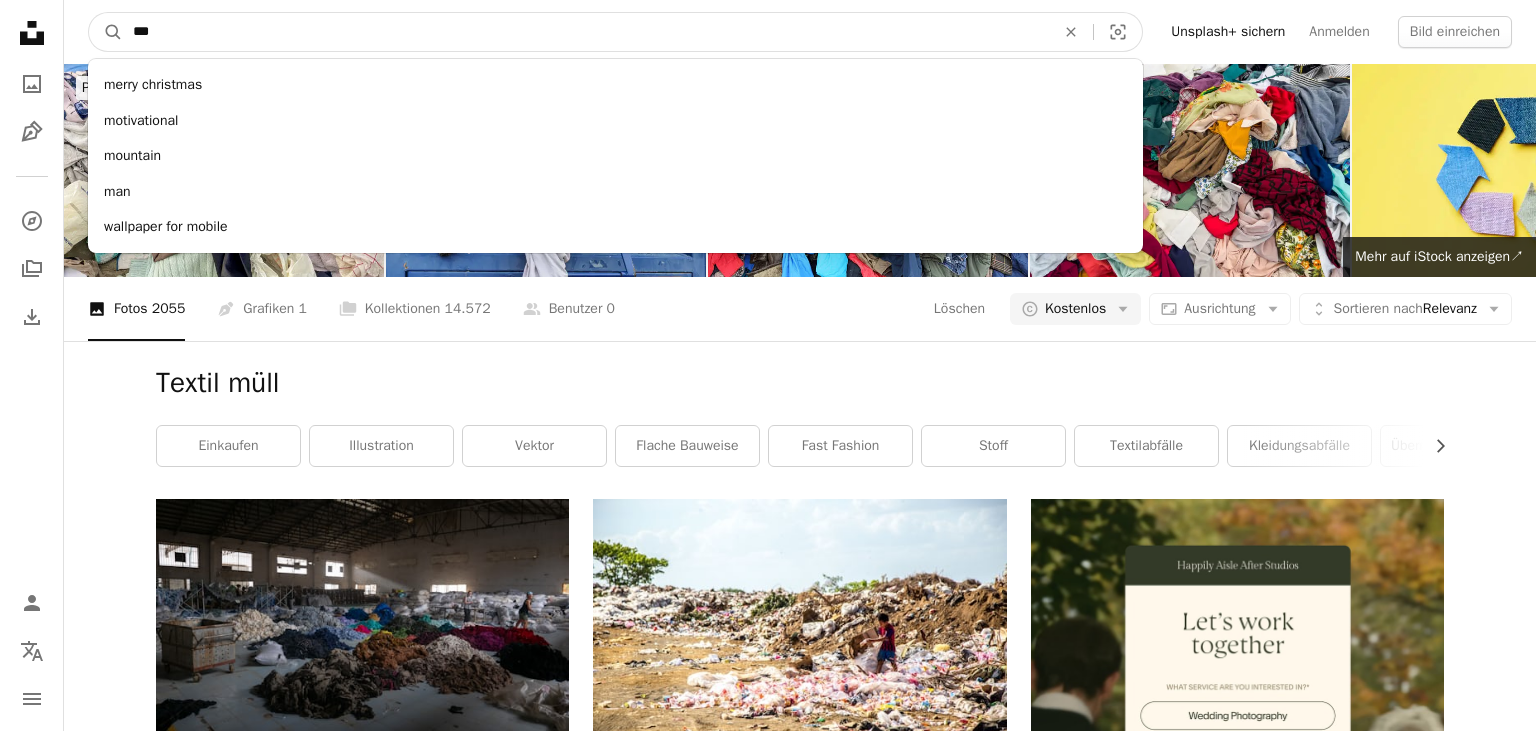 type on "****" 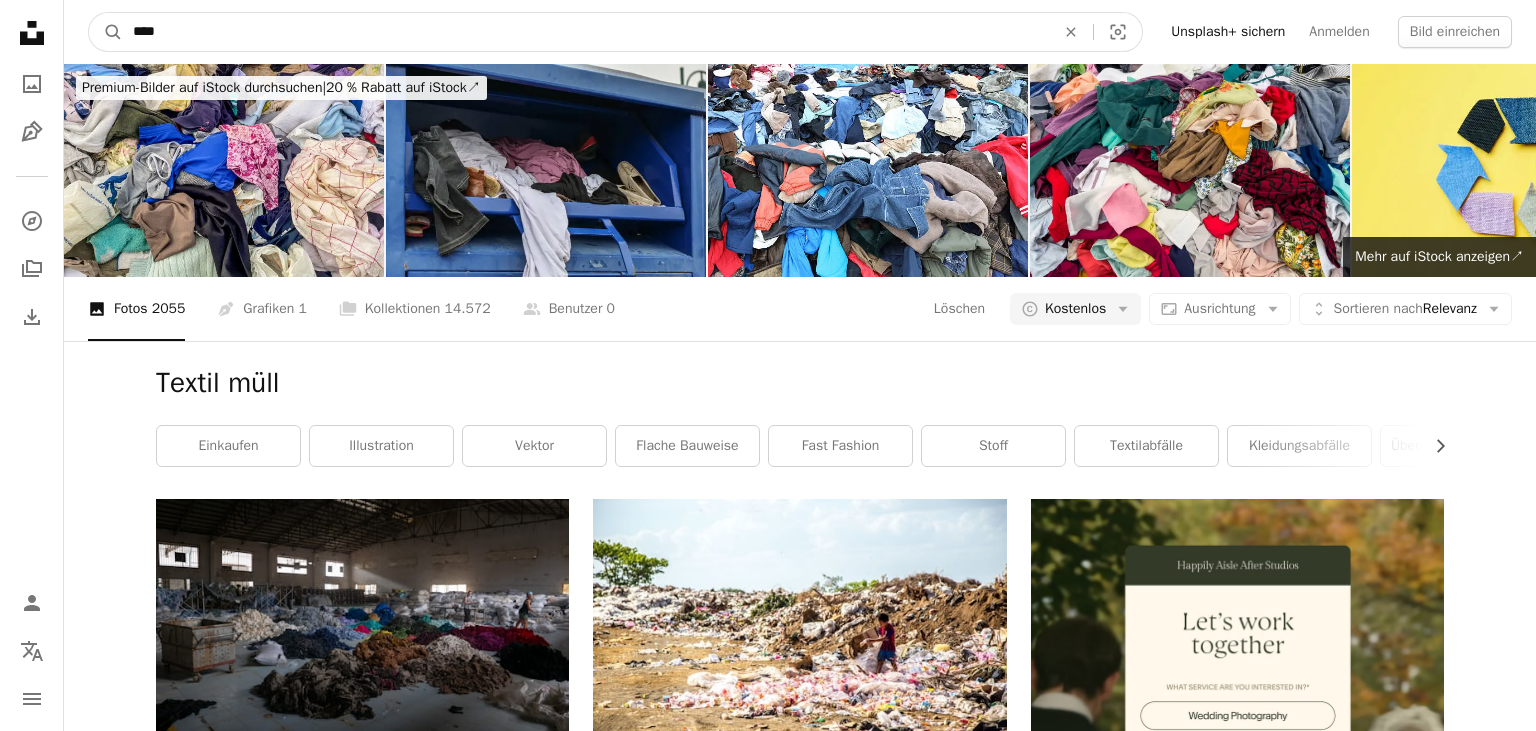 click on "A magnifying glass" at bounding box center [106, 32] 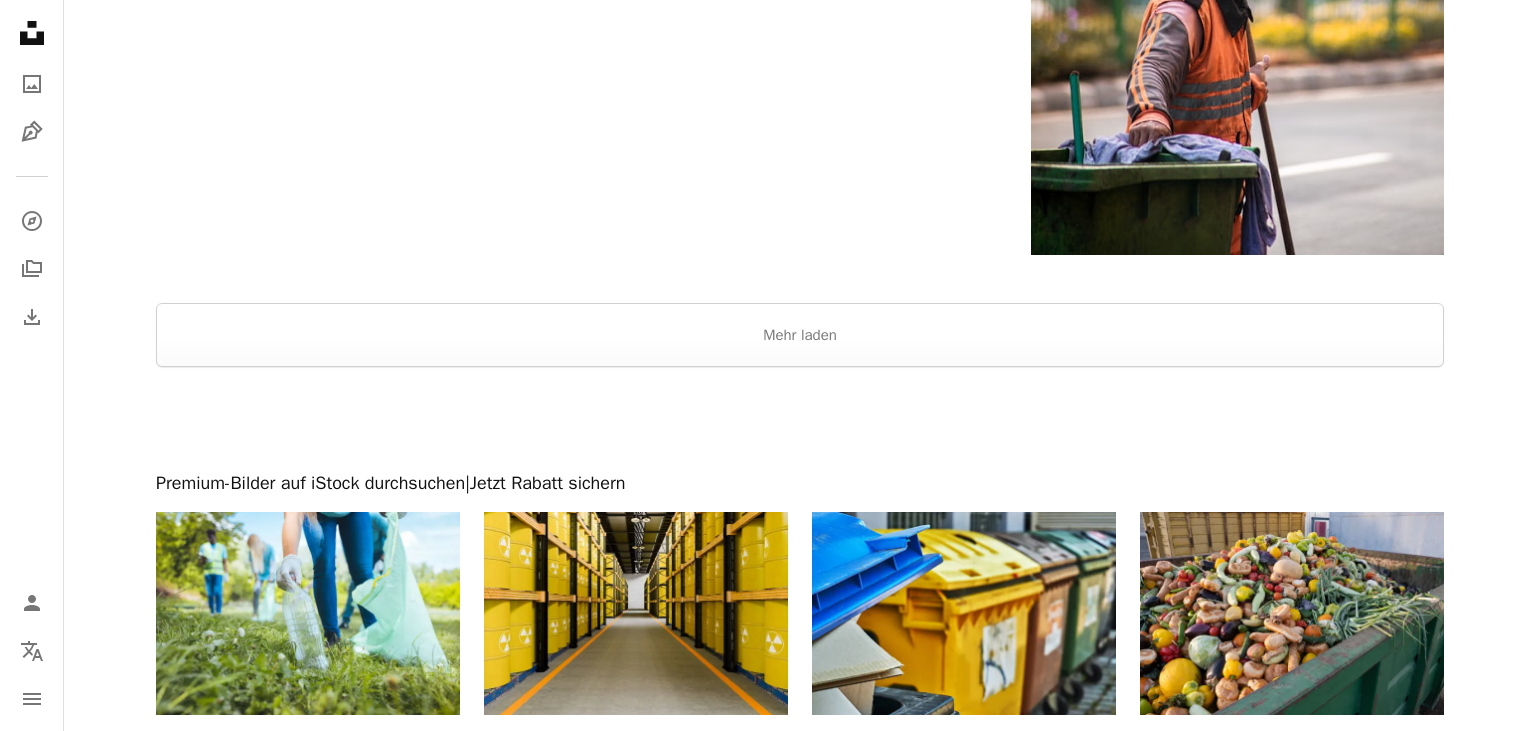 scroll, scrollTop: 3344, scrollLeft: 0, axis: vertical 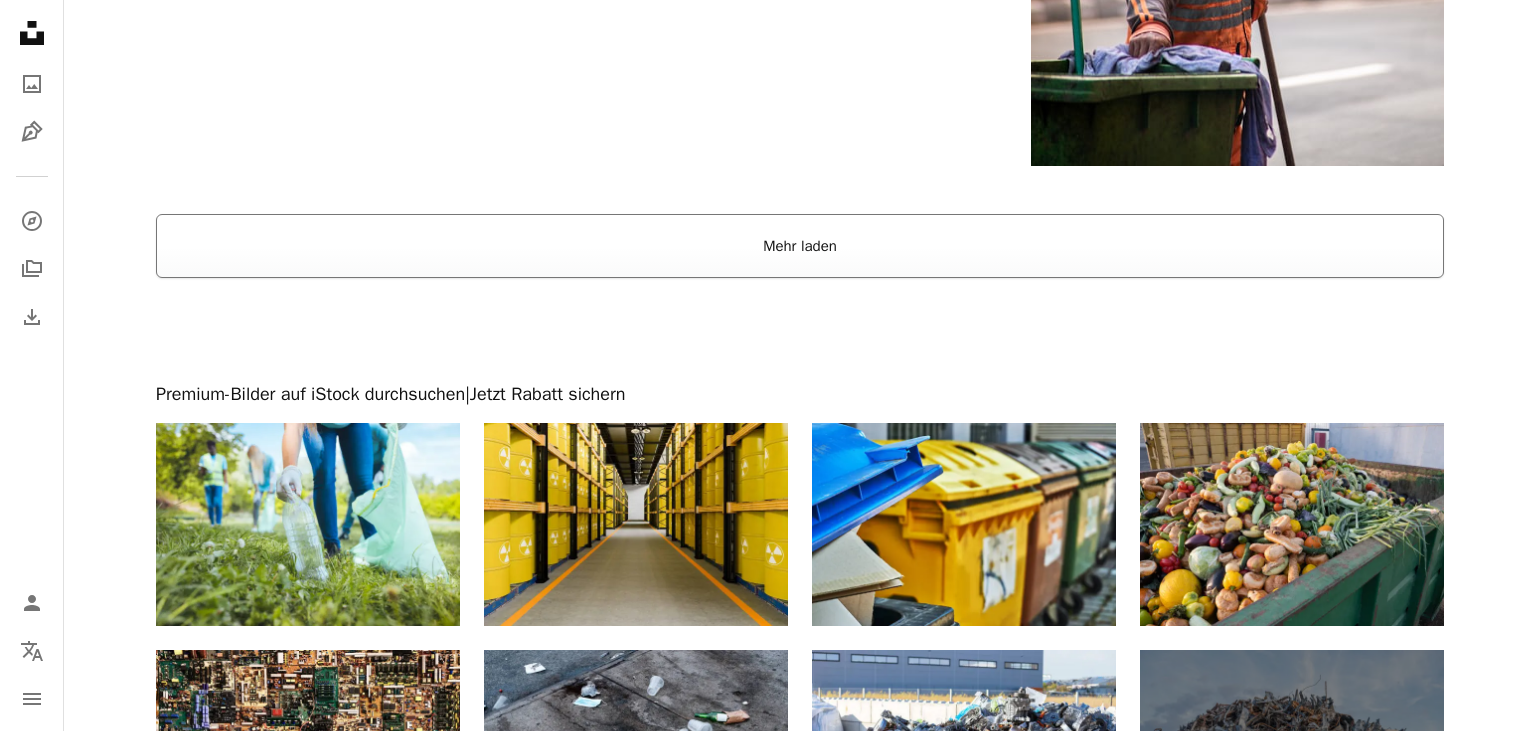 click on "Mehr laden" at bounding box center [800, 246] 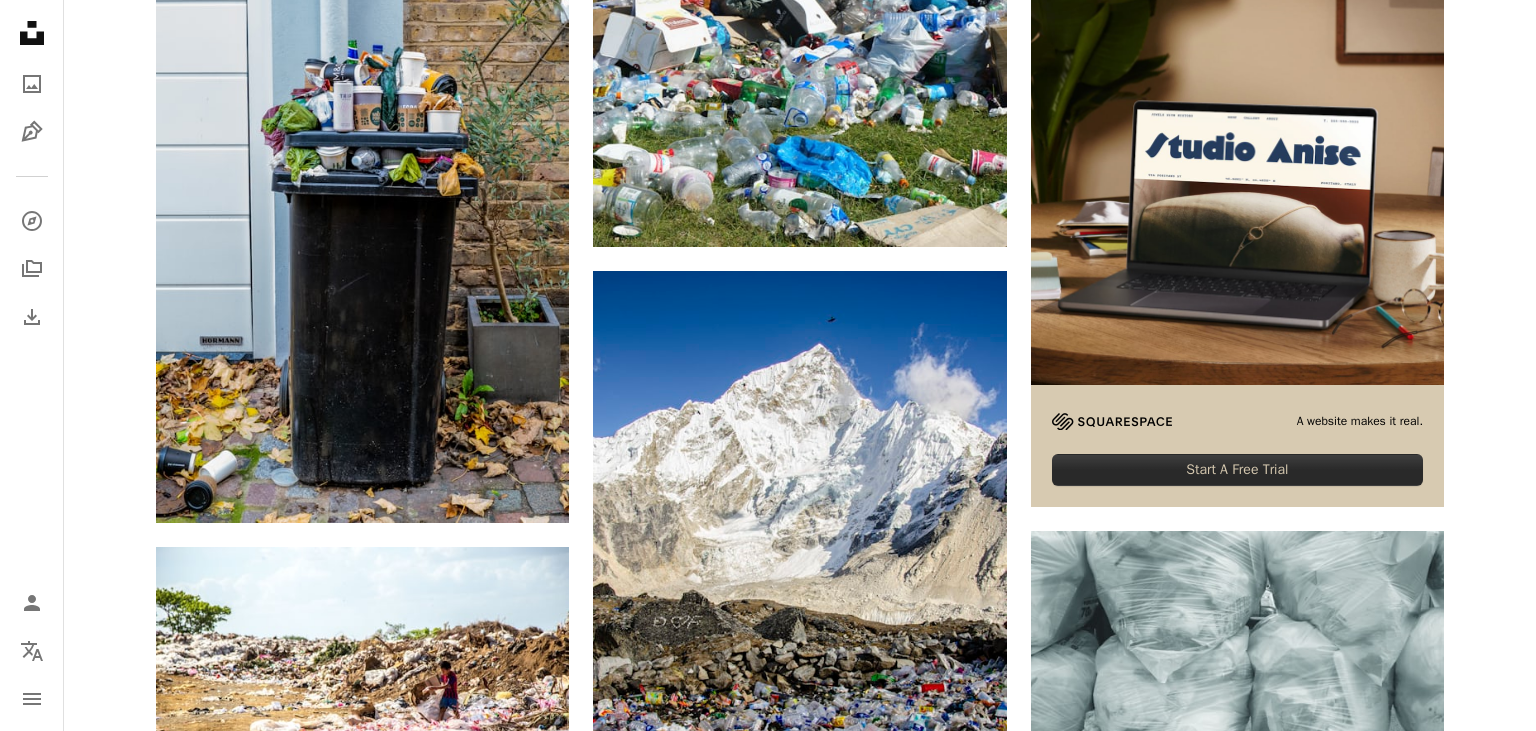 scroll, scrollTop: 0, scrollLeft: 0, axis: both 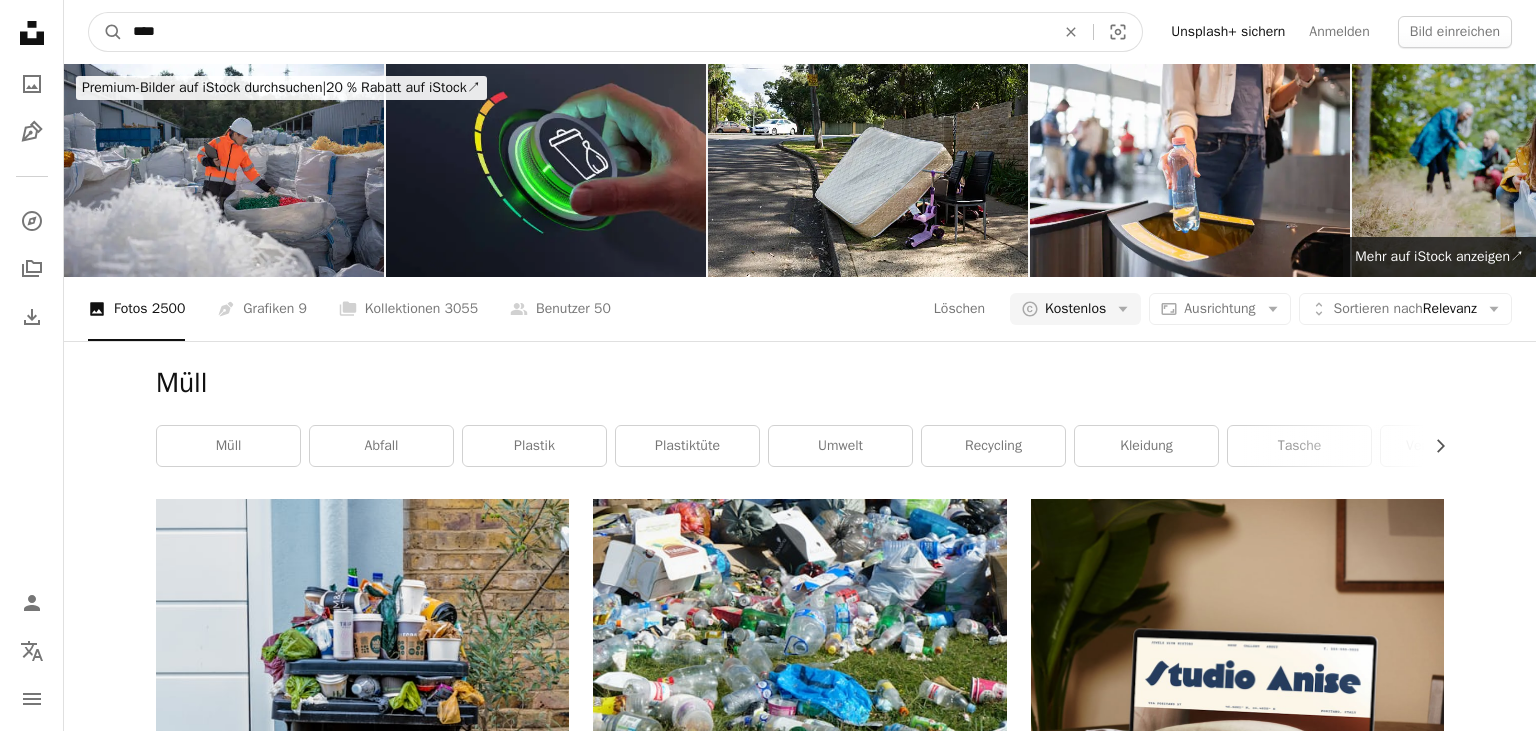 click on "****" at bounding box center (586, 32) 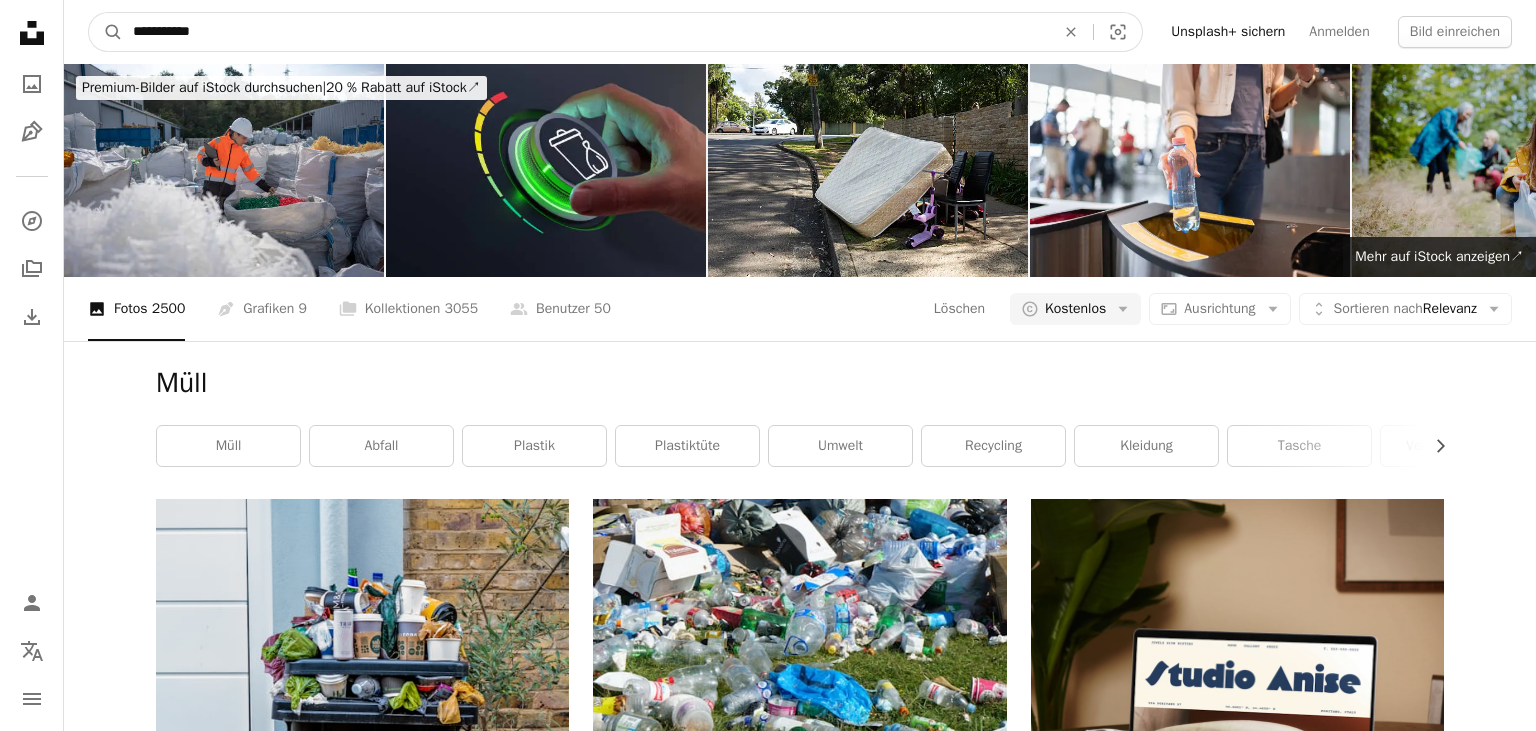 type on "**********" 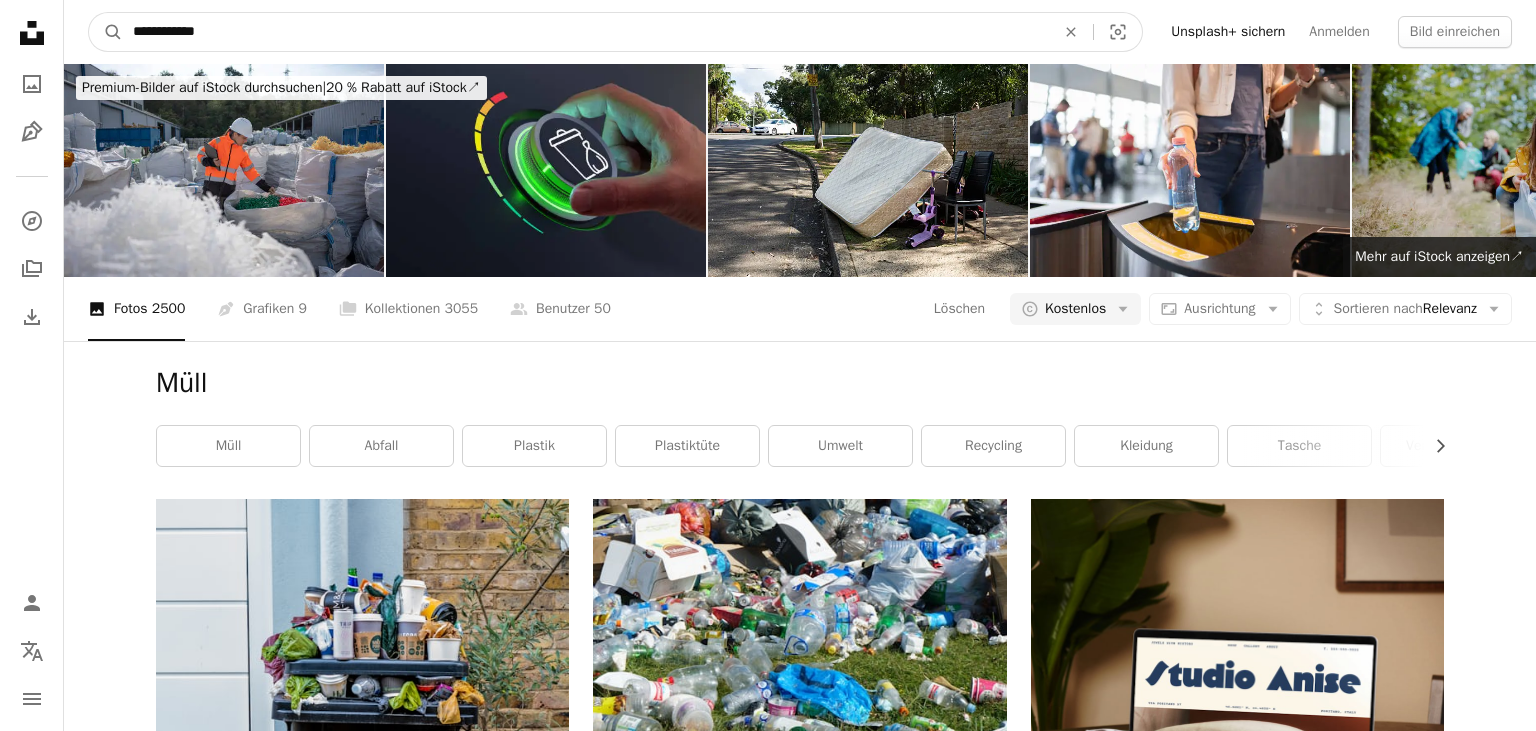 click on "A magnifying glass" at bounding box center [106, 32] 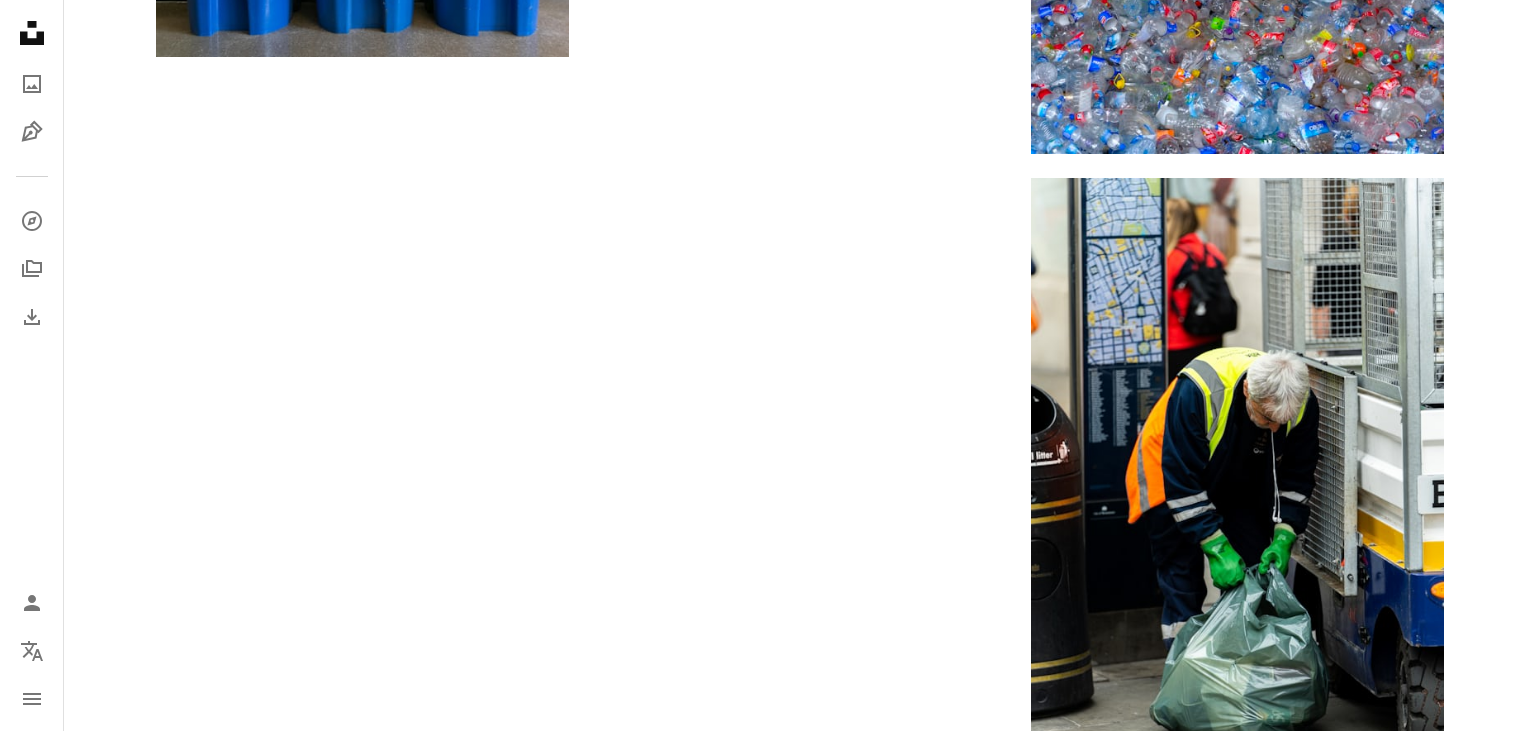 scroll, scrollTop: 3344, scrollLeft: 0, axis: vertical 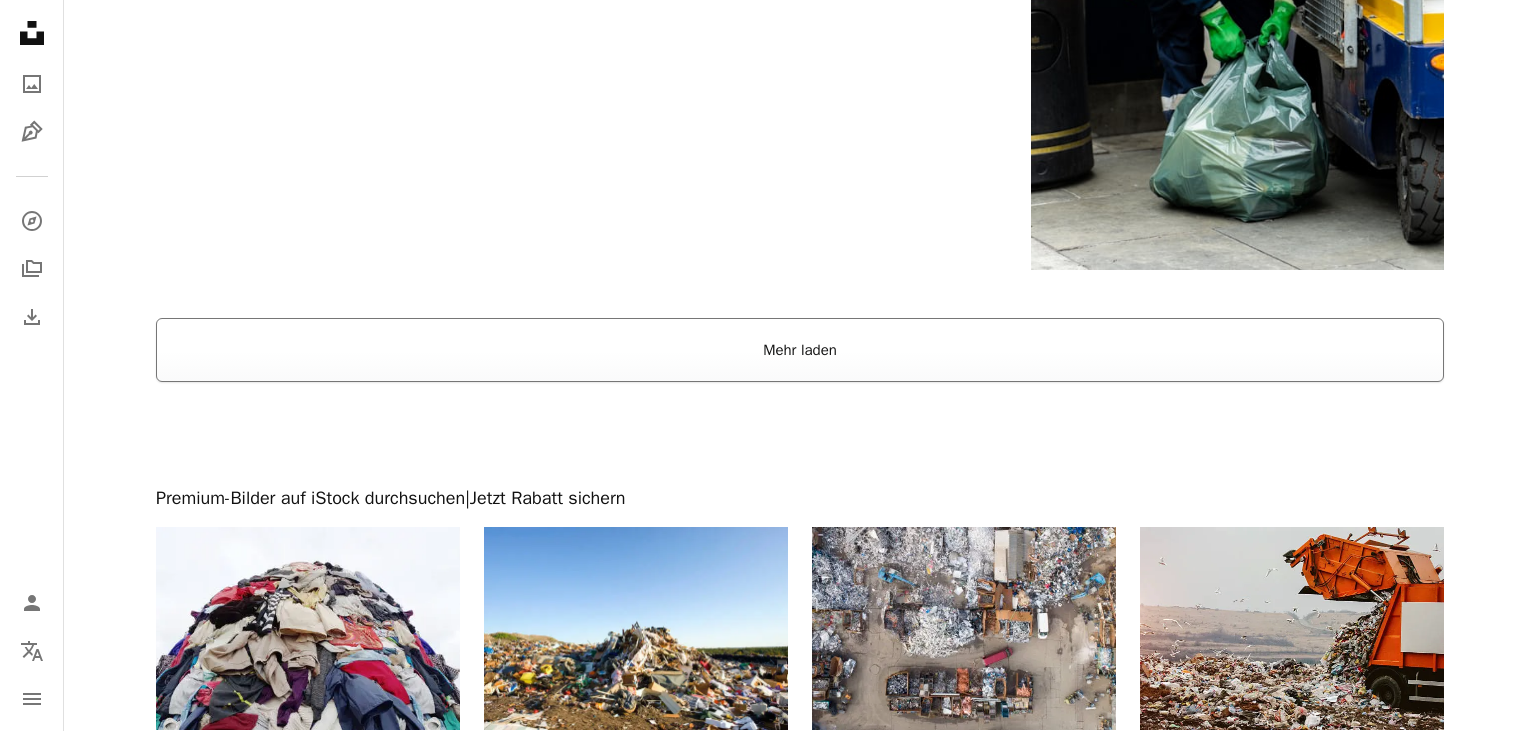 click on "Mehr laden" at bounding box center (800, 350) 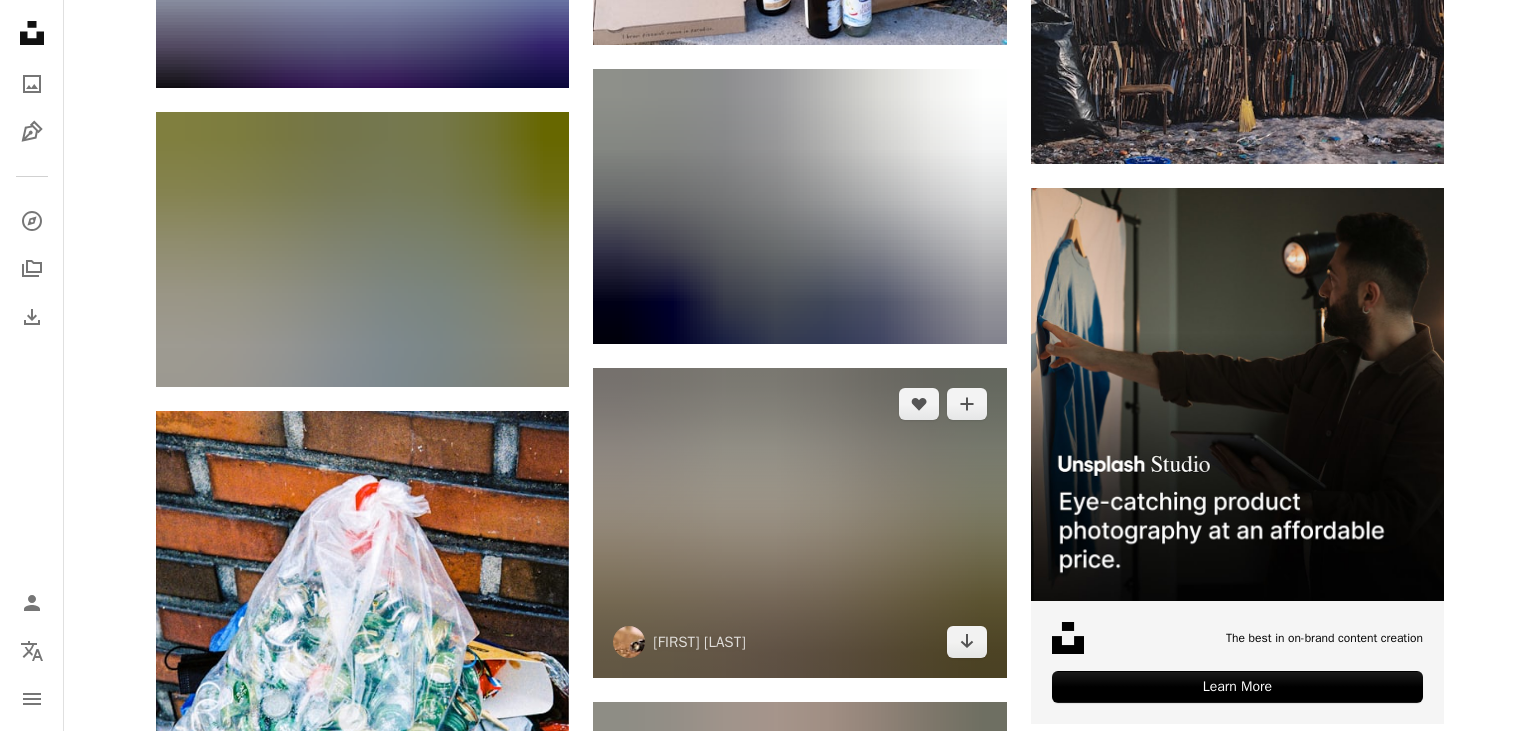 scroll, scrollTop: 7392, scrollLeft: 0, axis: vertical 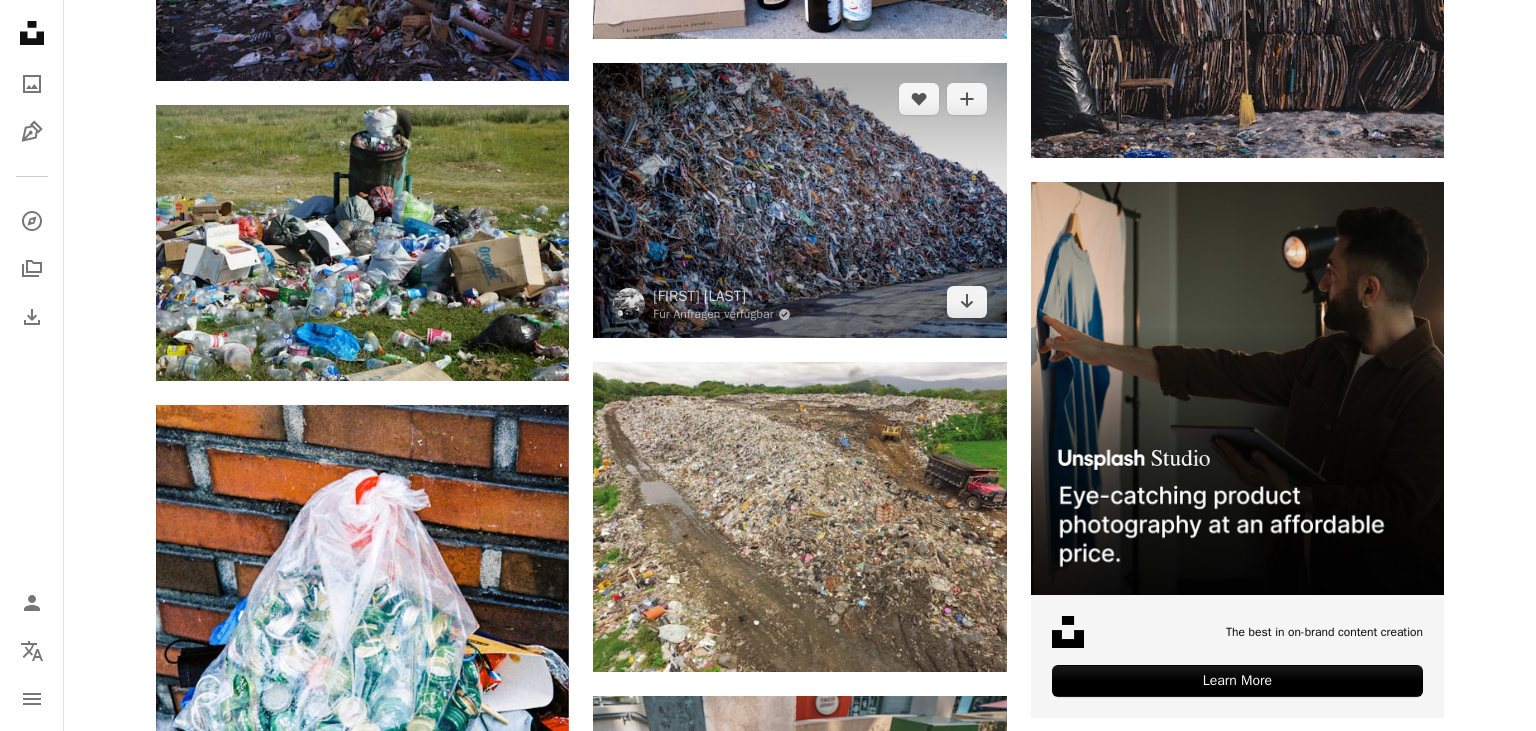 click at bounding box center (799, 200) 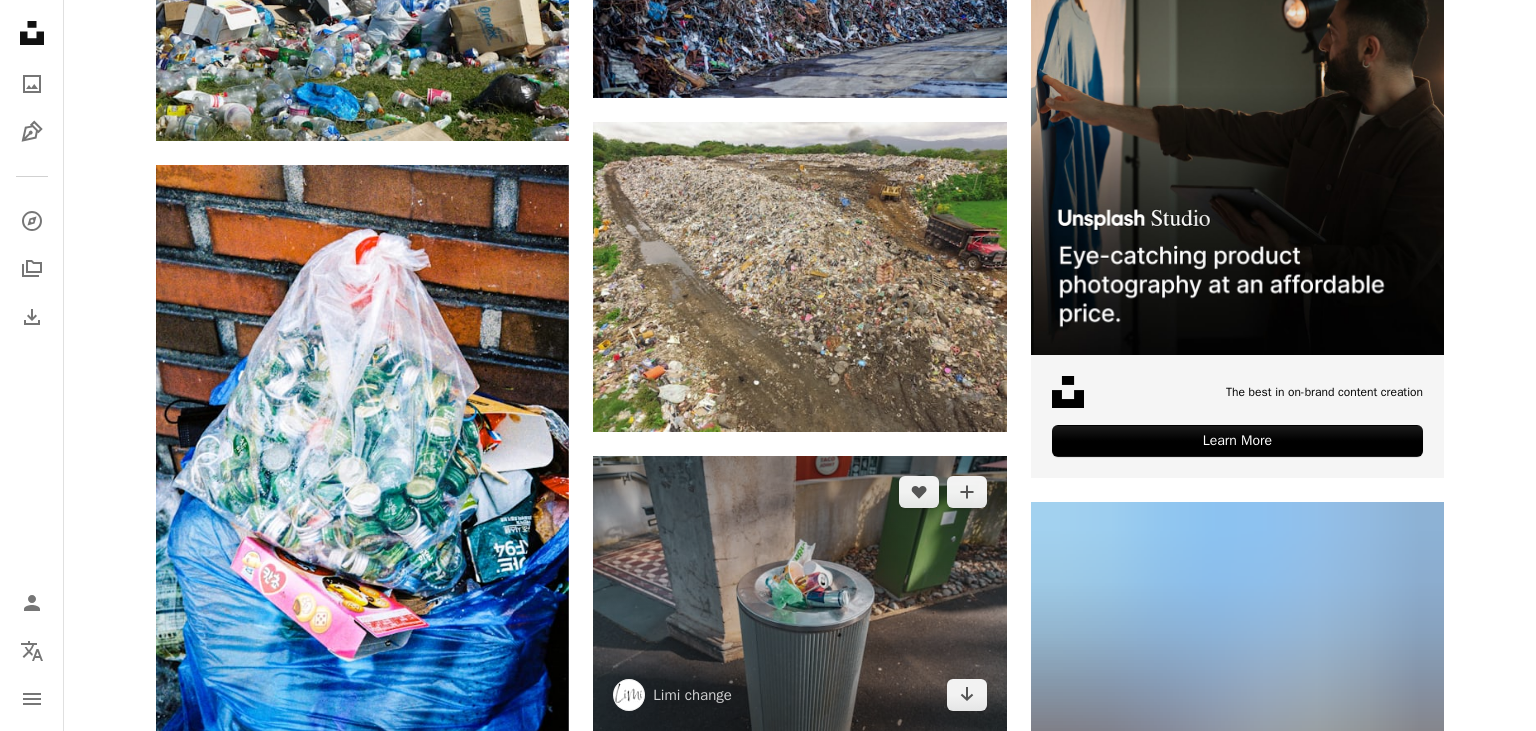 scroll, scrollTop: 7744, scrollLeft: 0, axis: vertical 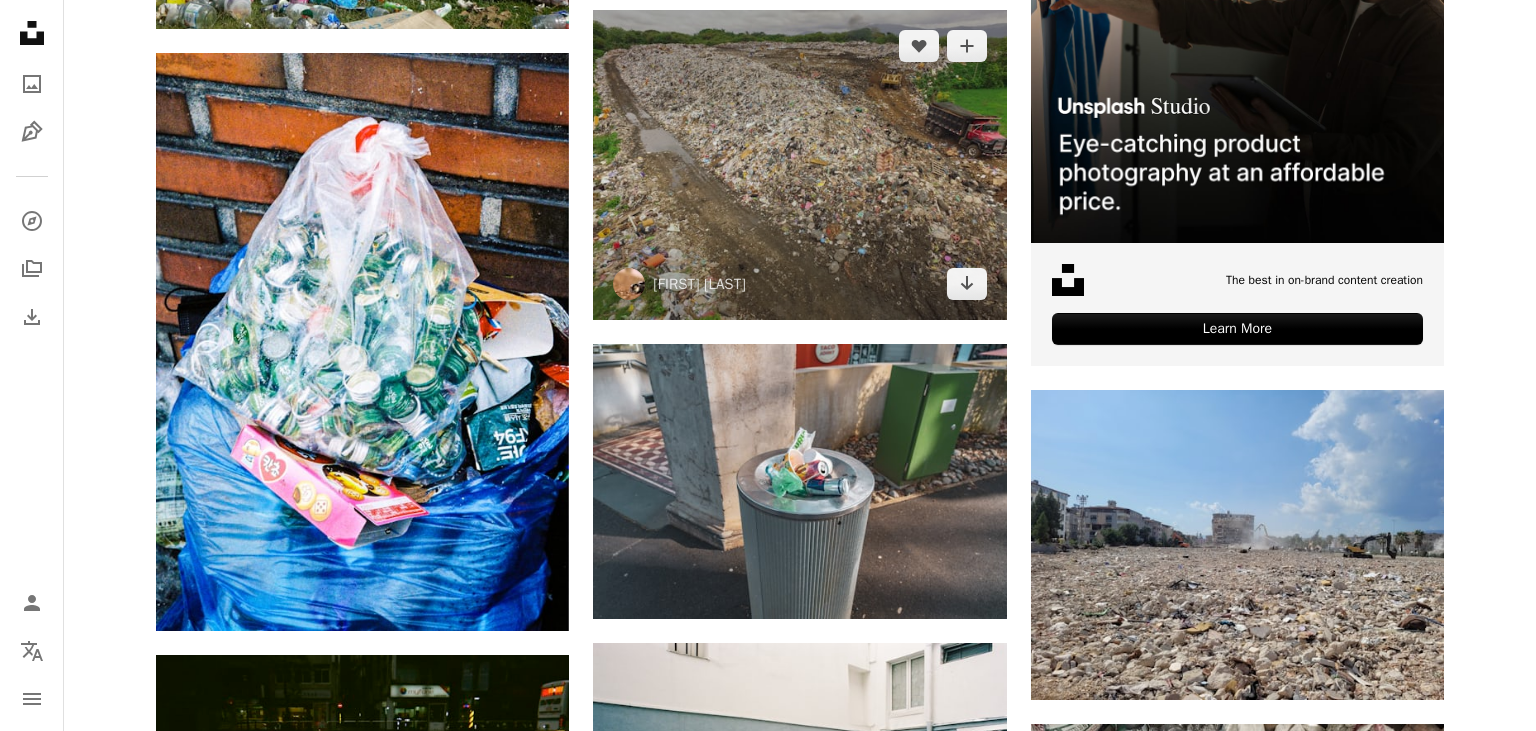 click at bounding box center (799, 165) 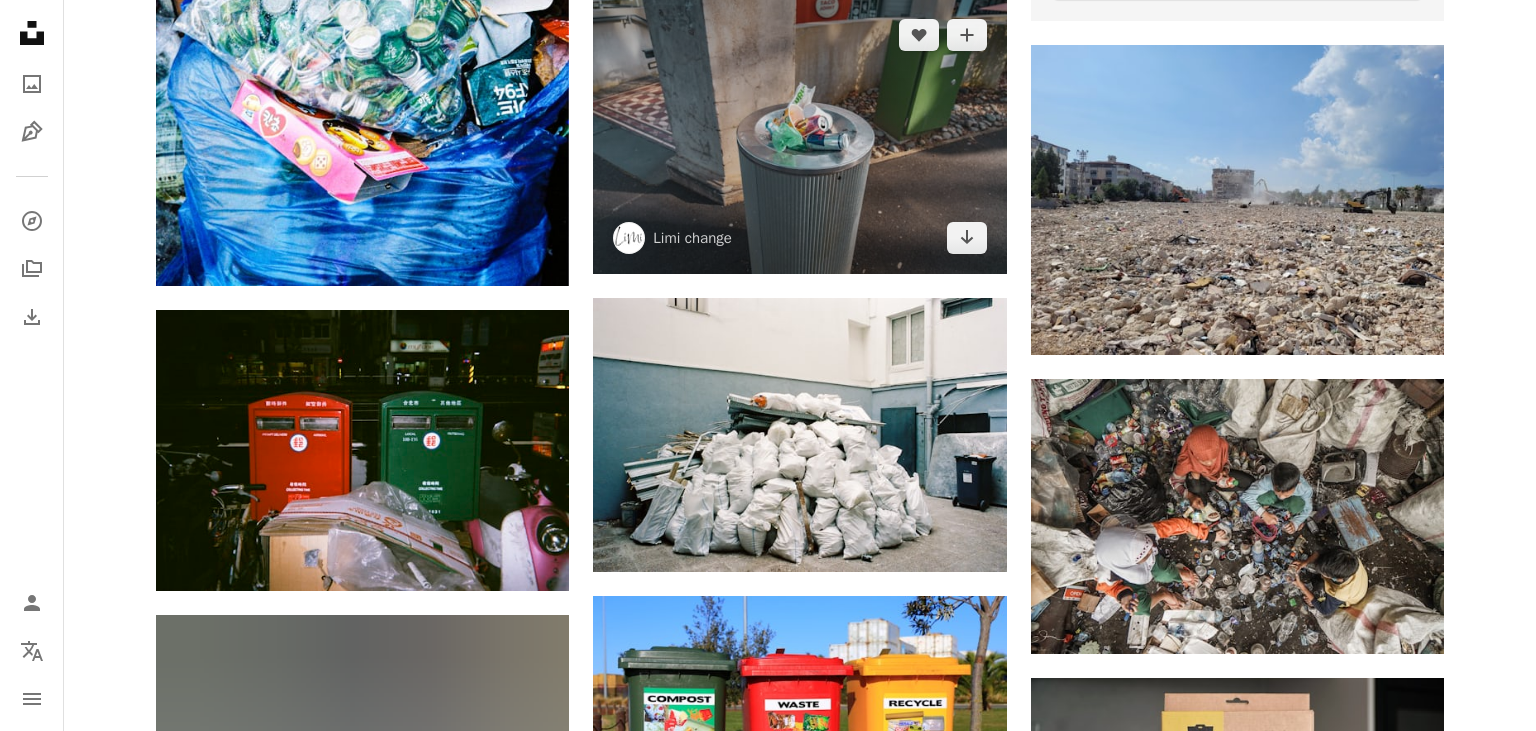 scroll, scrollTop: 8096, scrollLeft: 0, axis: vertical 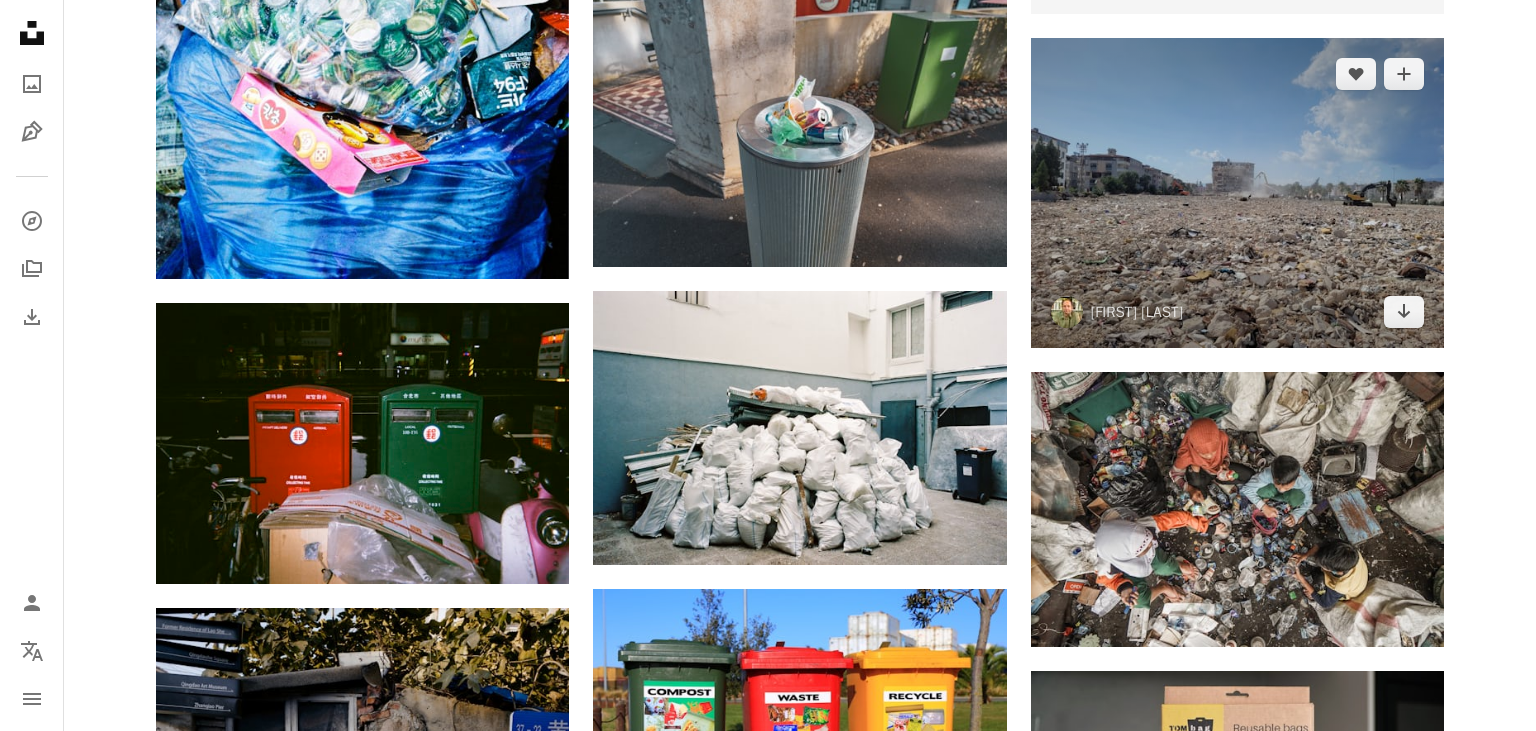 click at bounding box center (1237, 193) 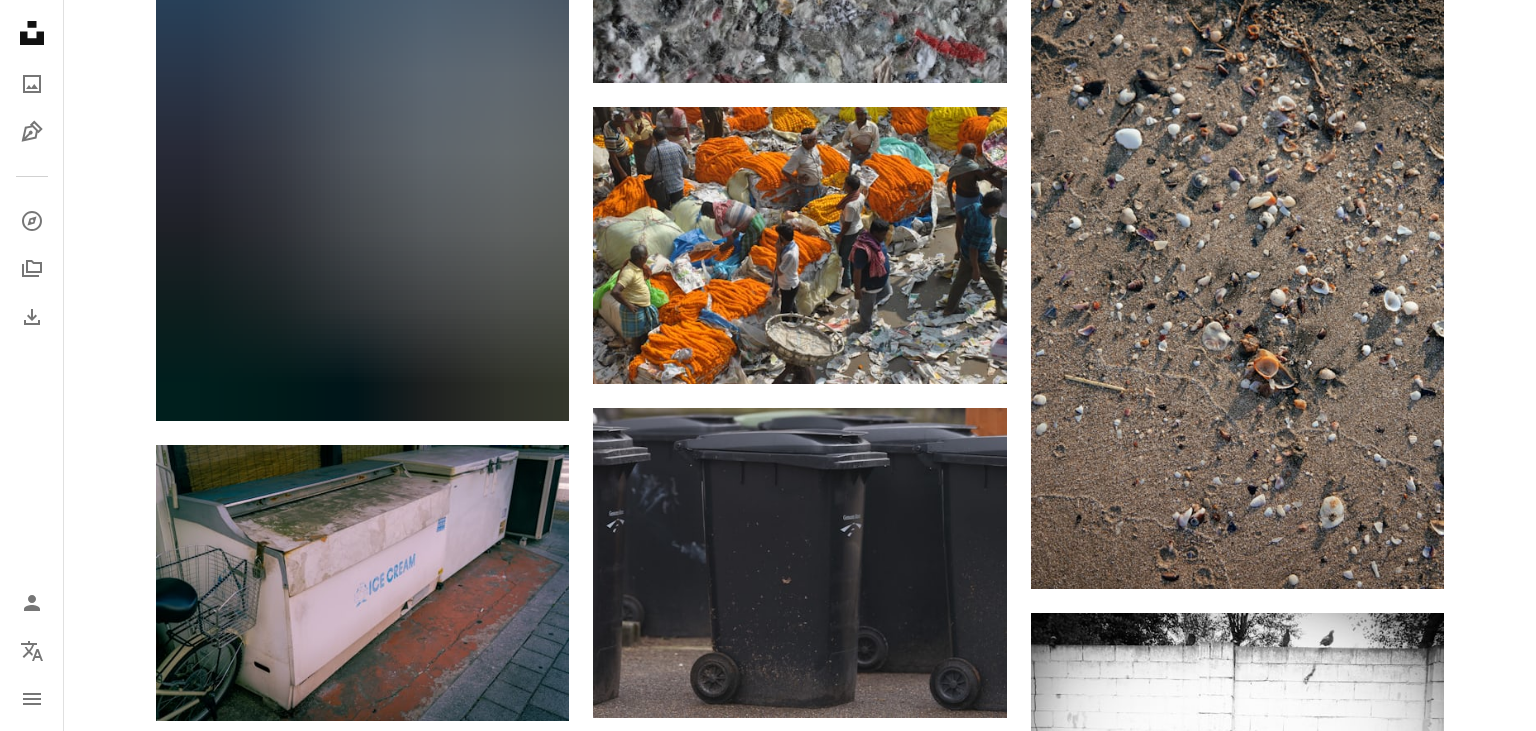 scroll, scrollTop: 33616, scrollLeft: 0, axis: vertical 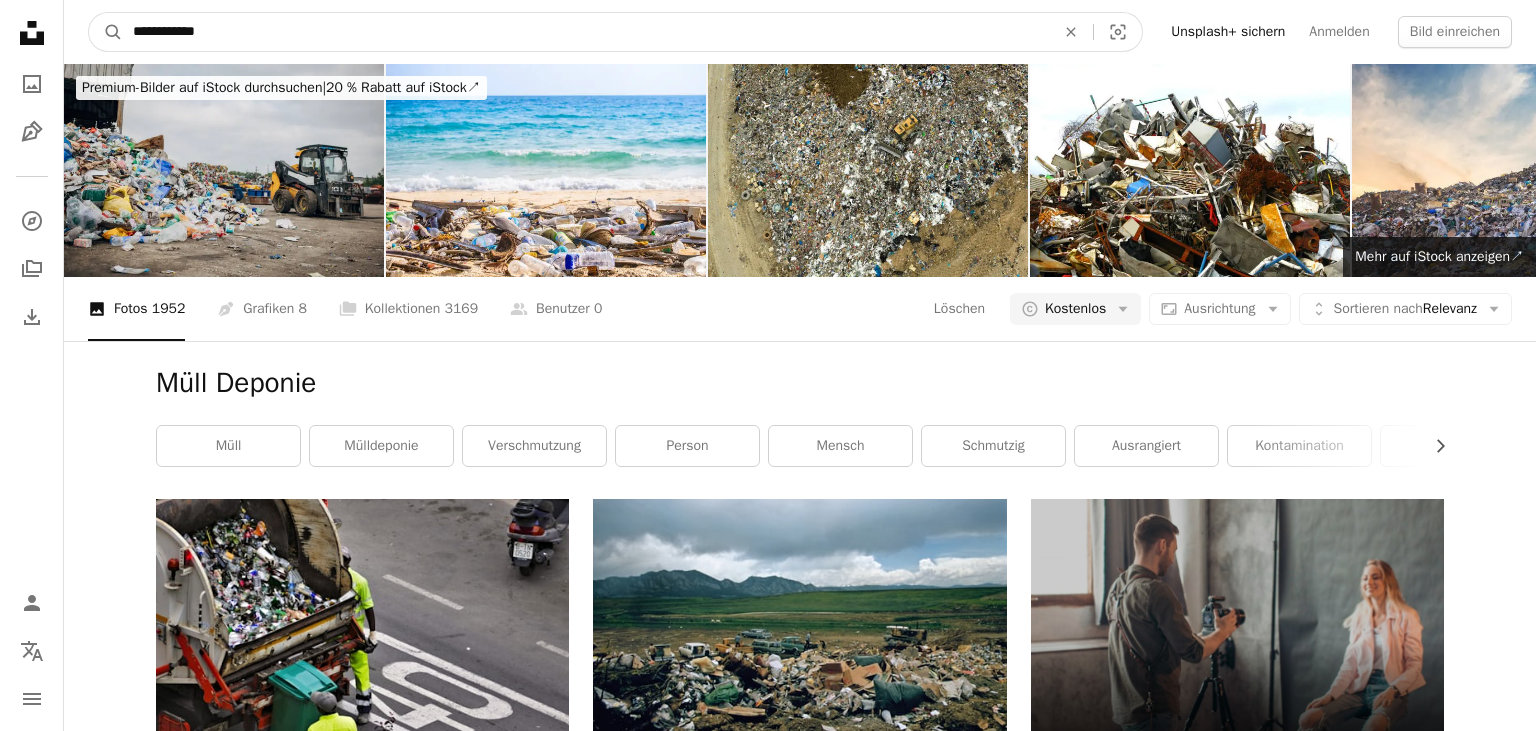 drag, startPoint x: 240, startPoint y: 34, endPoint x: 161, endPoint y: 35, distance: 79.00633 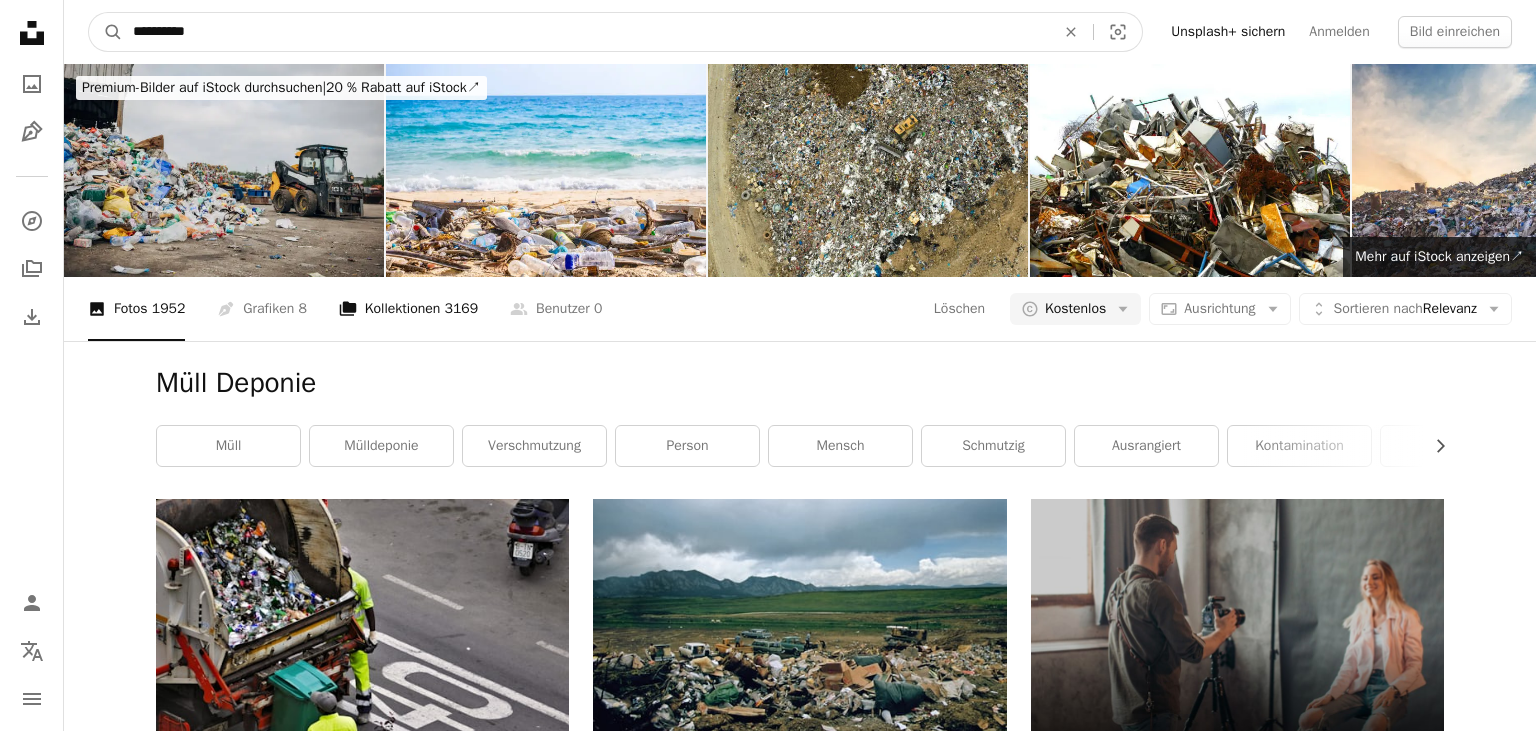 type on "**********" 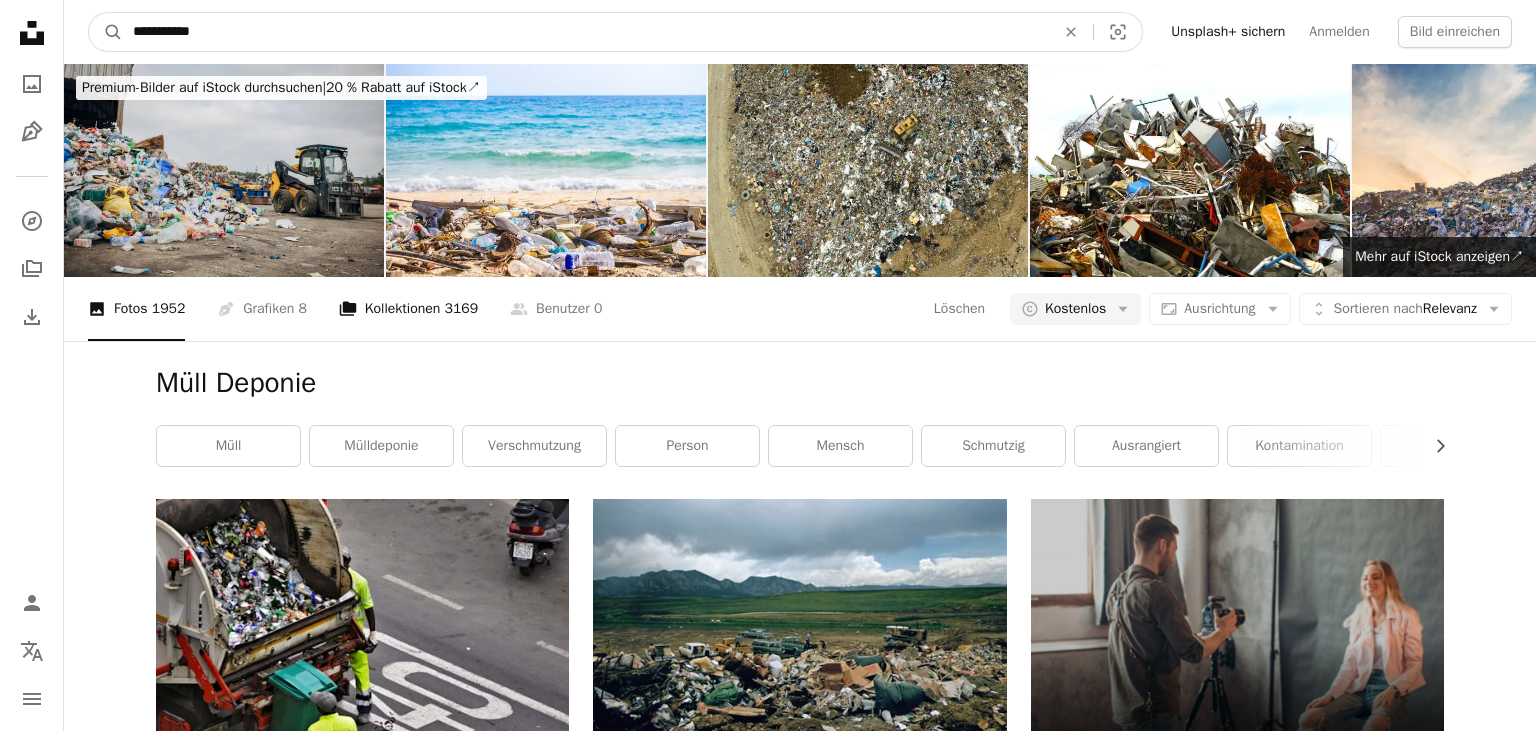 click on "A magnifying glass" at bounding box center [106, 32] 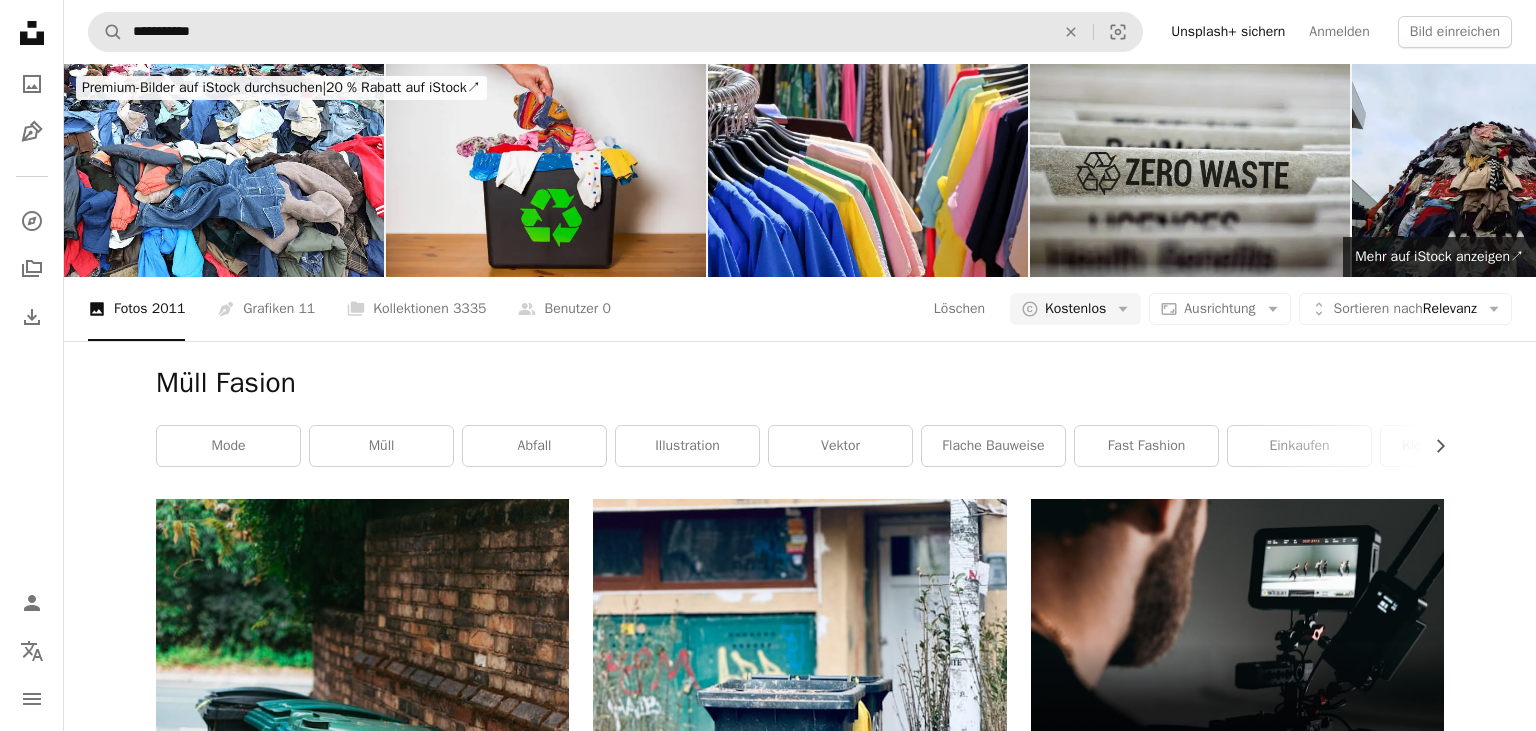 drag, startPoint x: 286, startPoint y: 8, endPoint x: 281, endPoint y: 21, distance: 13.928389 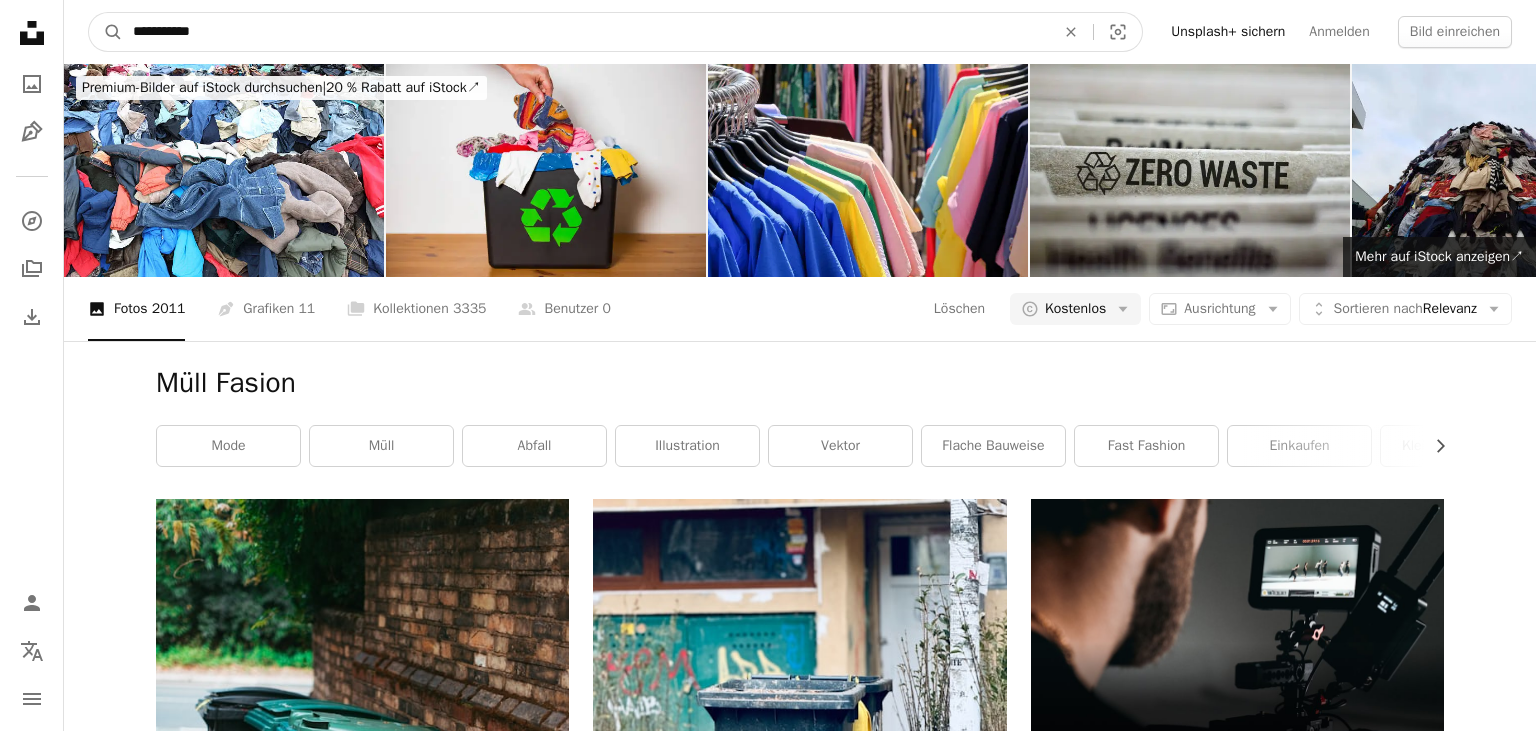 click on "**********" at bounding box center (586, 32) 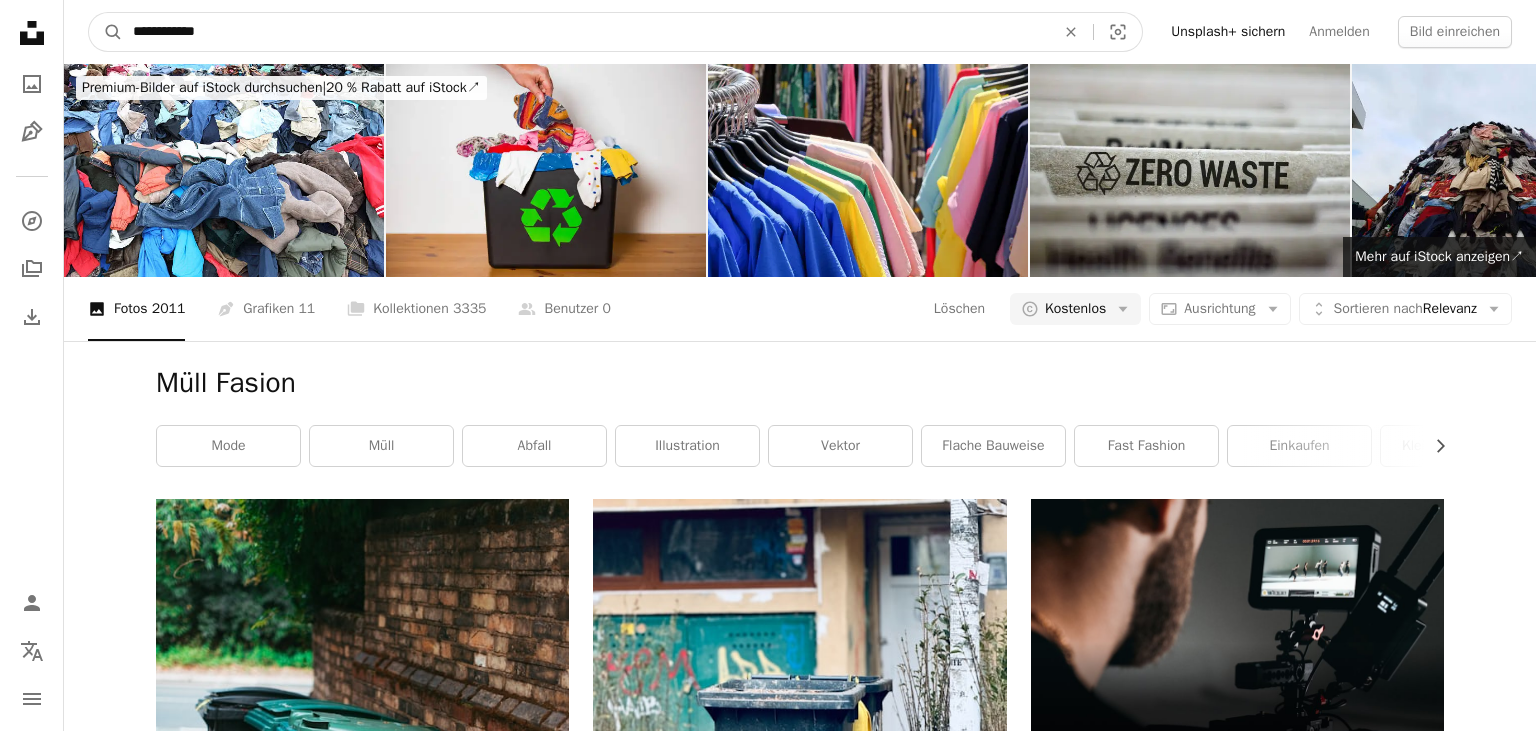 type on "**********" 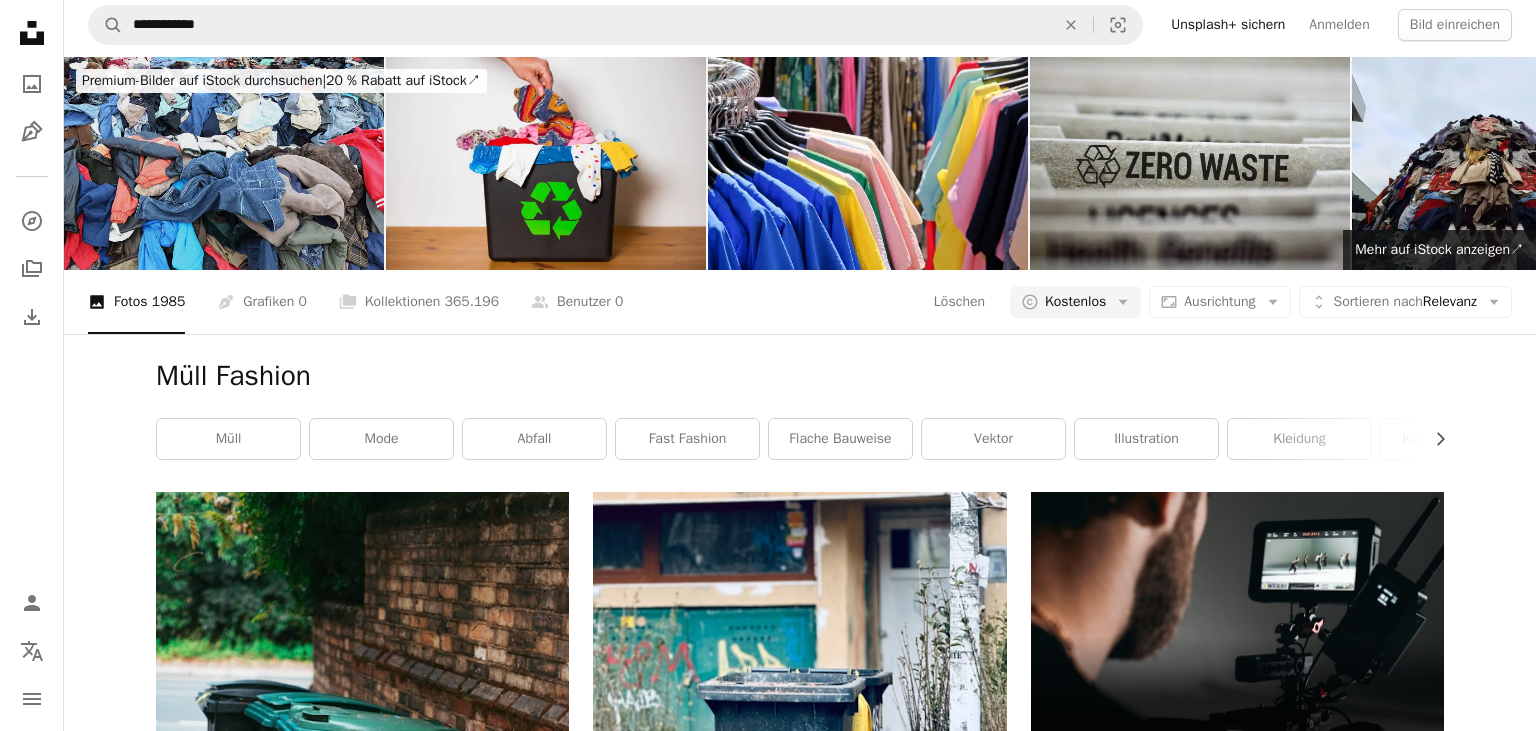 scroll, scrollTop: 0, scrollLeft: 0, axis: both 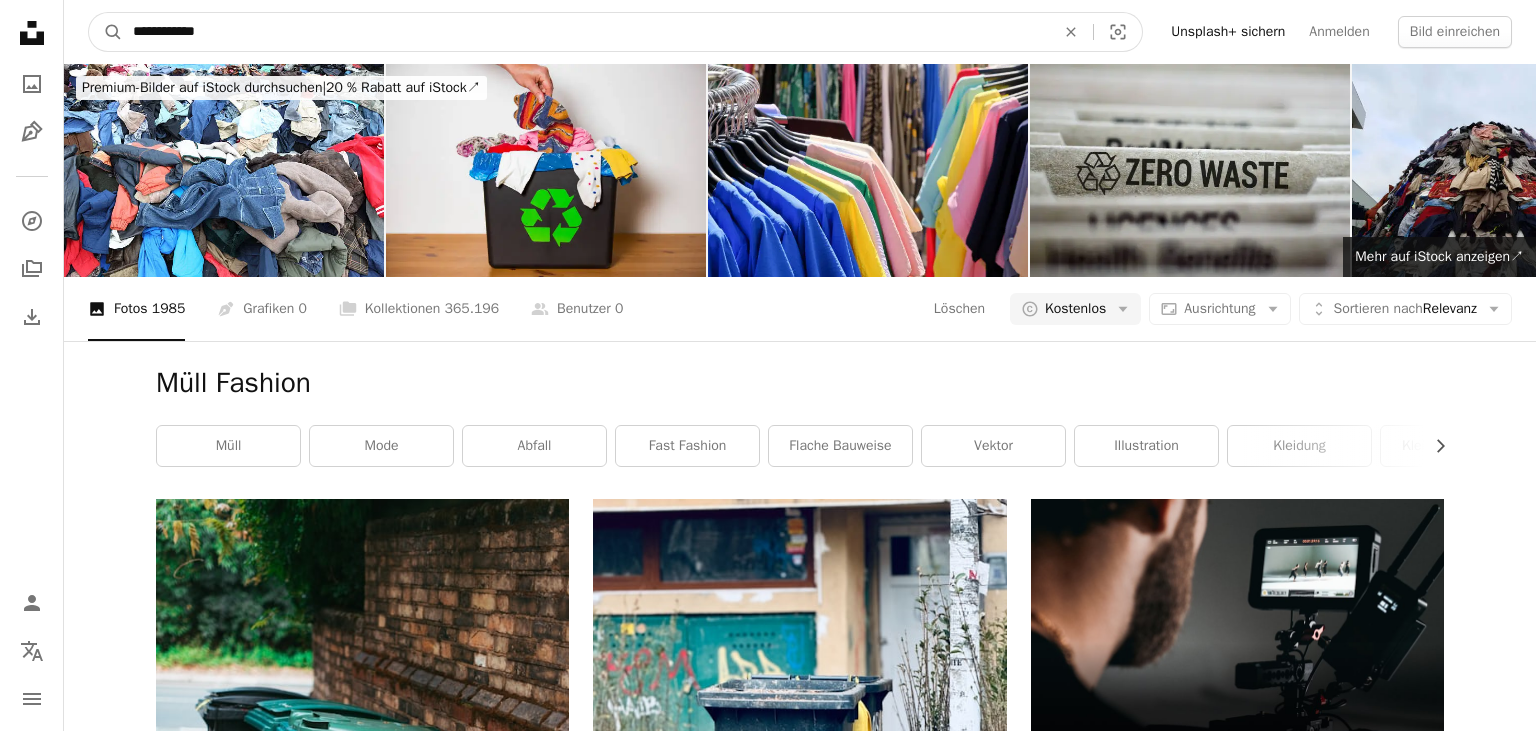 drag, startPoint x: 244, startPoint y: 24, endPoint x: 0, endPoint y: -7, distance: 245.96138 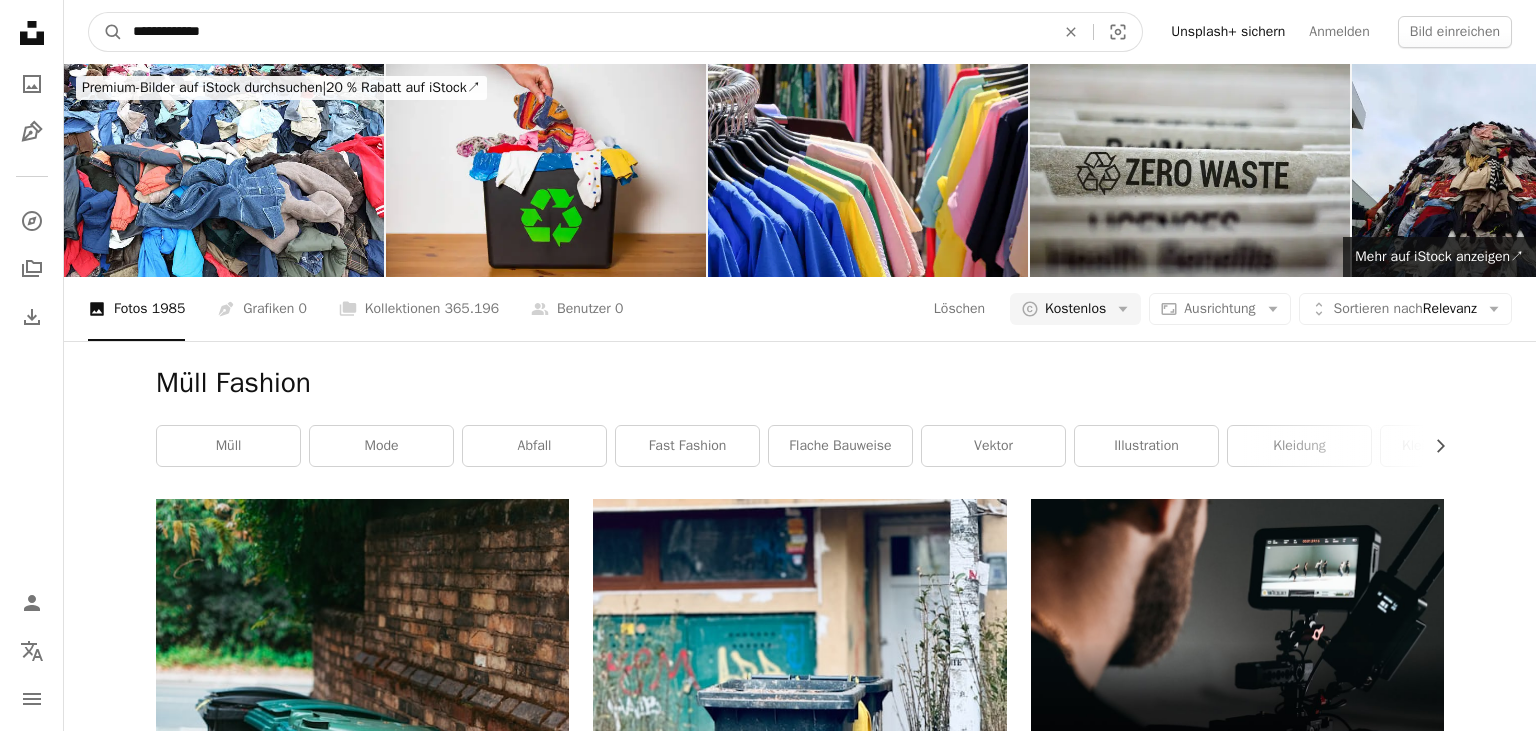 click on "A magnifying glass" at bounding box center (106, 32) 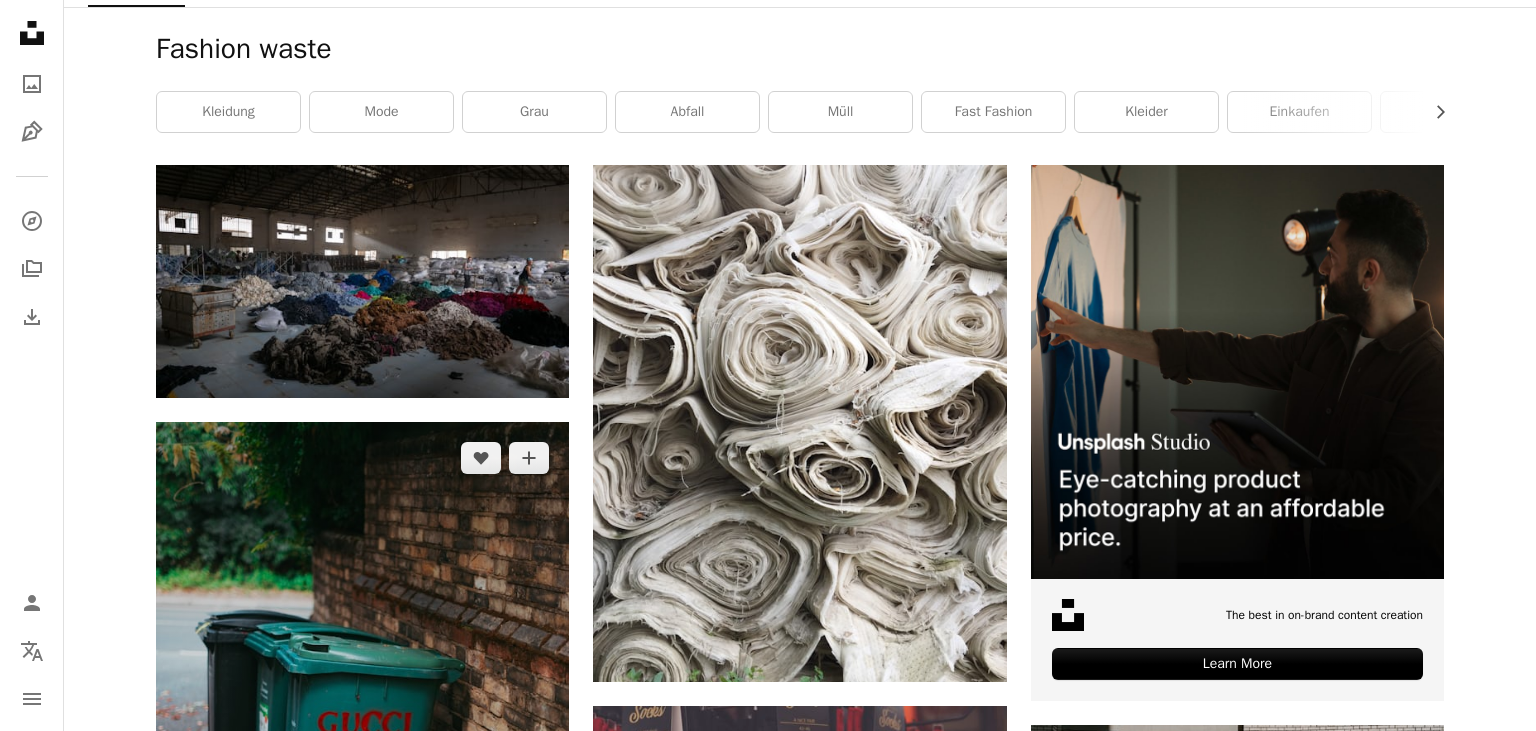 scroll, scrollTop: 352, scrollLeft: 0, axis: vertical 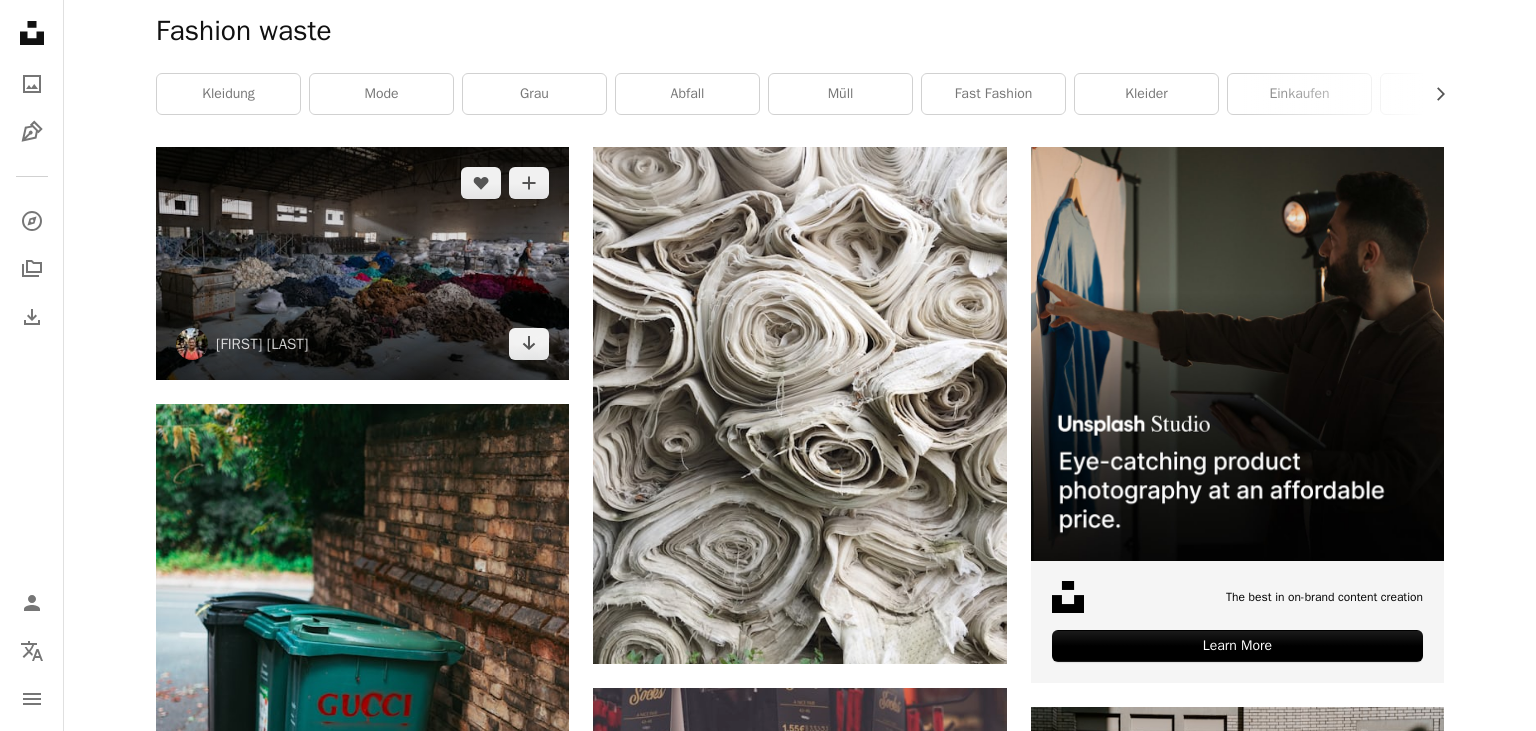 click at bounding box center [362, 263] 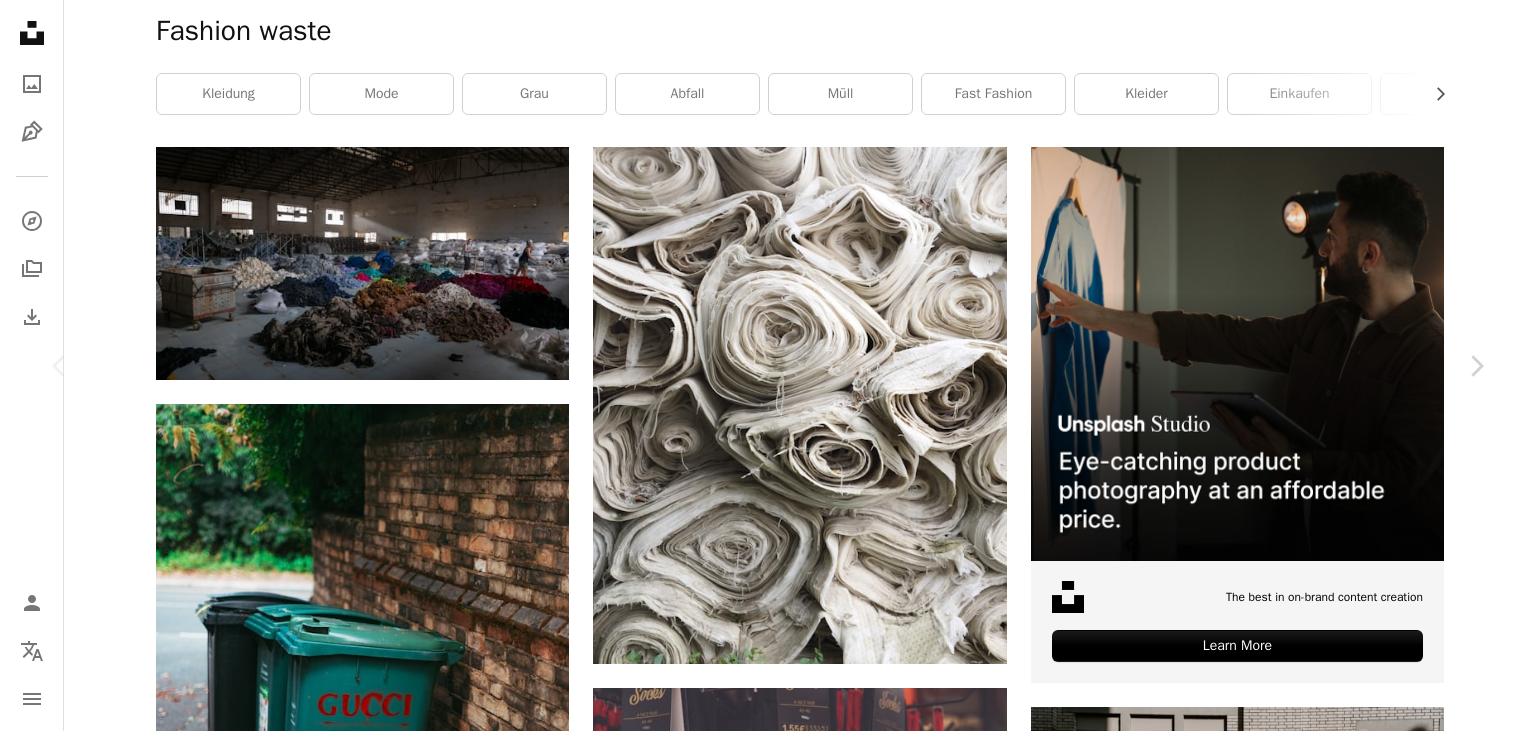 drag, startPoint x: 1262, startPoint y: 42, endPoint x: 1256, endPoint y: 56, distance: 15.231546 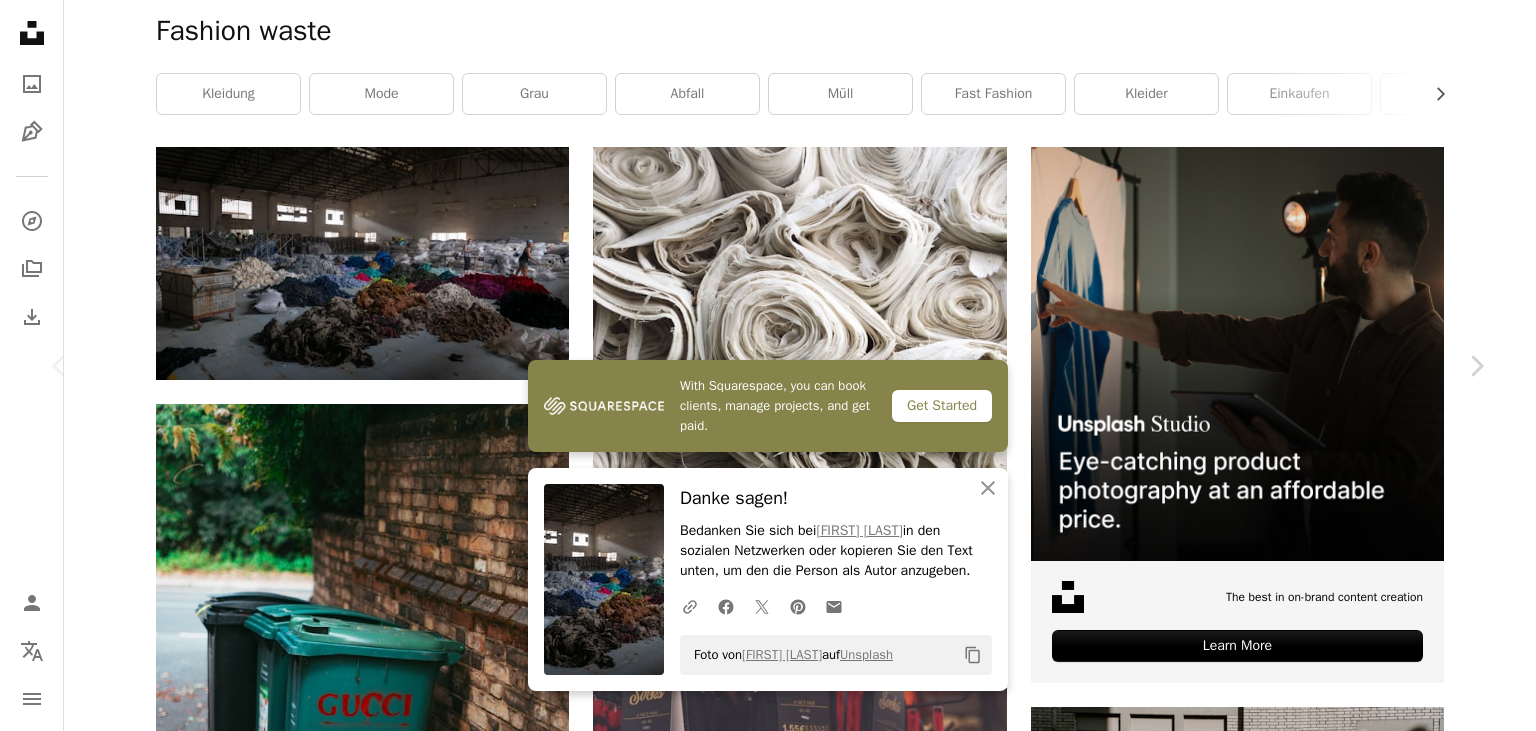 click on "An X shape Chevron left Chevron right With Squarespace, you can book clients, manage projects, and get paid. Get Started An X shape Schließen Danke sagen! Bedanken Sie sich bei  [FIRST] [LAST]  in den sozialen Netzwerken oder kopieren Sie den Text unten, um den die Person als Autor anzugeben. A URL sharing icon (chains) Facebook icon X (formerly Twitter) icon Pinterest icon An envelope Foto von  [FIRST] [LAST]  auf  Unsplash
Copy content [FIRST] [LAST] [USERNAME] A heart A plus sign Kostenlos herunterladen Chevron down Zoom in Aufrufe 1.533.128 Downloads 23.532 A forward-right arrow Teilen Info icon Info More Actions A map marker Phnom Penh, Phnom Penh, Cambodia Calendar outlined Veröffentlicht am  22. November 2020 Camera LEICA, D-LUX (Typ 109) Safety Kostenlos zu verwenden im Rahmen der  Unsplash Lizenz Kleidung Fabrik Stoff Kambodscha Abfall farbenfroh freiwilligen Aktivismus Bekleidungsfabrik Modebranche Verlassene Fabrik Stofffabrik Bekleidungsindustrie Gebäude Mensch Mode grau  |" at bounding box center (768, 5118) 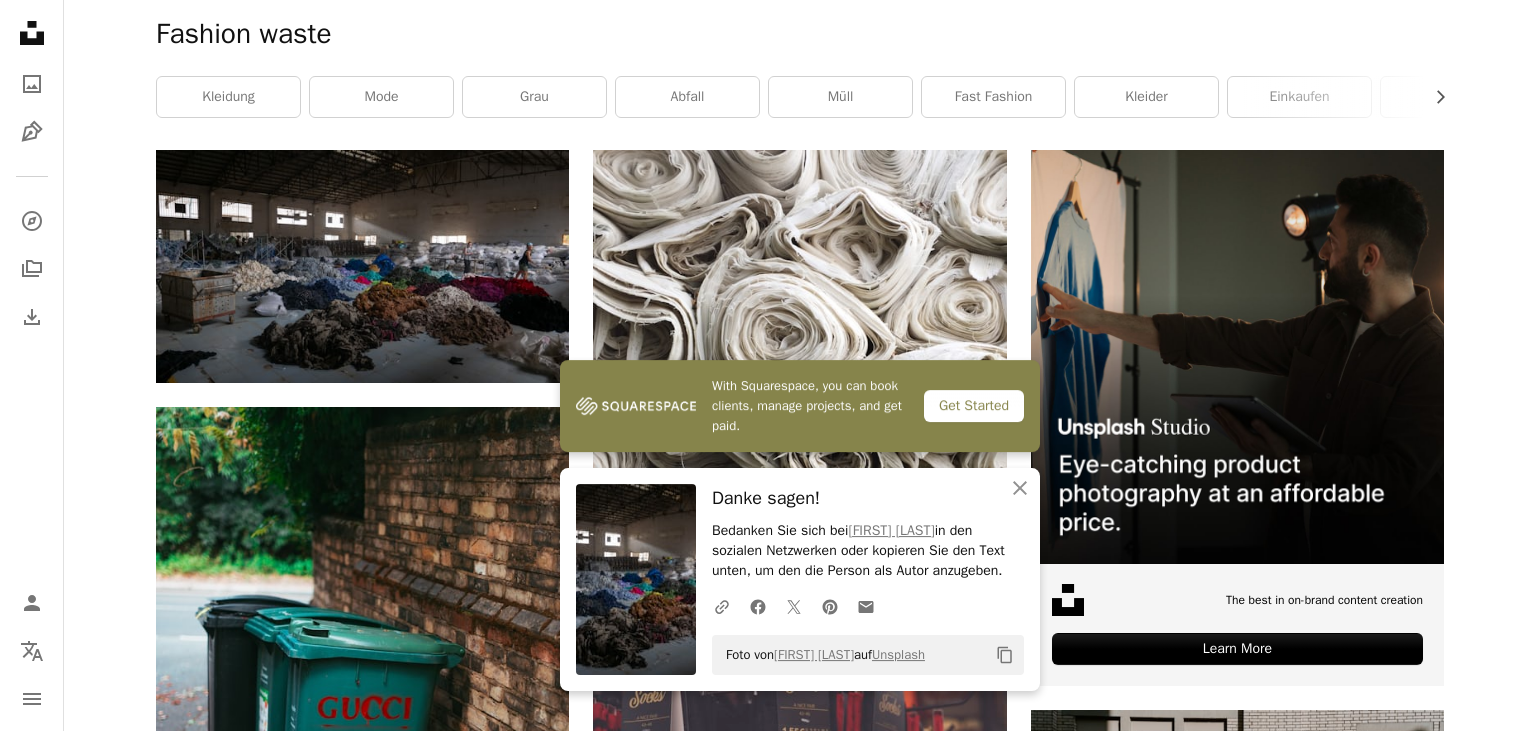 scroll, scrollTop: 0, scrollLeft: 0, axis: both 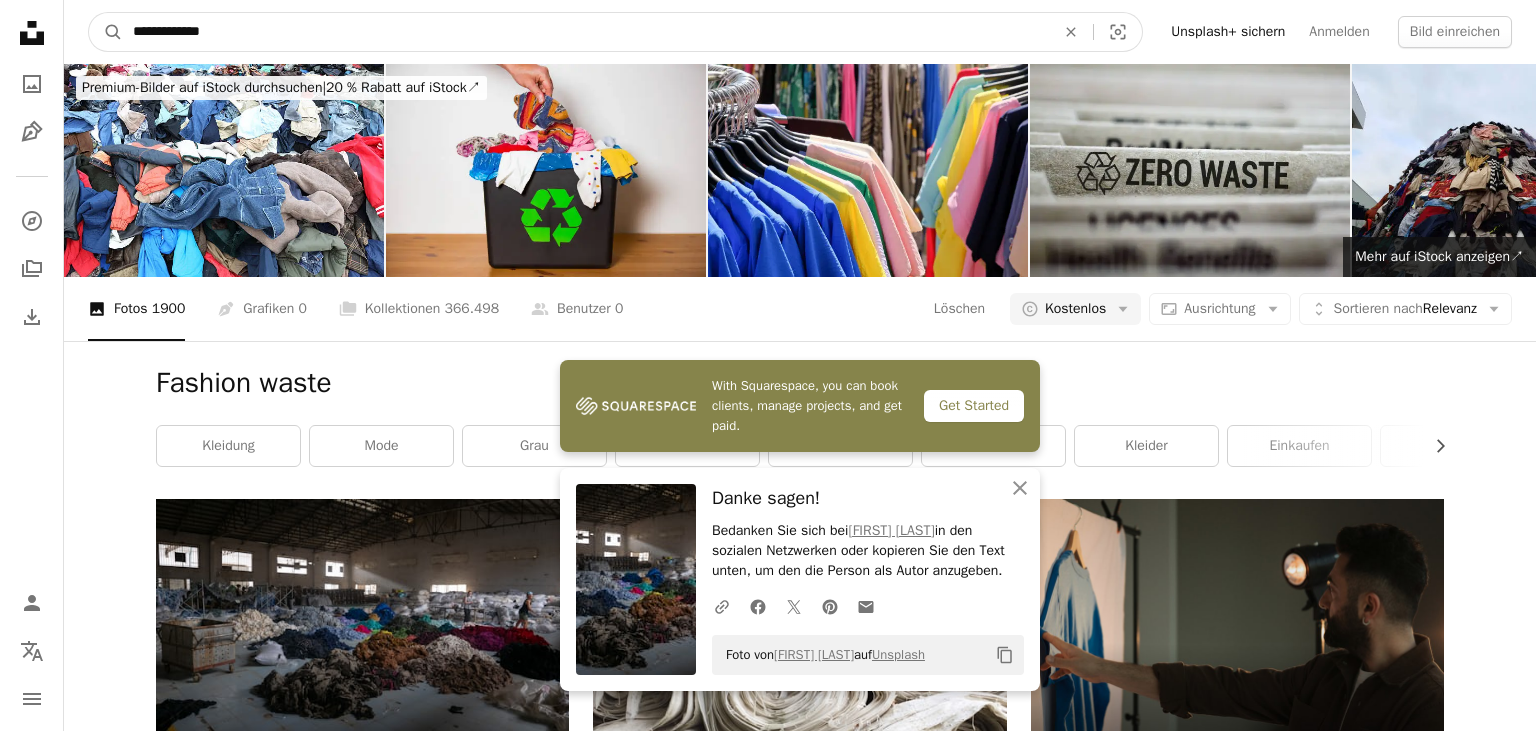 drag, startPoint x: 150, startPoint y: 25, endPoint x: 173, endPoint y: 38, distance: 26.41969 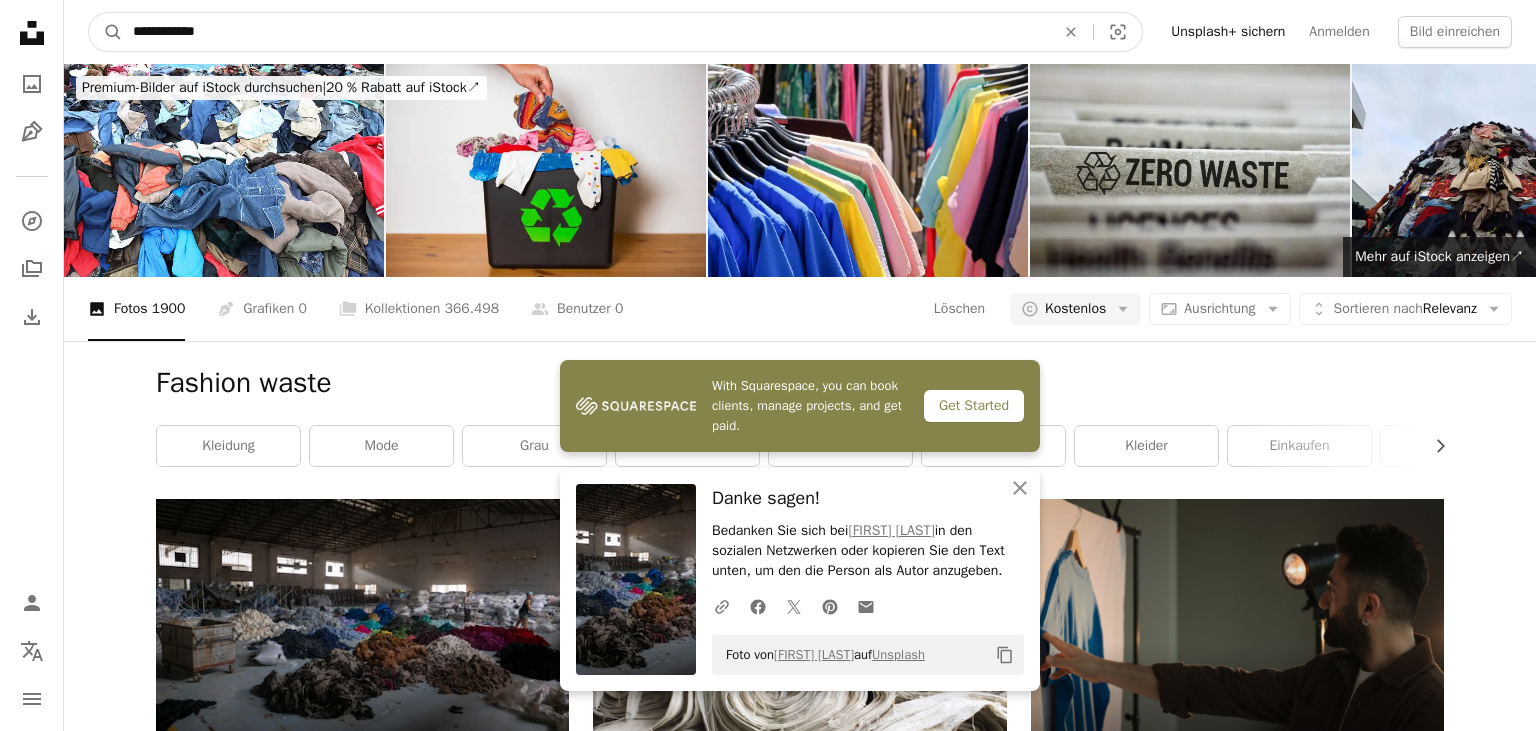type on "**********" 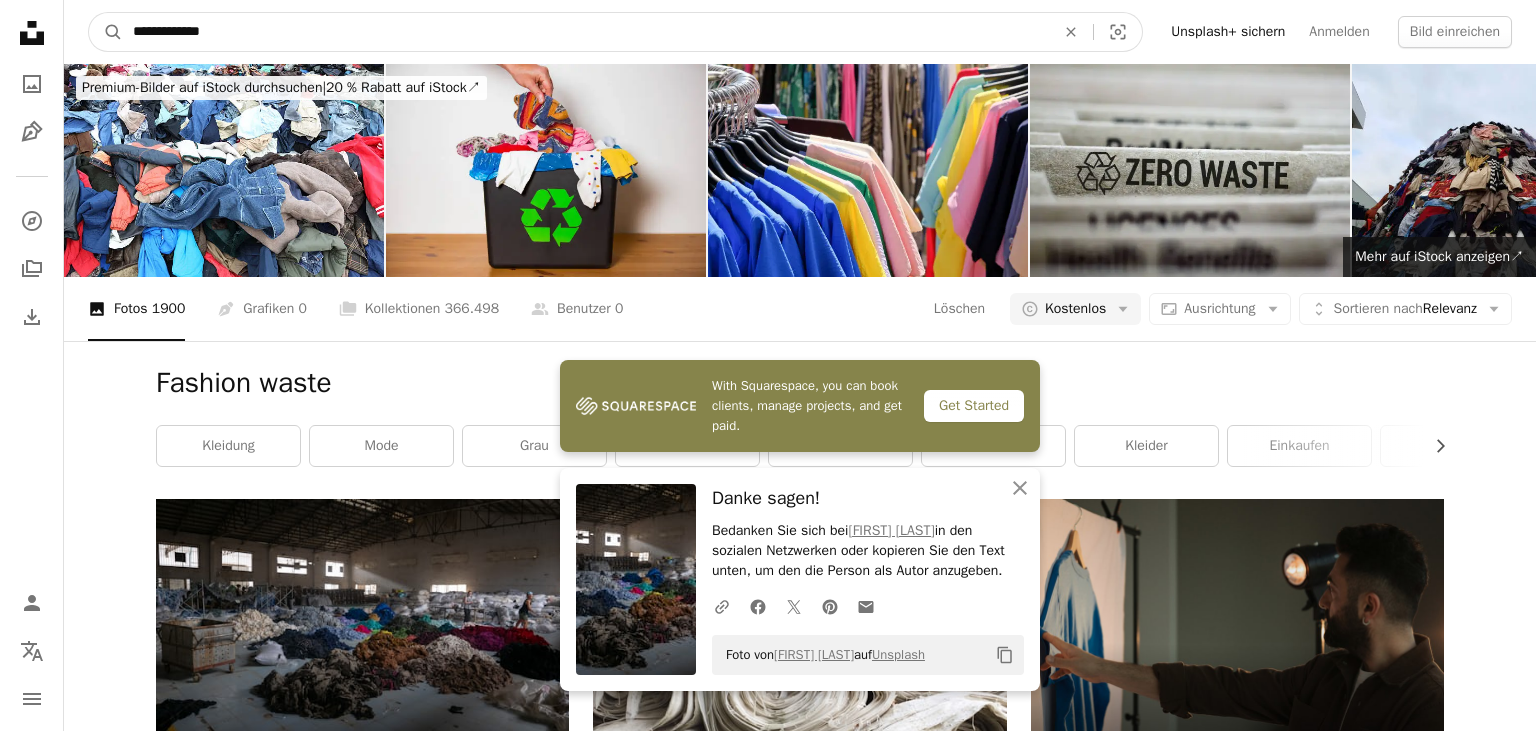 click on "A magnifying glass" at bounding box center (106, 32) 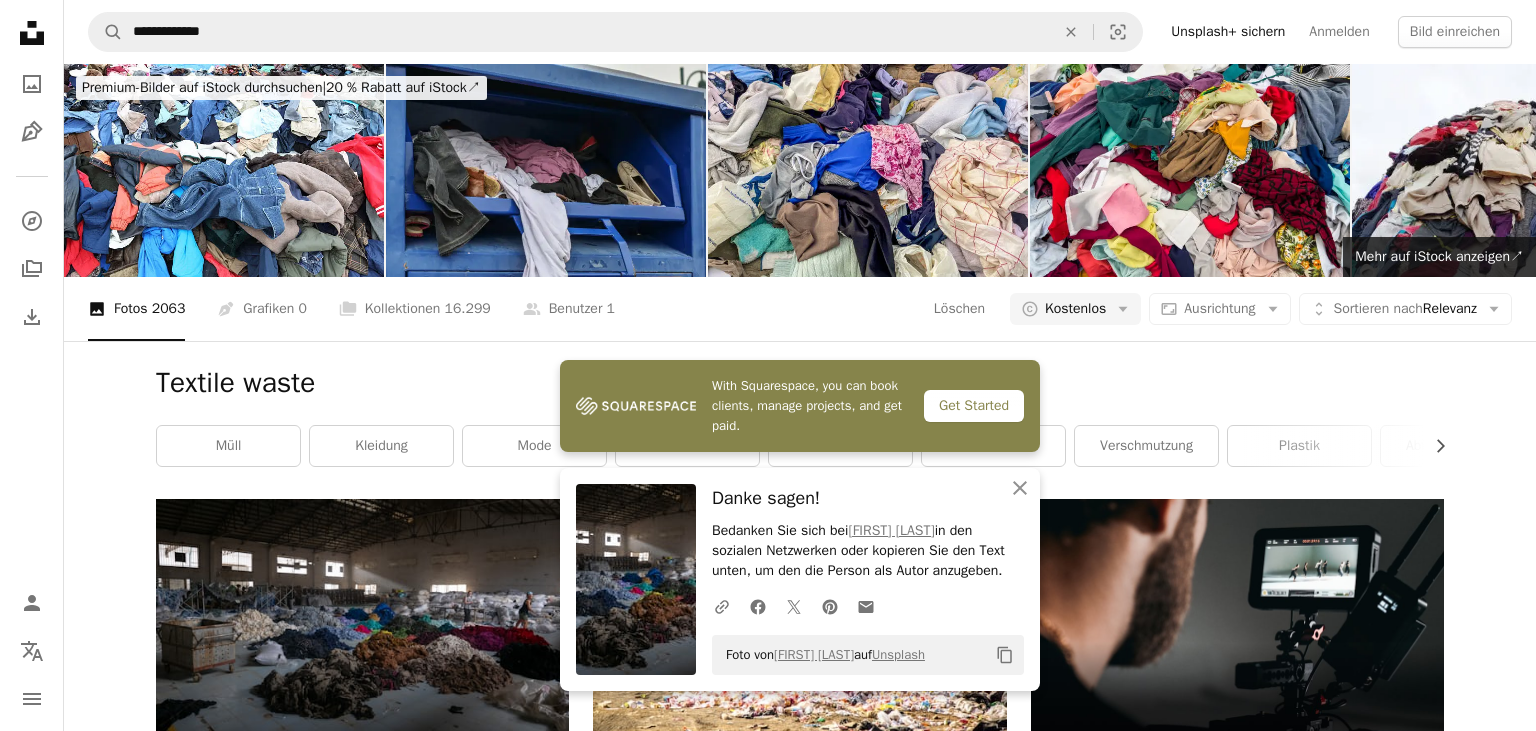 click on "Textile waste Chevron right Müll Kleidung Mode Stoff Abfall Umwelt Verschmutzung Plastik Abfallwirtschaft Umweltfragen Krise Verschmutzung durch Plastik" at bounding box center [800, 420] 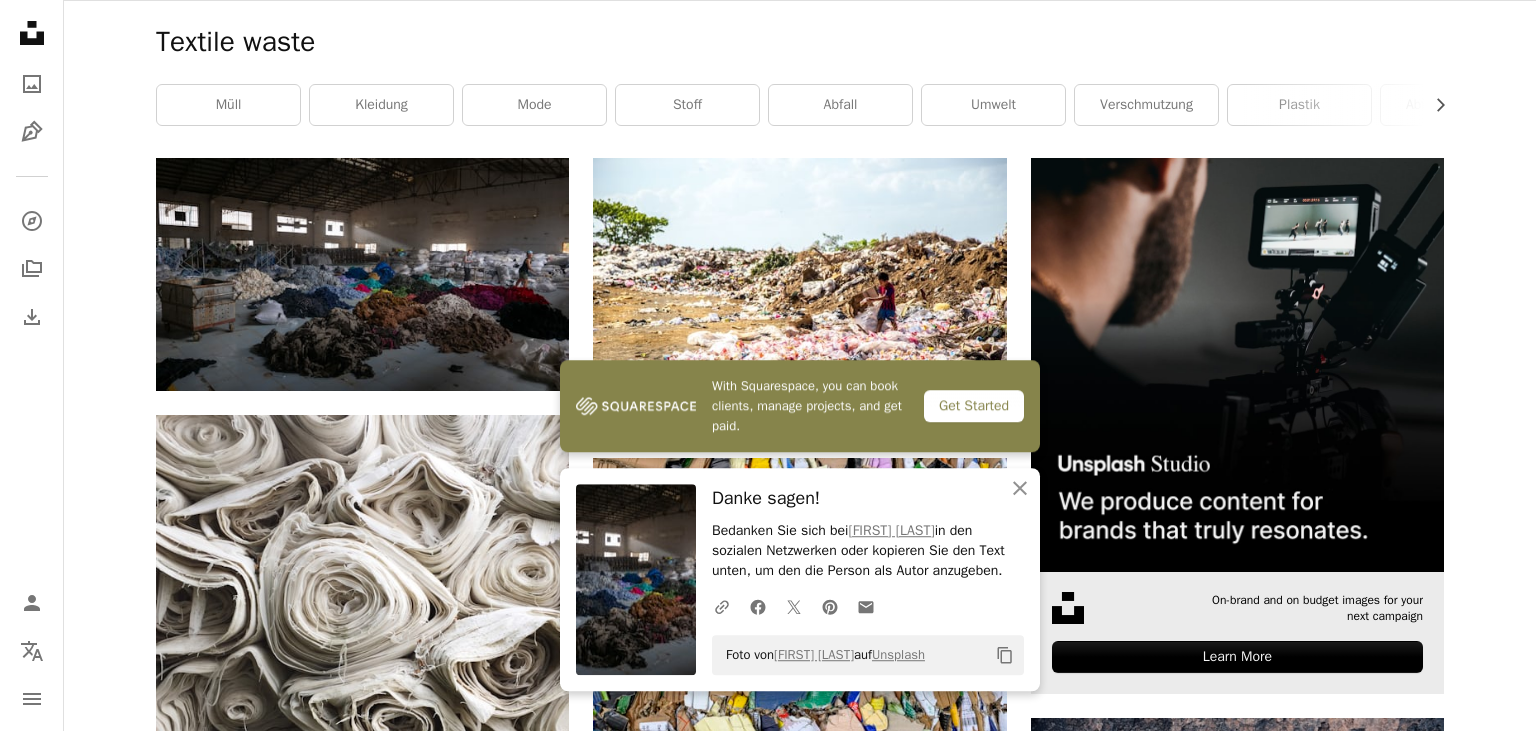 scroll, scrollTop: 352, scrollLeft: 0, axis: vertical 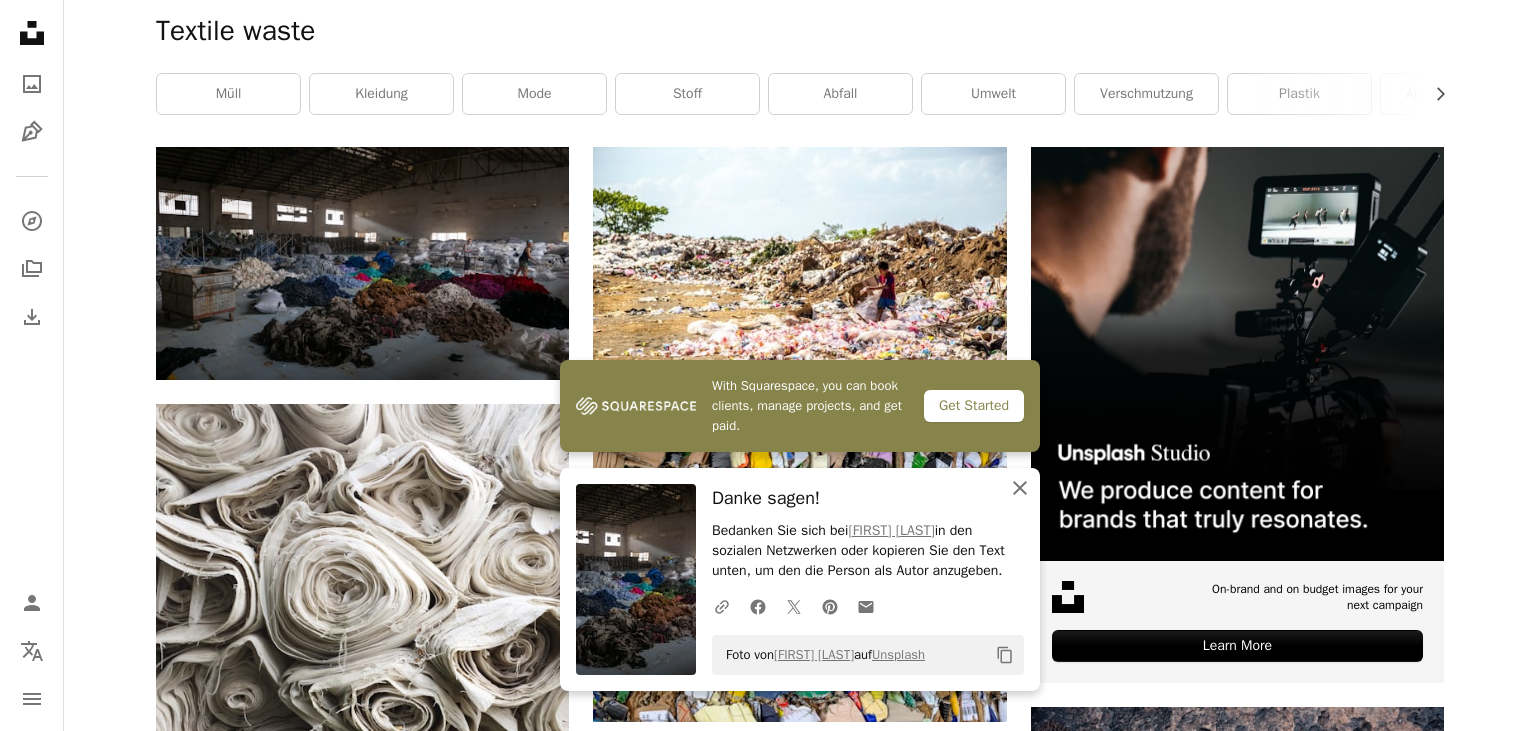 click on "An X shape" 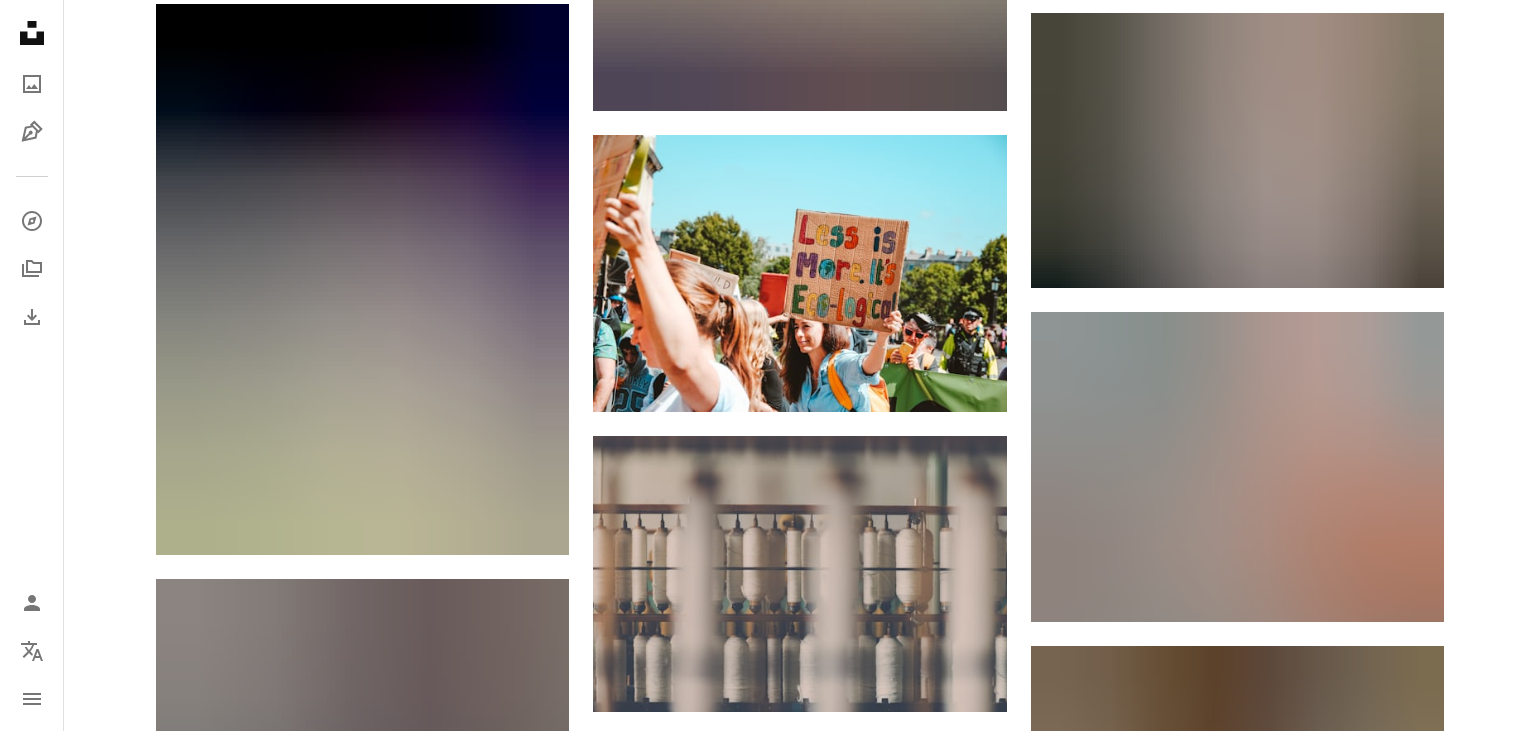 scroll, scrollTop: 1936, scrollLeft: 0, axis: vertical 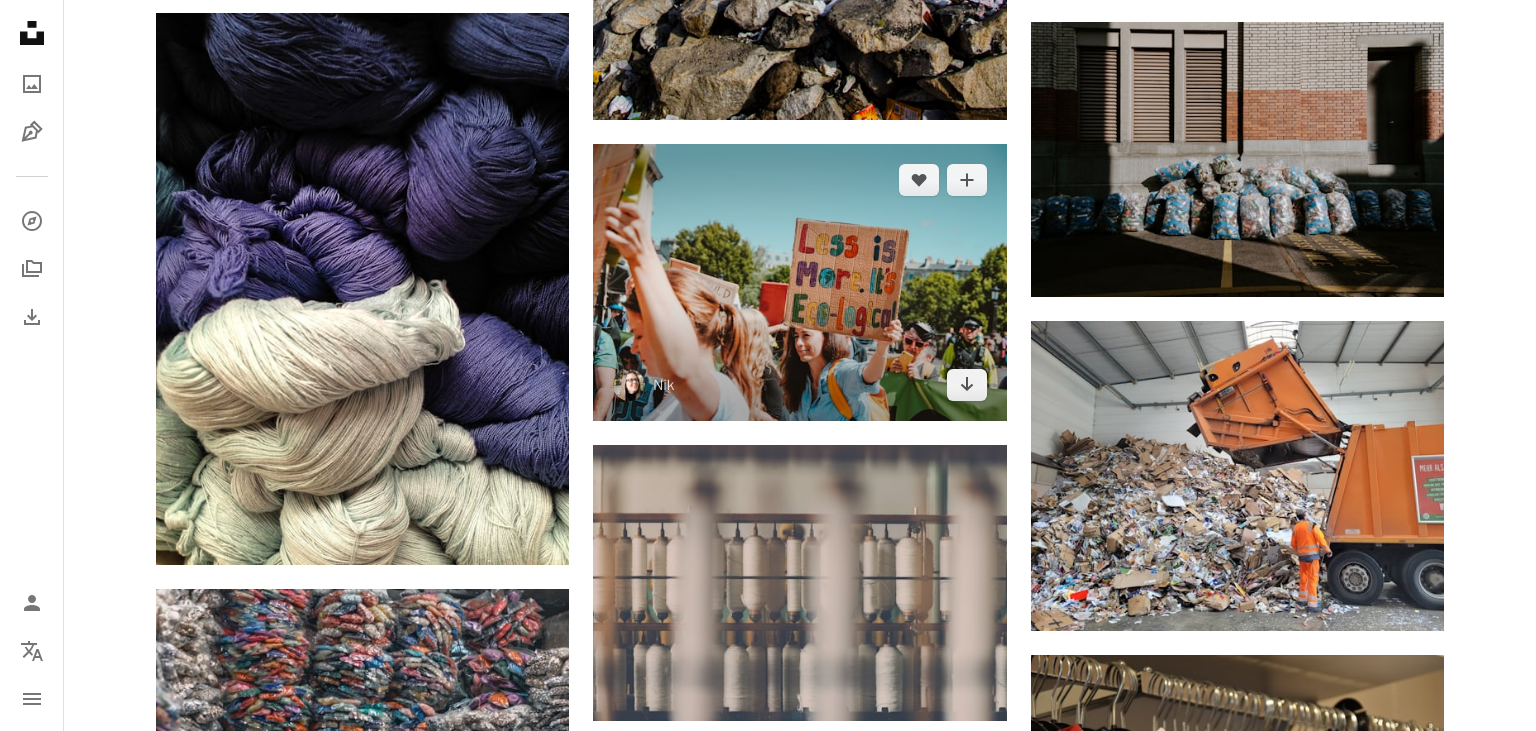 click at bounding box center (799, 282) 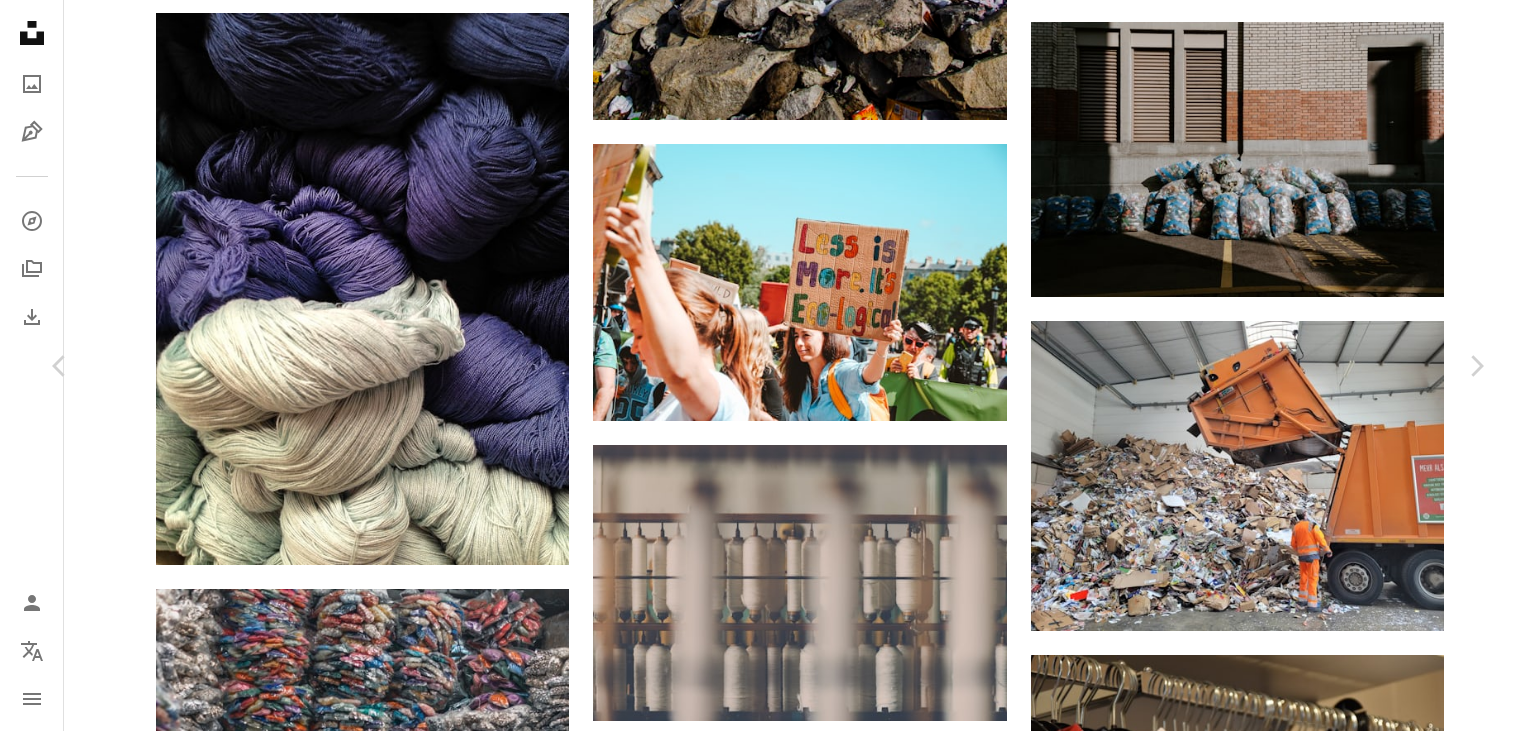 click on "Kostenlos herunterladen" at bounding box center (1255, 5548) 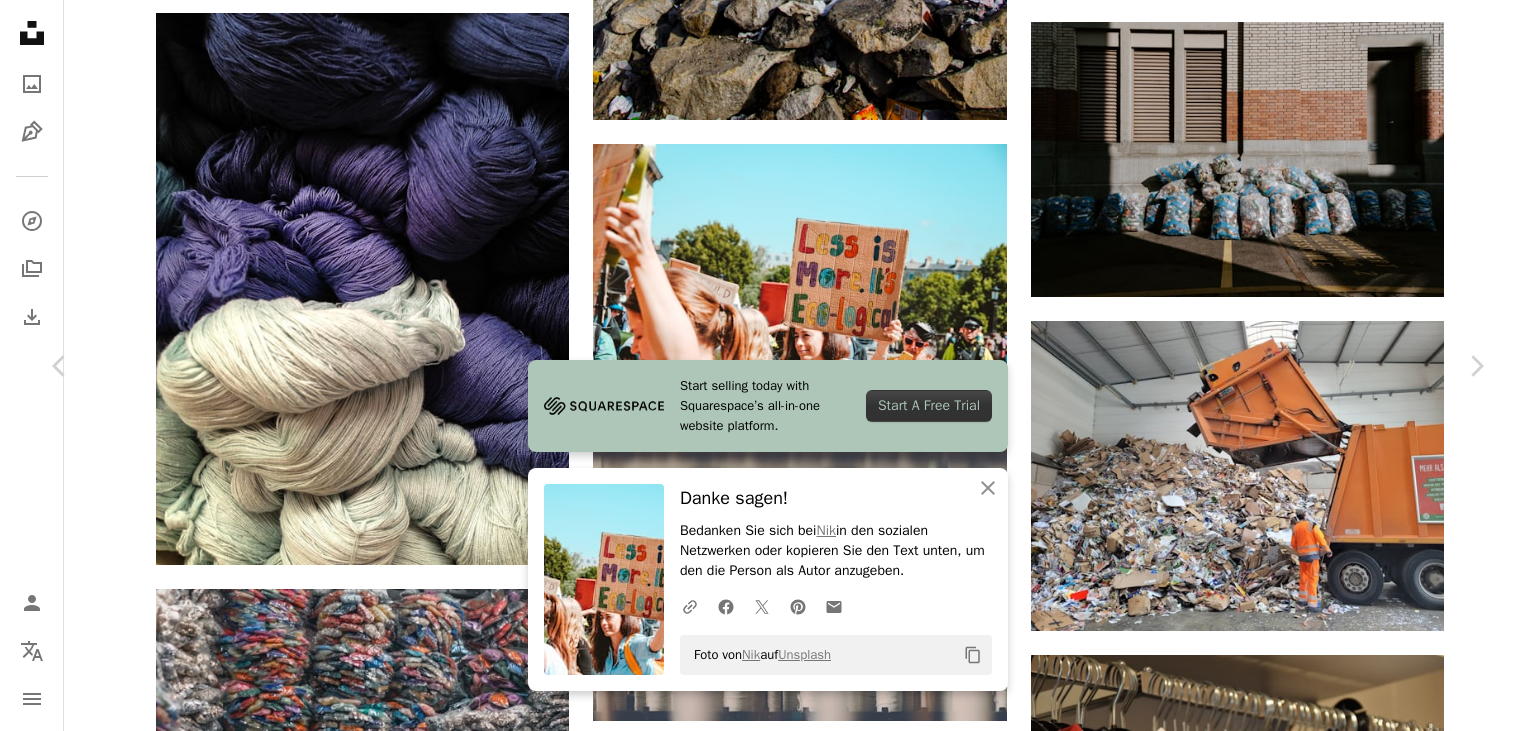 click on "[FIRST] [LAST]" at bounding box center (768, 5866) 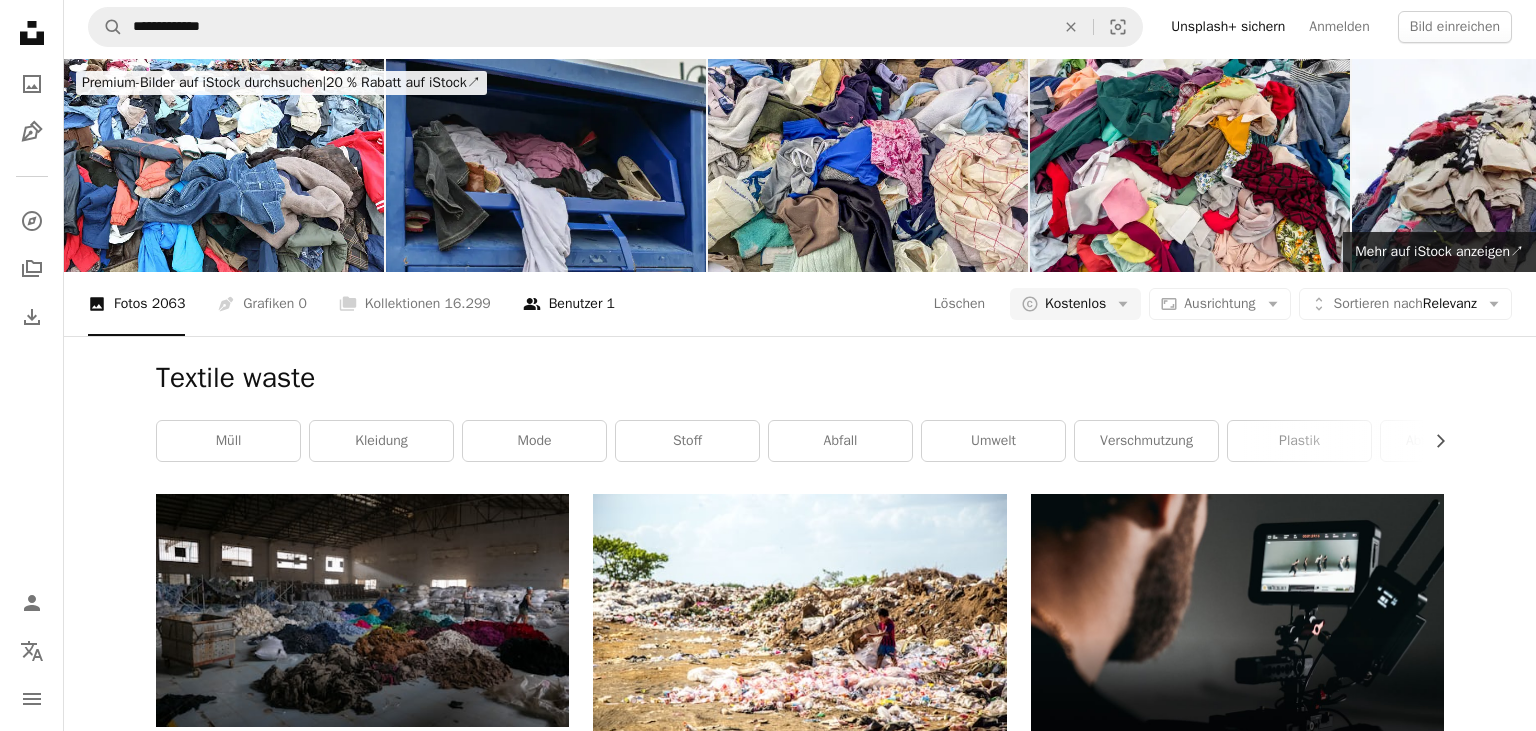 scroll, scrollTop: 0, scrollLeft: 0, axis: both 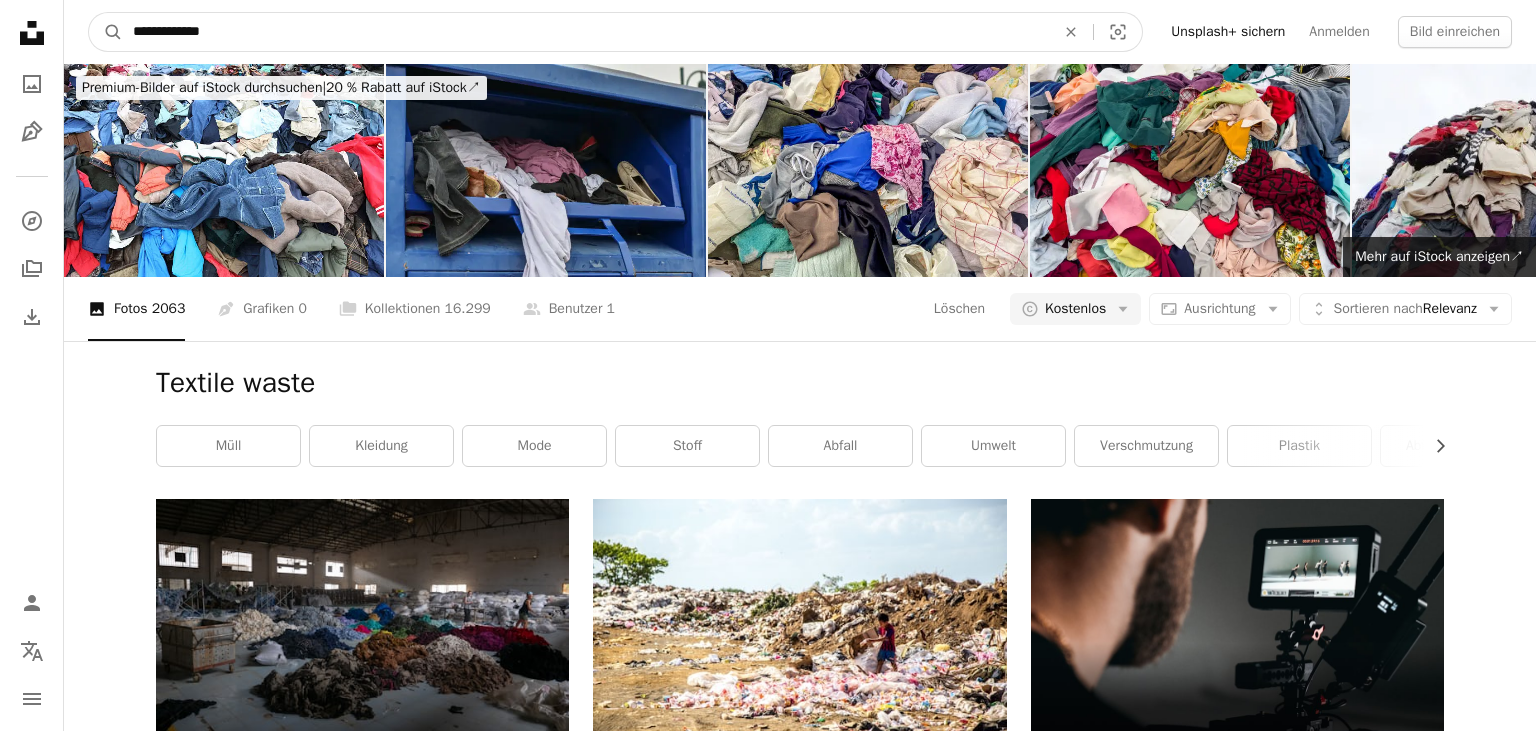 drag, startPoint x: 175, startPoint y: 38, endPoint x: 0, endPoint y: 36, distance: 175.01143 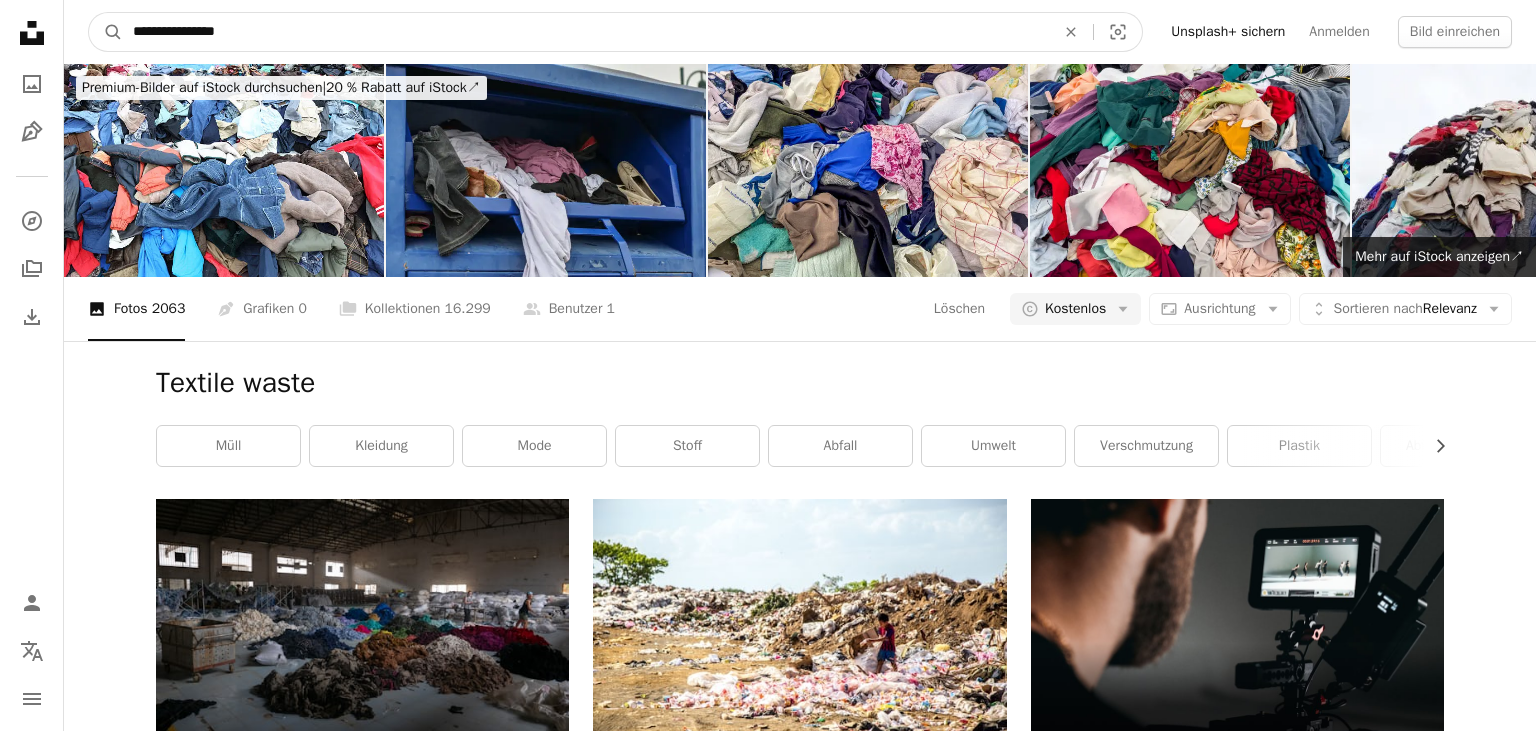 type on "**********" 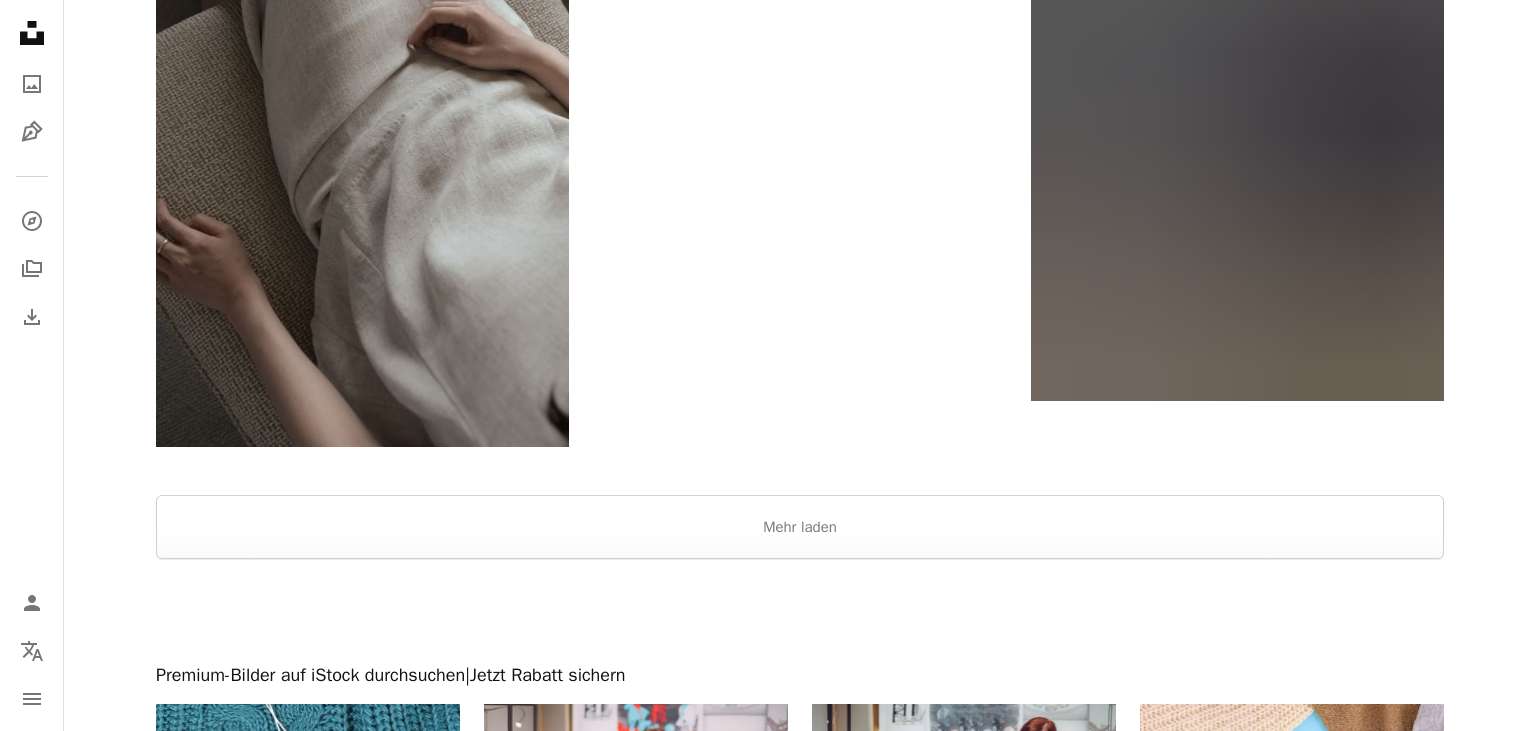 scroll, scrollTop: 3872, scrollLeft: 0, axis: vertical 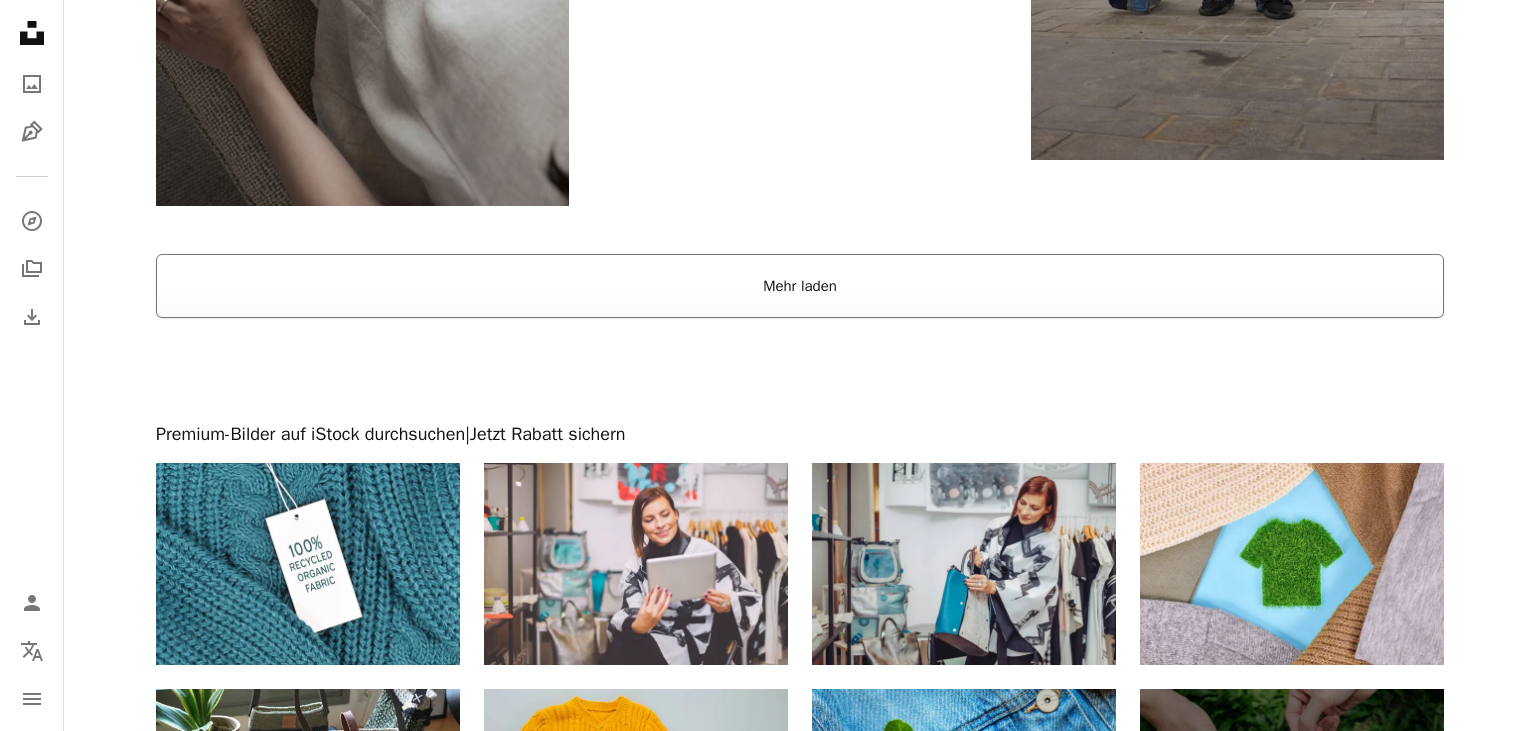 click on "Mehr laden" at bounding box center [800, 286] 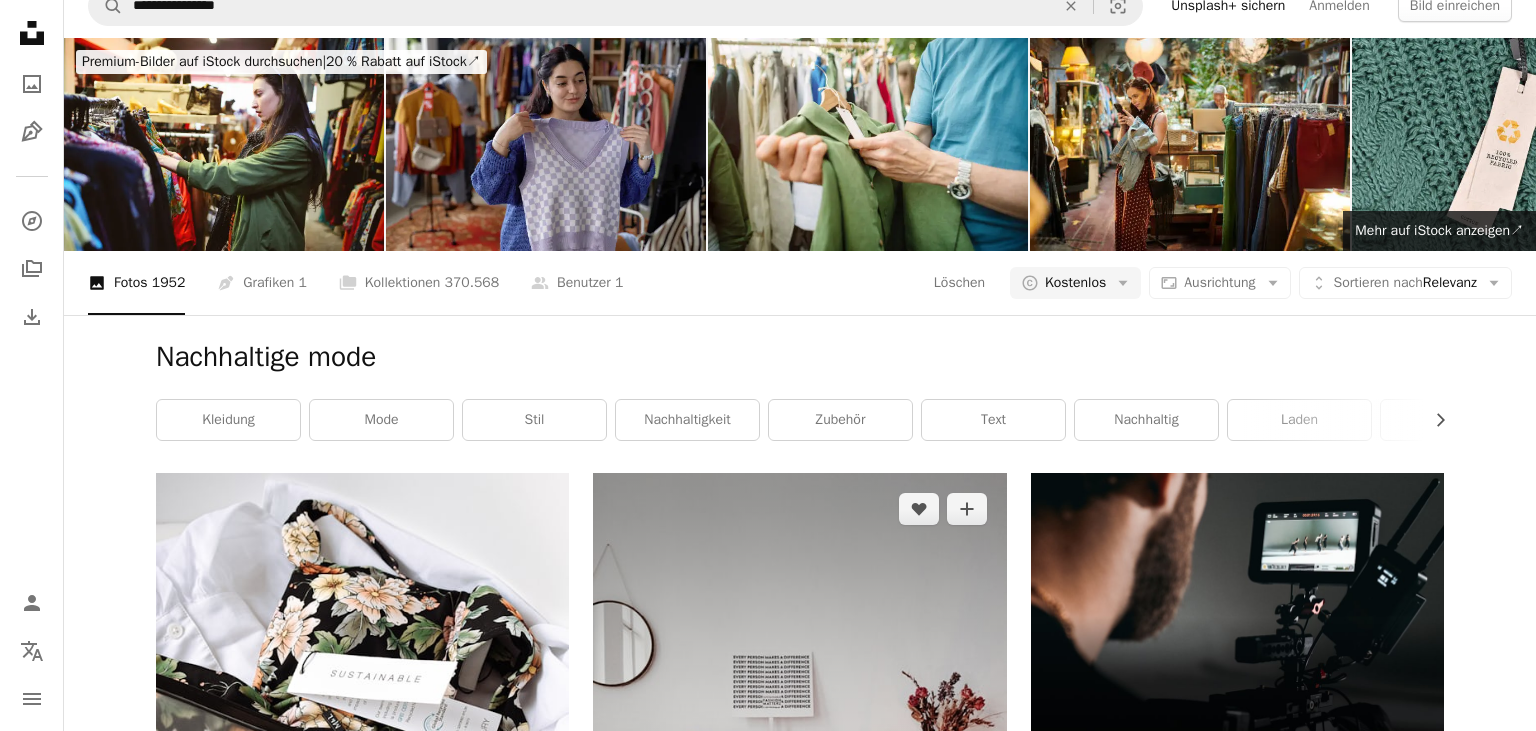 scroll, scrollTop: 0, scrollLeft: 0, axis: both 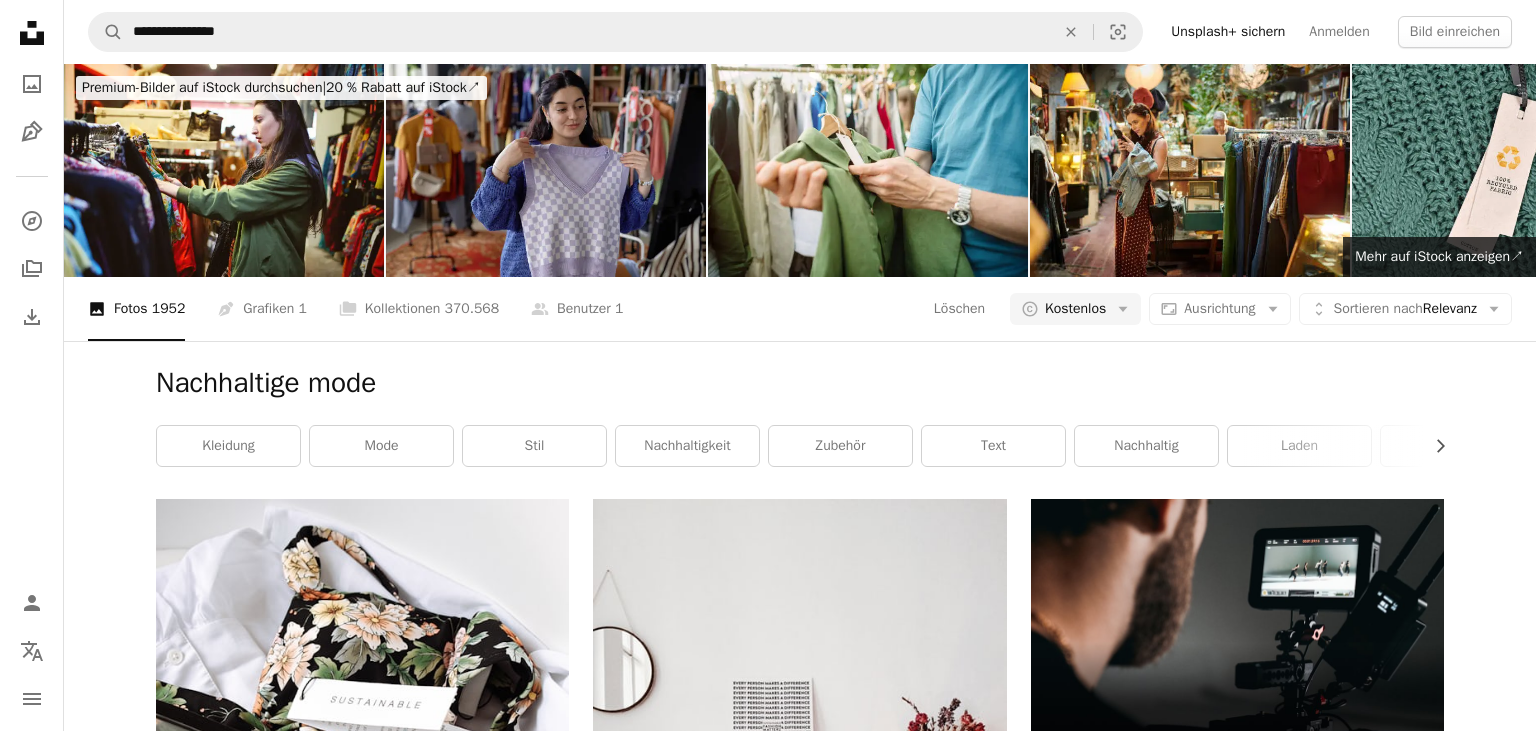 drag, startPoint x: 336, startPoint y: 52, endPoint x: 0, endPoint y: 40, distance: 336.2142 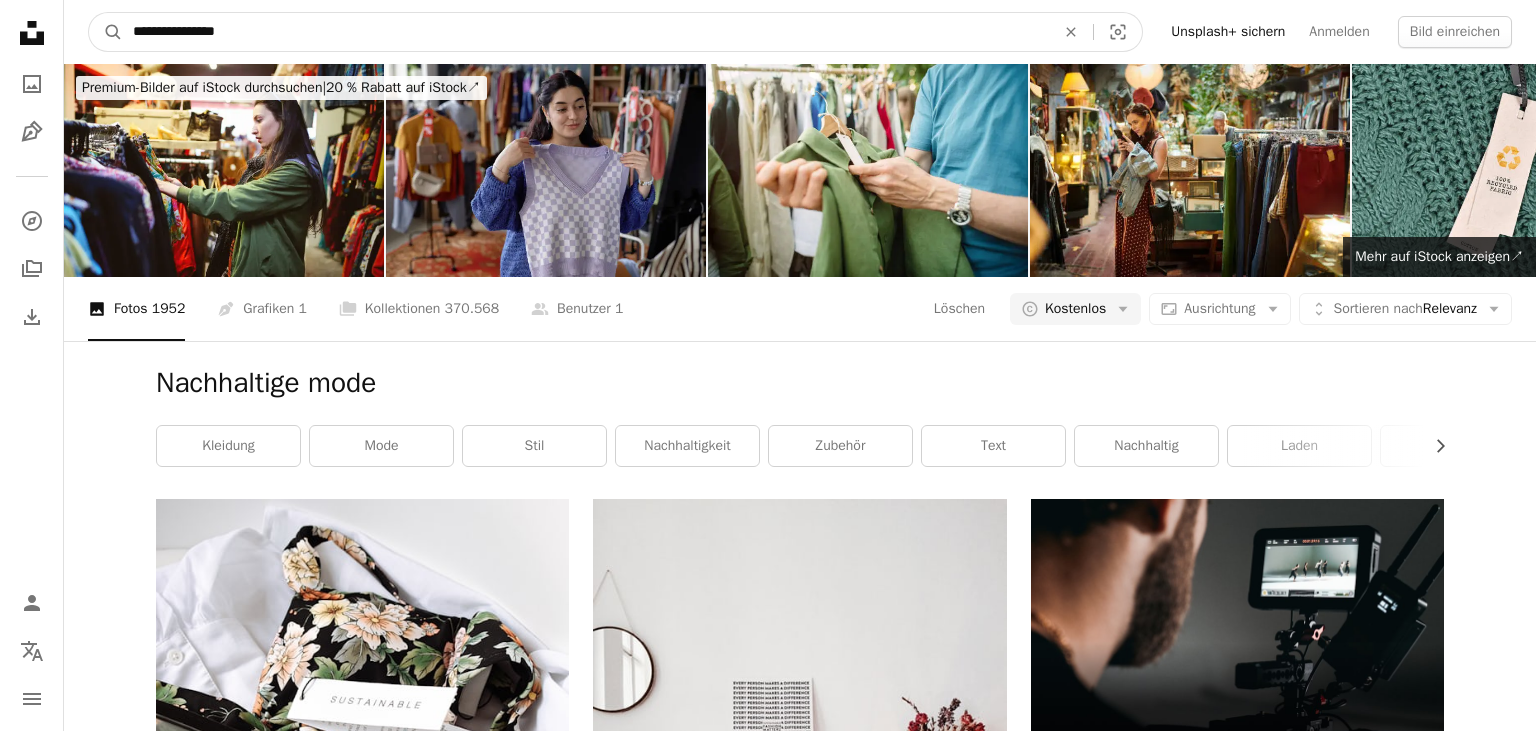 drag, startPoint x: 430, startPoint y: 41, endPoint x: 0, endPoint y: 6, distance: 431.42206 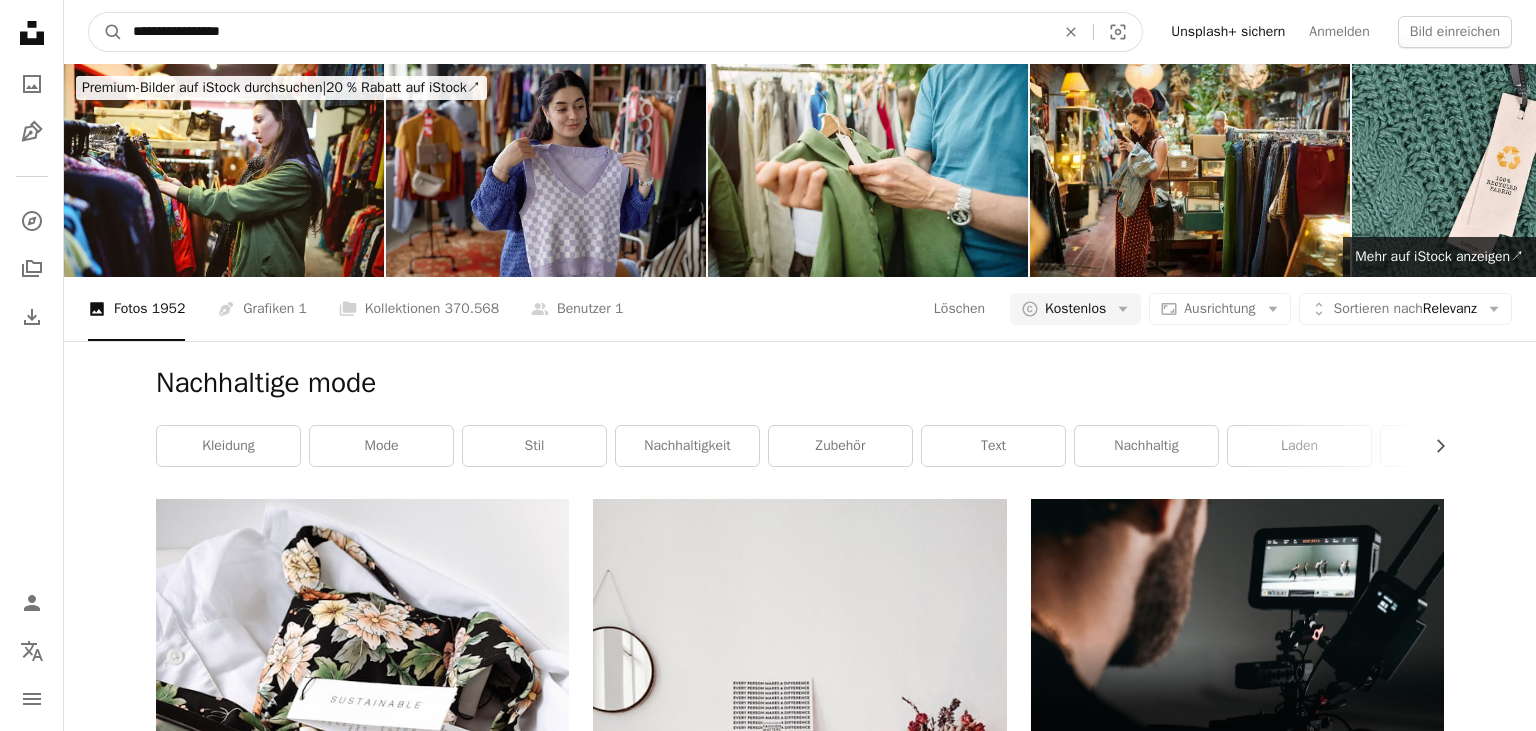 click on "A magnifying glass" at bounding box center [106, 32] 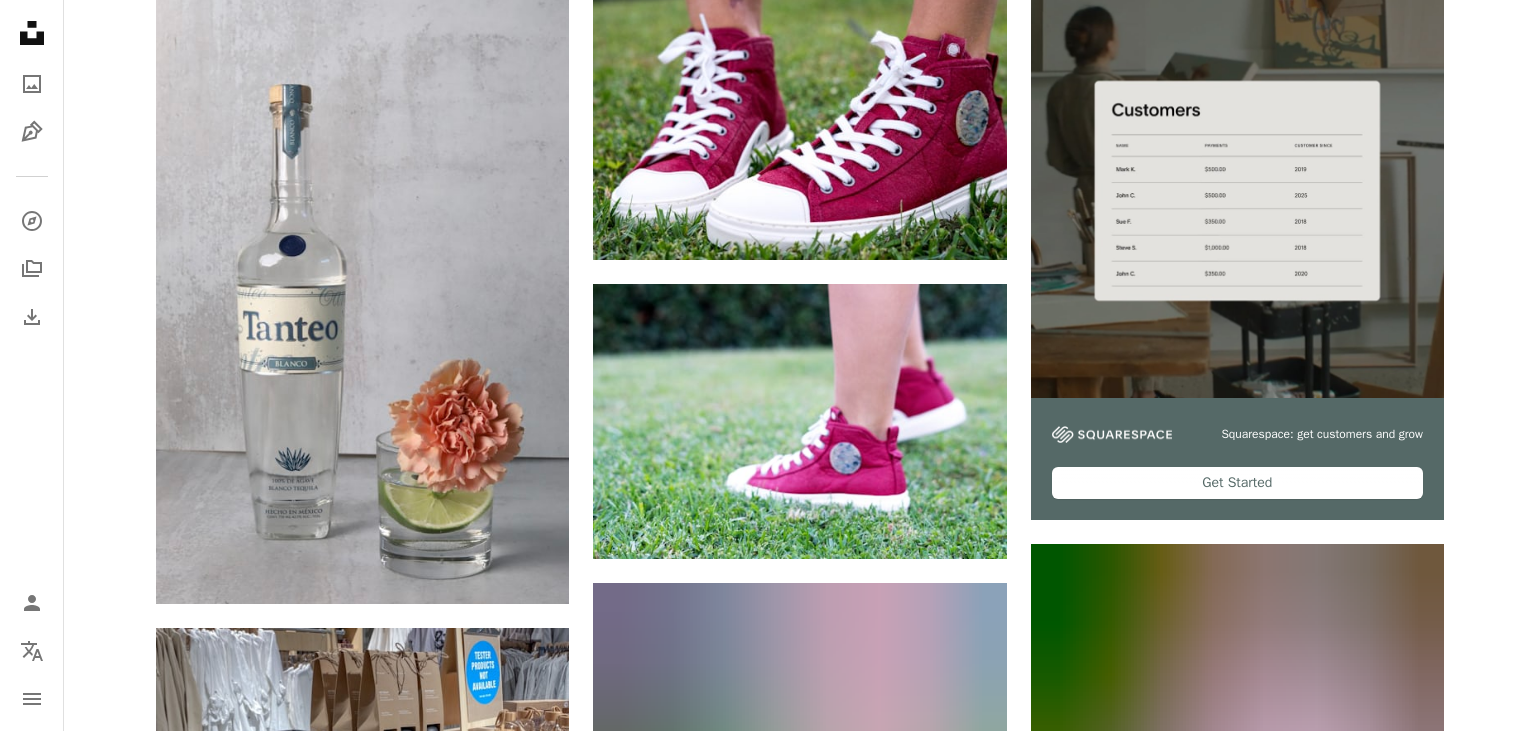 scroll, scrollTop: 0, scrollLeft: 0, axis: both 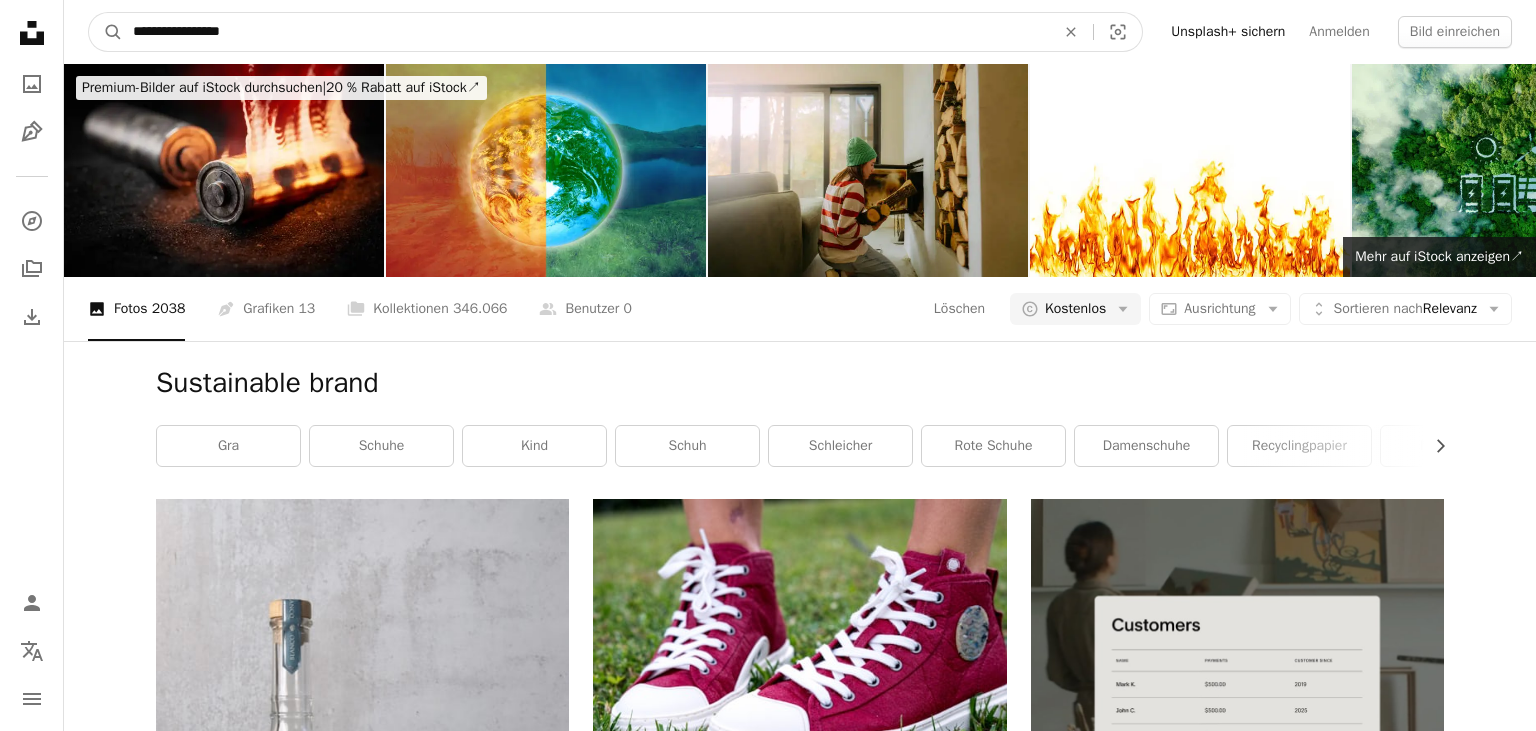 click on "**********" at bounding box center [586, 32] 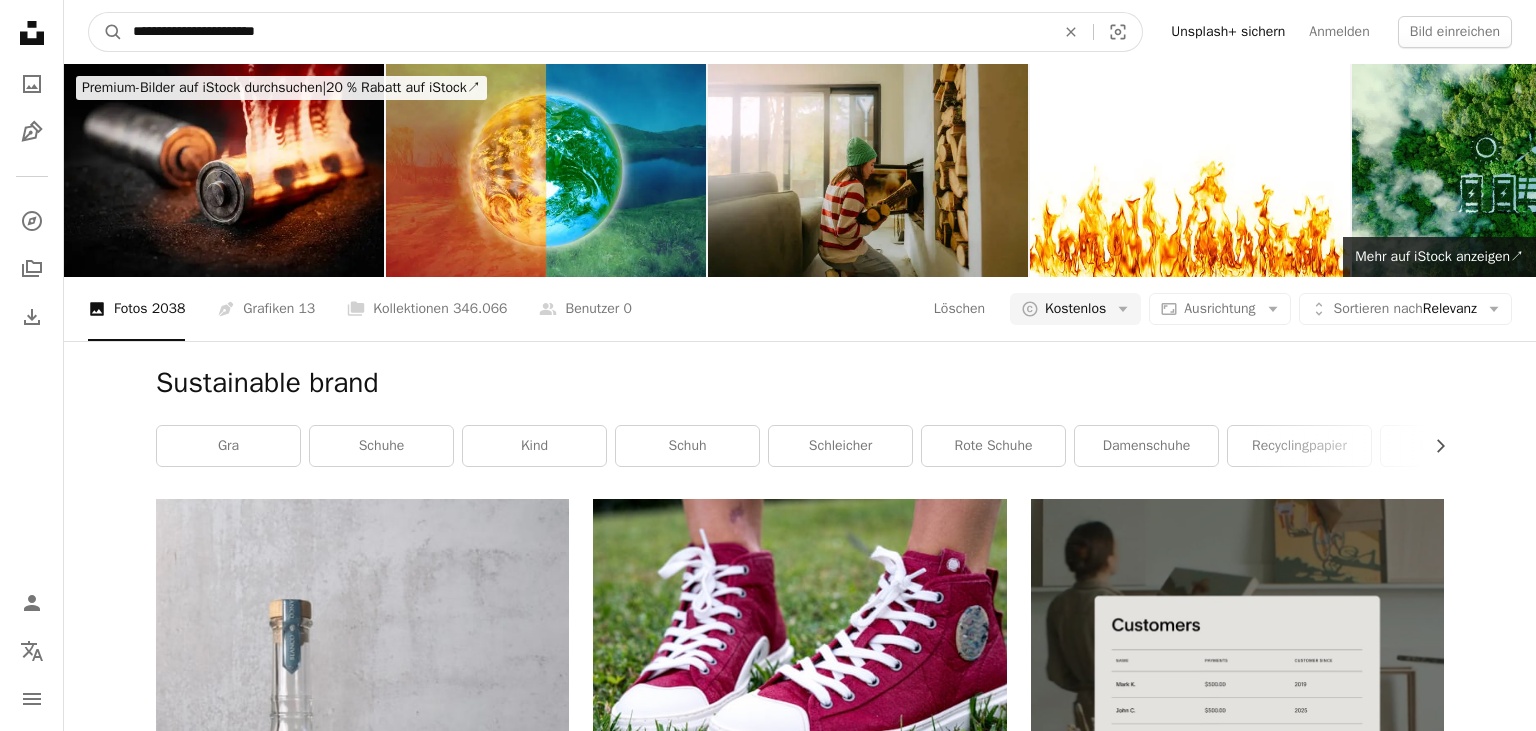 type on "**********" 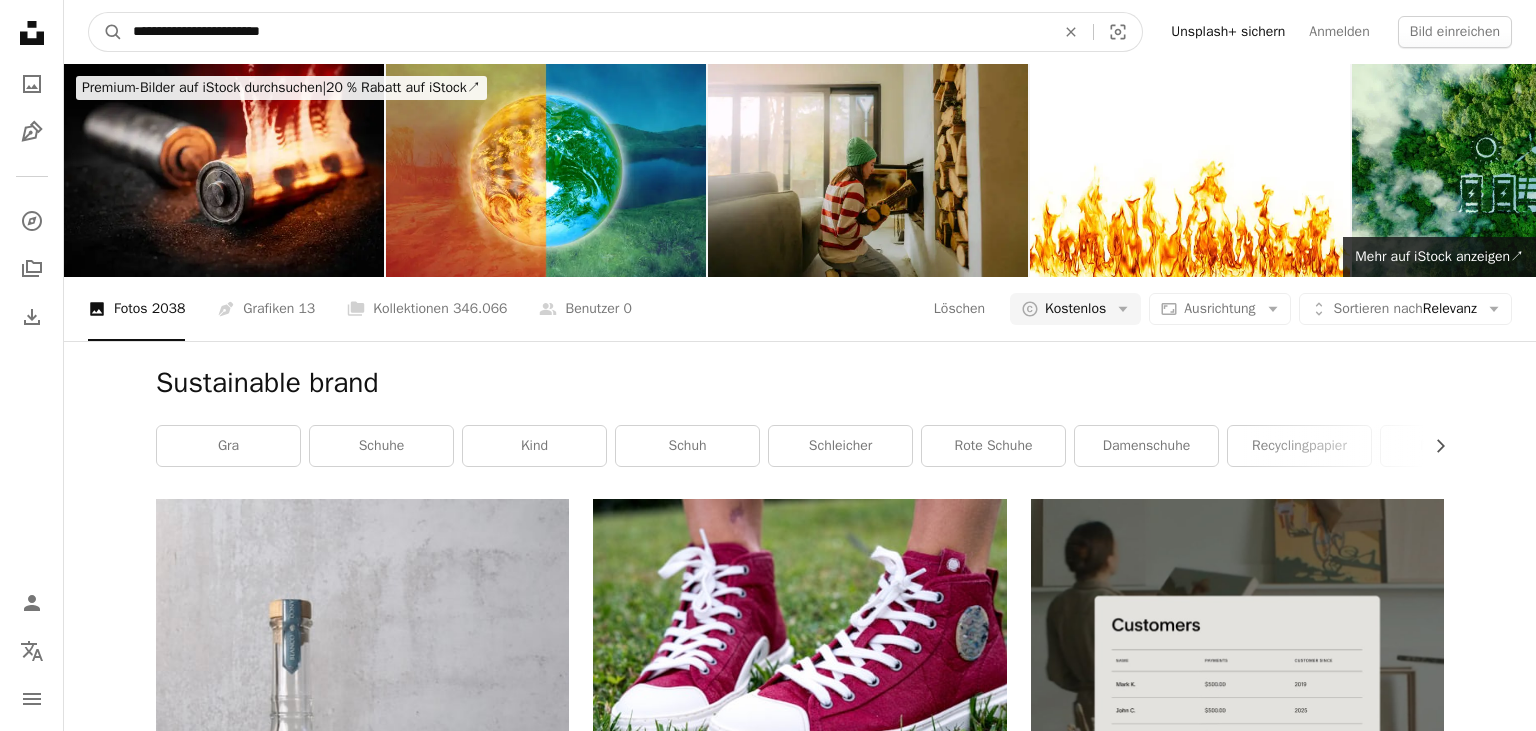 click on "A magnifying glass" at bounding box center [106, 32] 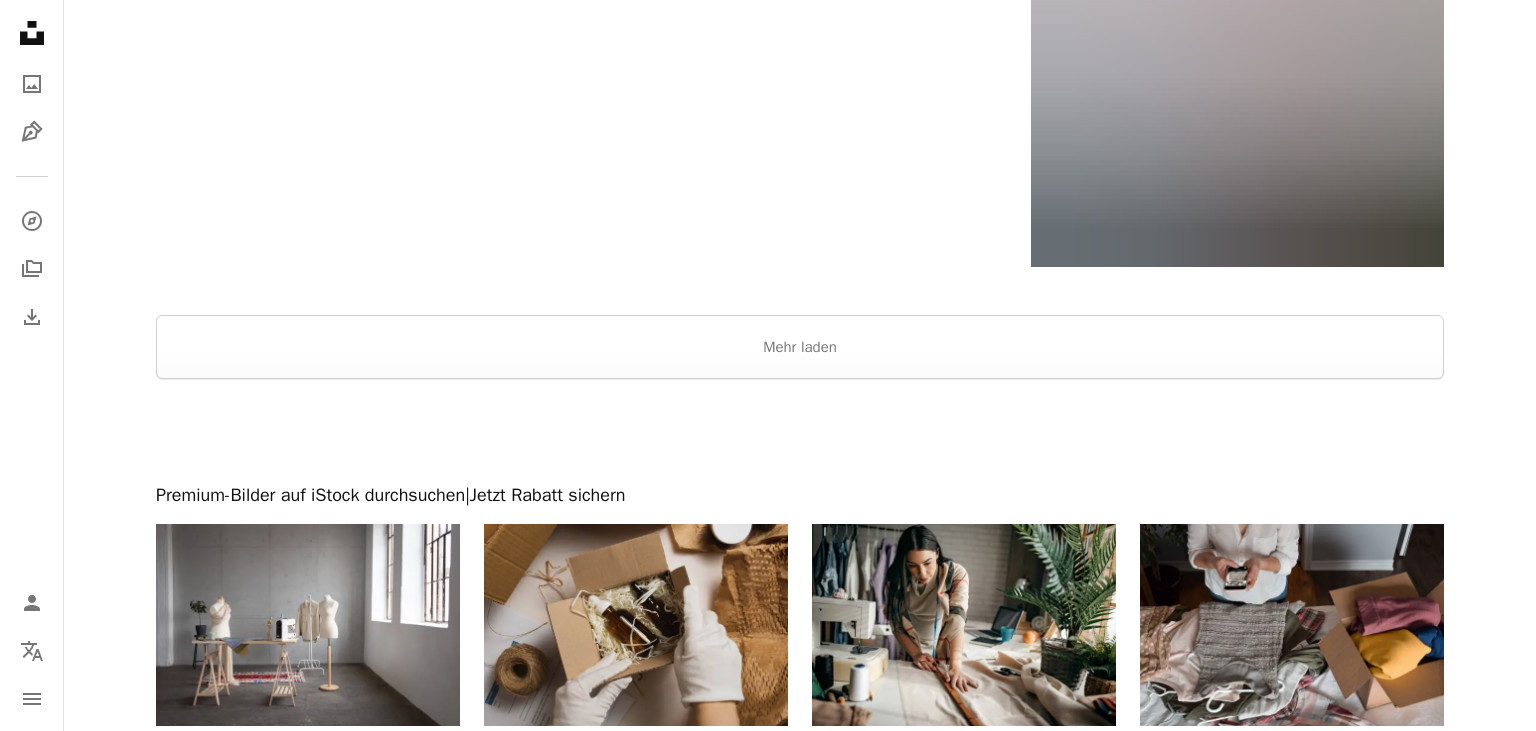 scroll, scrollTop: 3344, scrollLeft: 0, axis: vertical 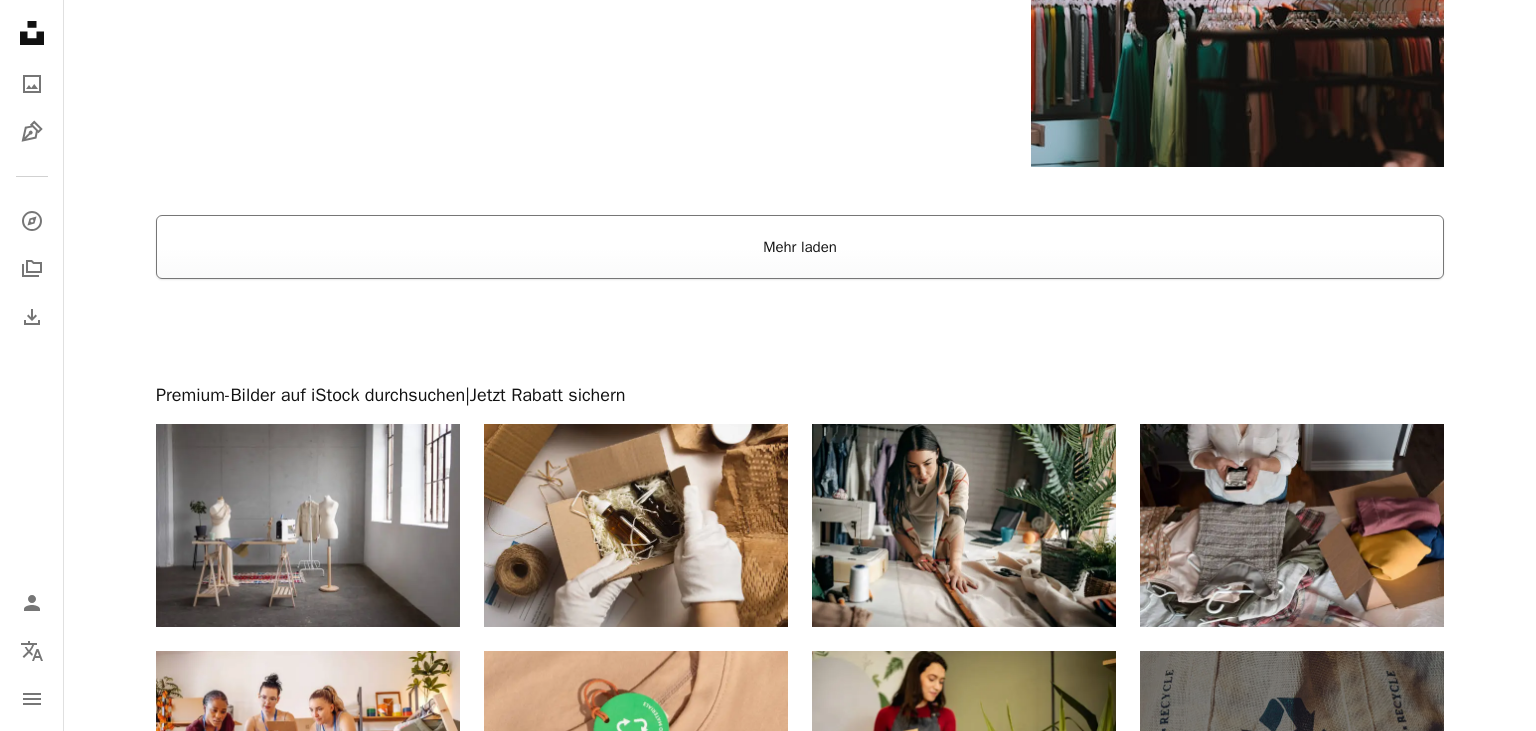 click on "Mehr laden" at bounding box center (800, 247) 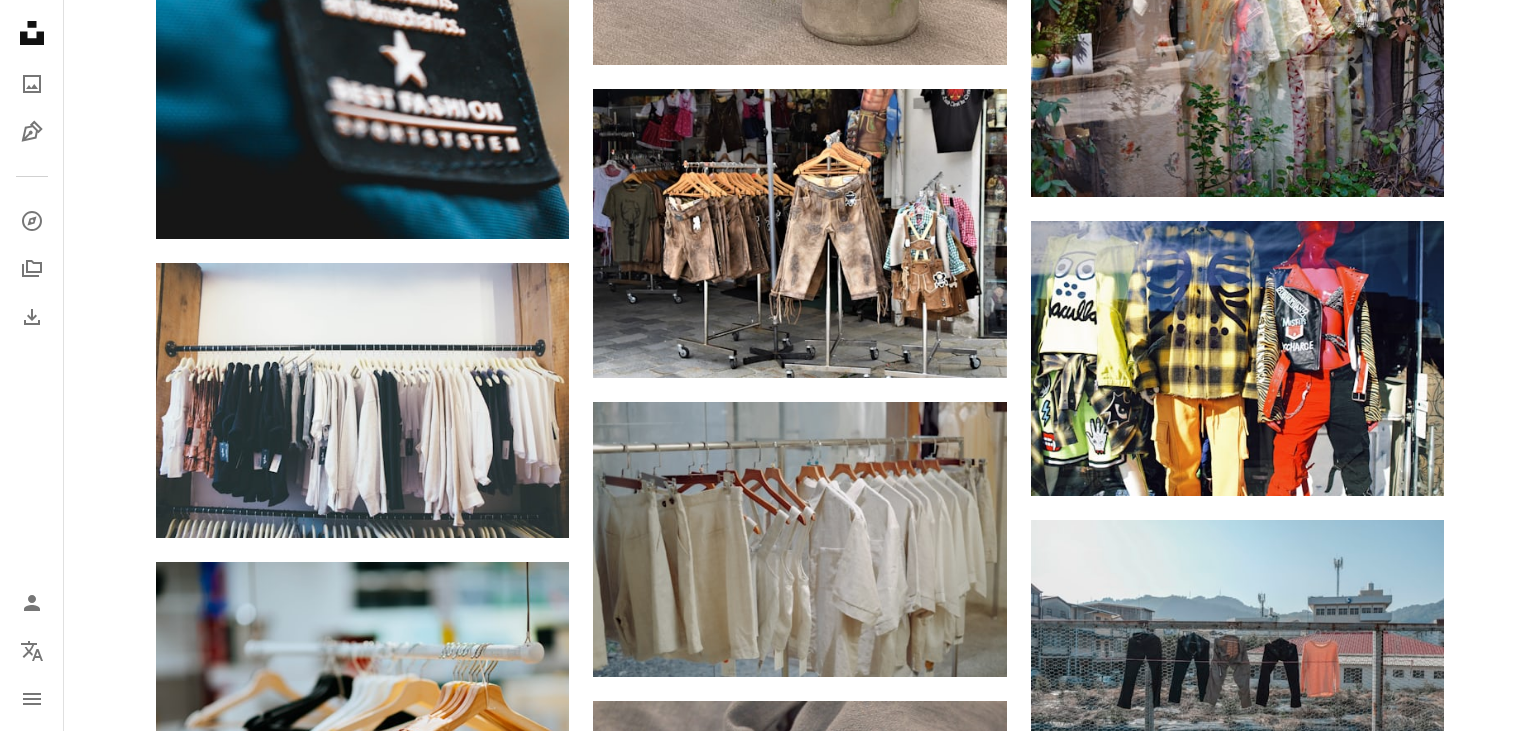 scroll, scrollTop: 6512, scrollLeft: 0, axis: vertical 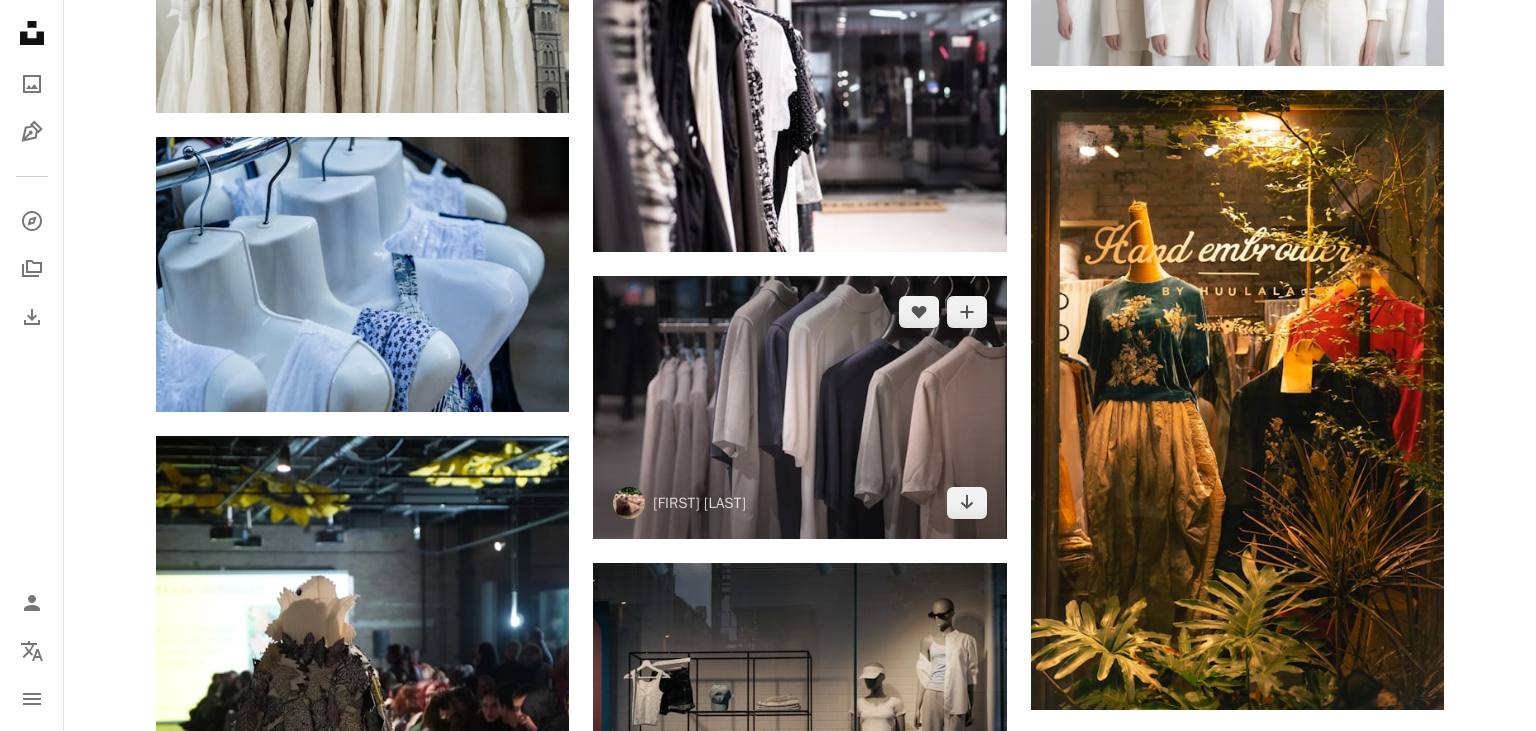 click at bounding box center [799, 408] 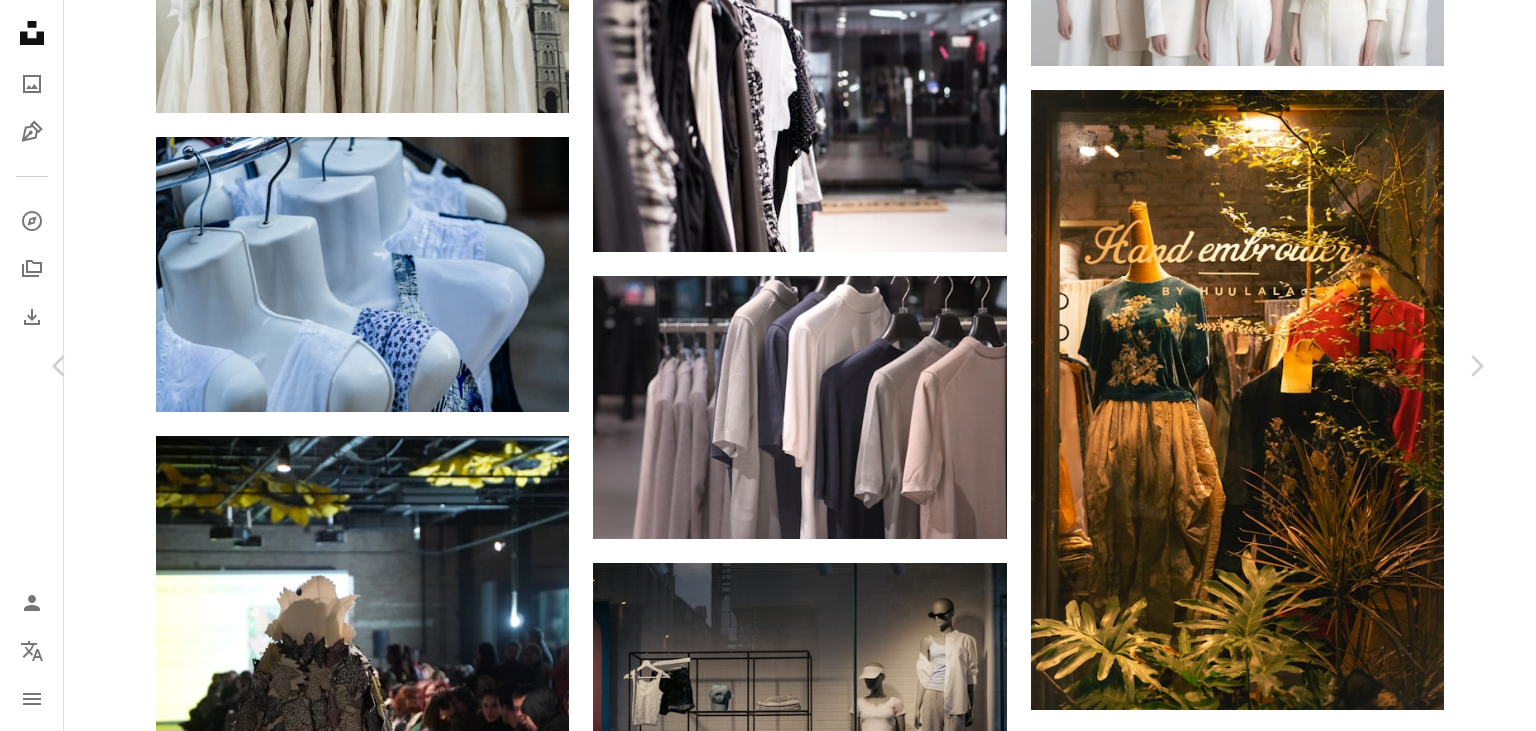 click on "Kostenlos herunterladen" at bounding box center [1255, 5150] 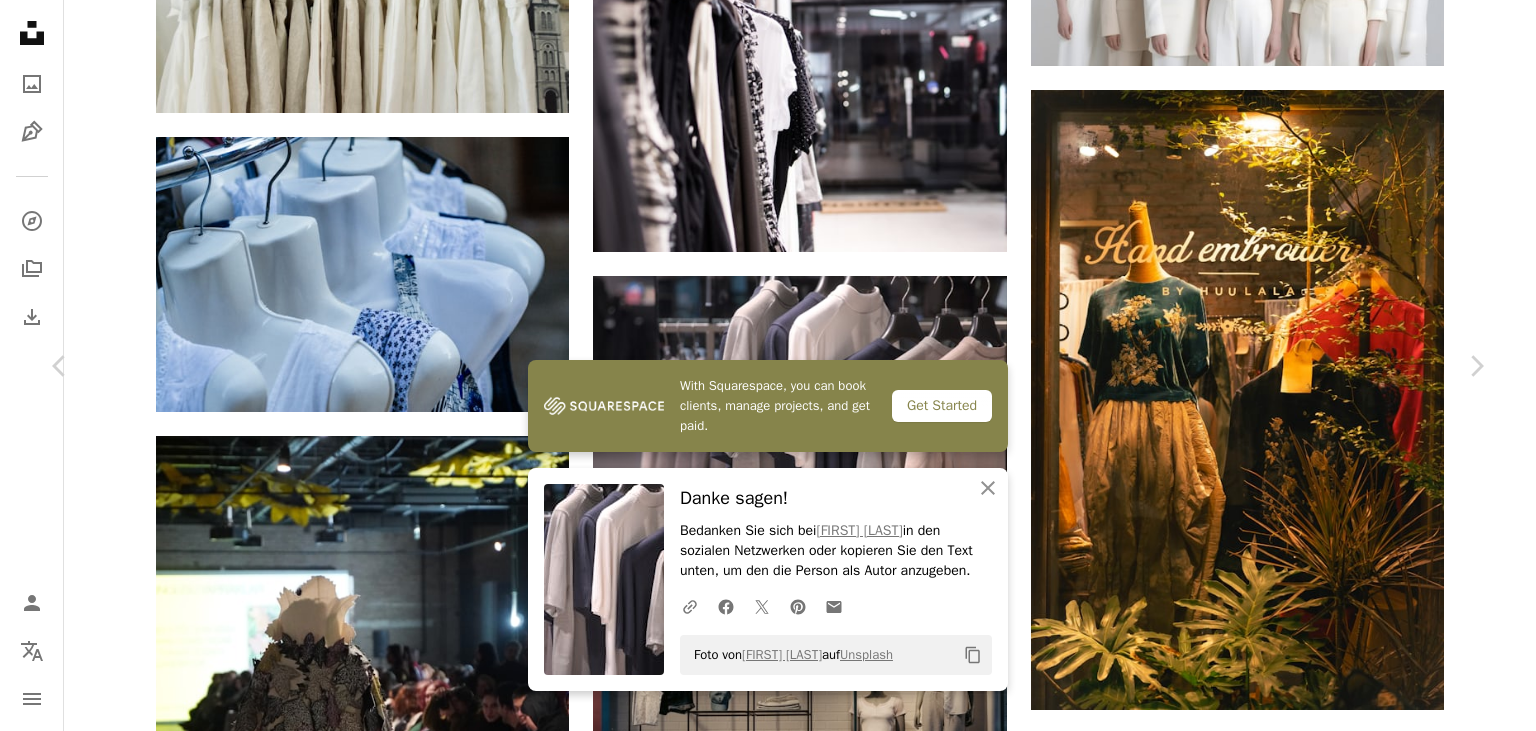 click on "[FIRST] [LAST]" at bounding box center [768, 5468] 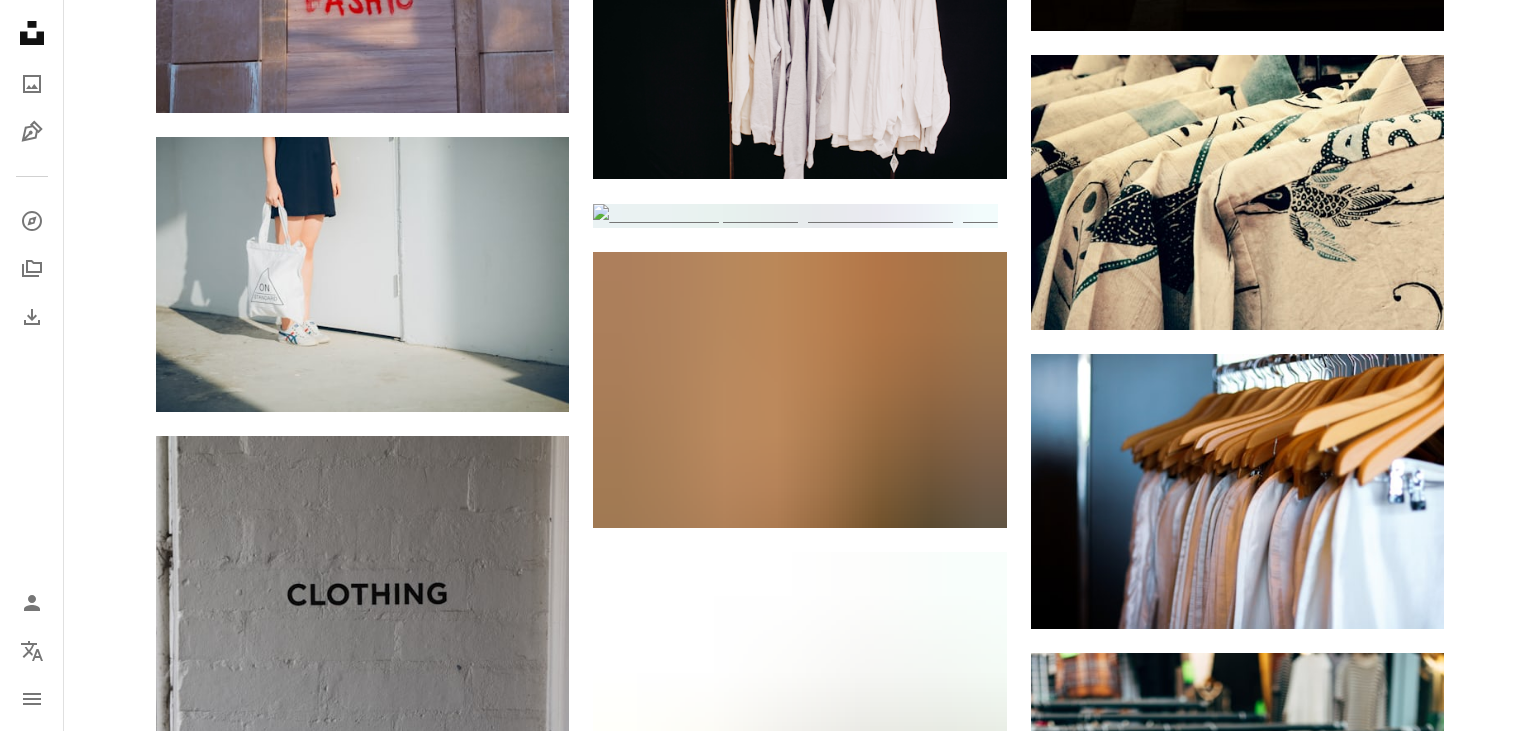 scroll, scrollTop: 15435, scrollLeft: 0, axis: vertical 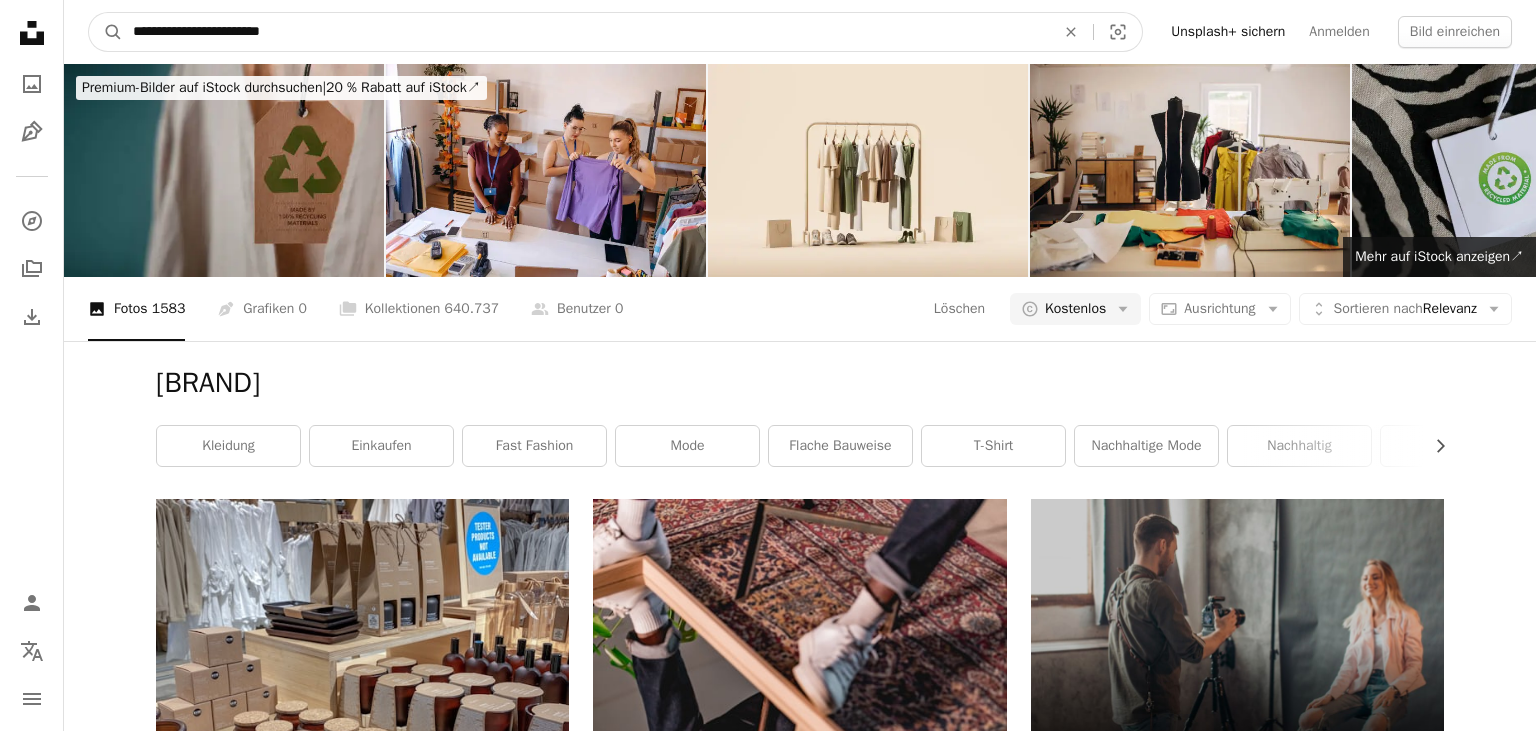click on "**********" at bounding box center (586, 32) 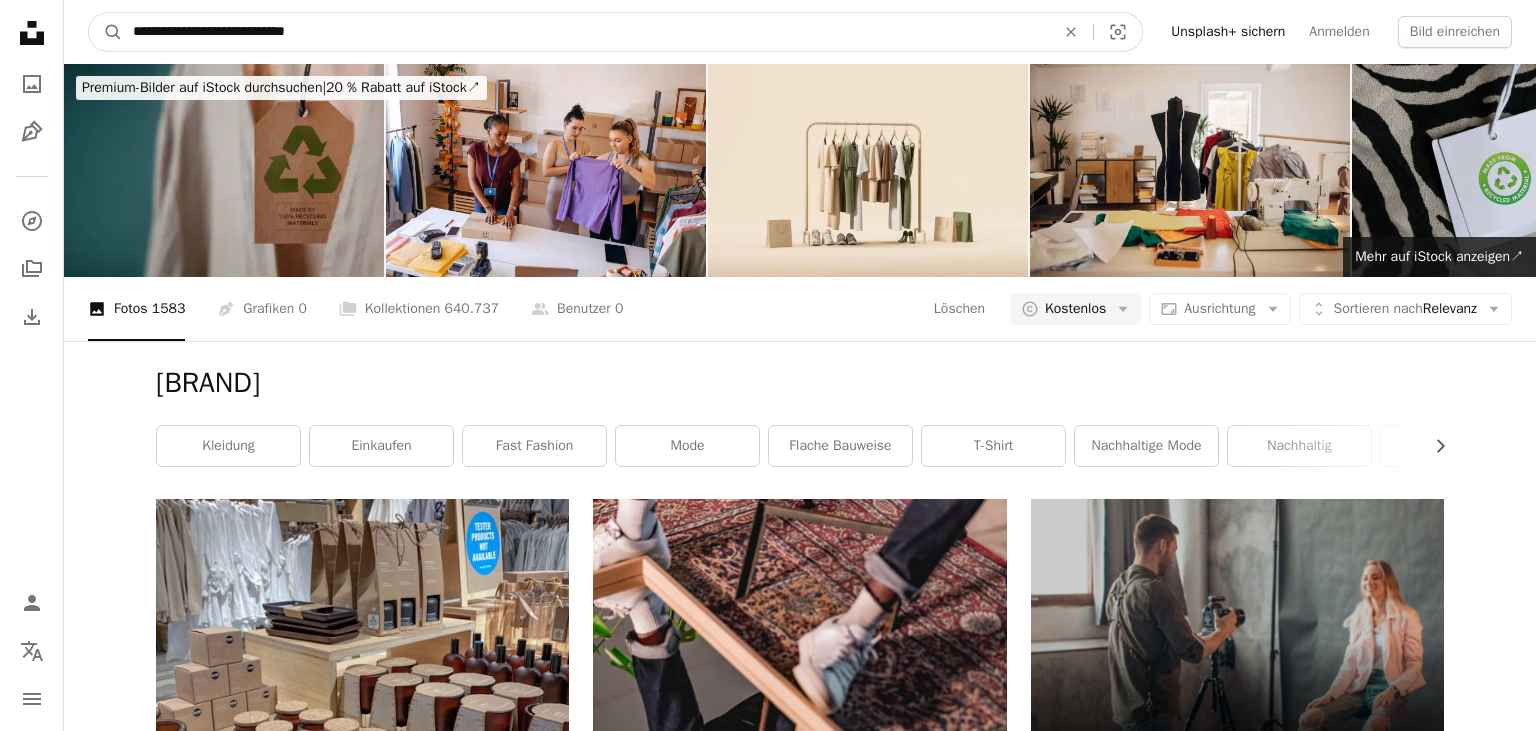 type on "**********" 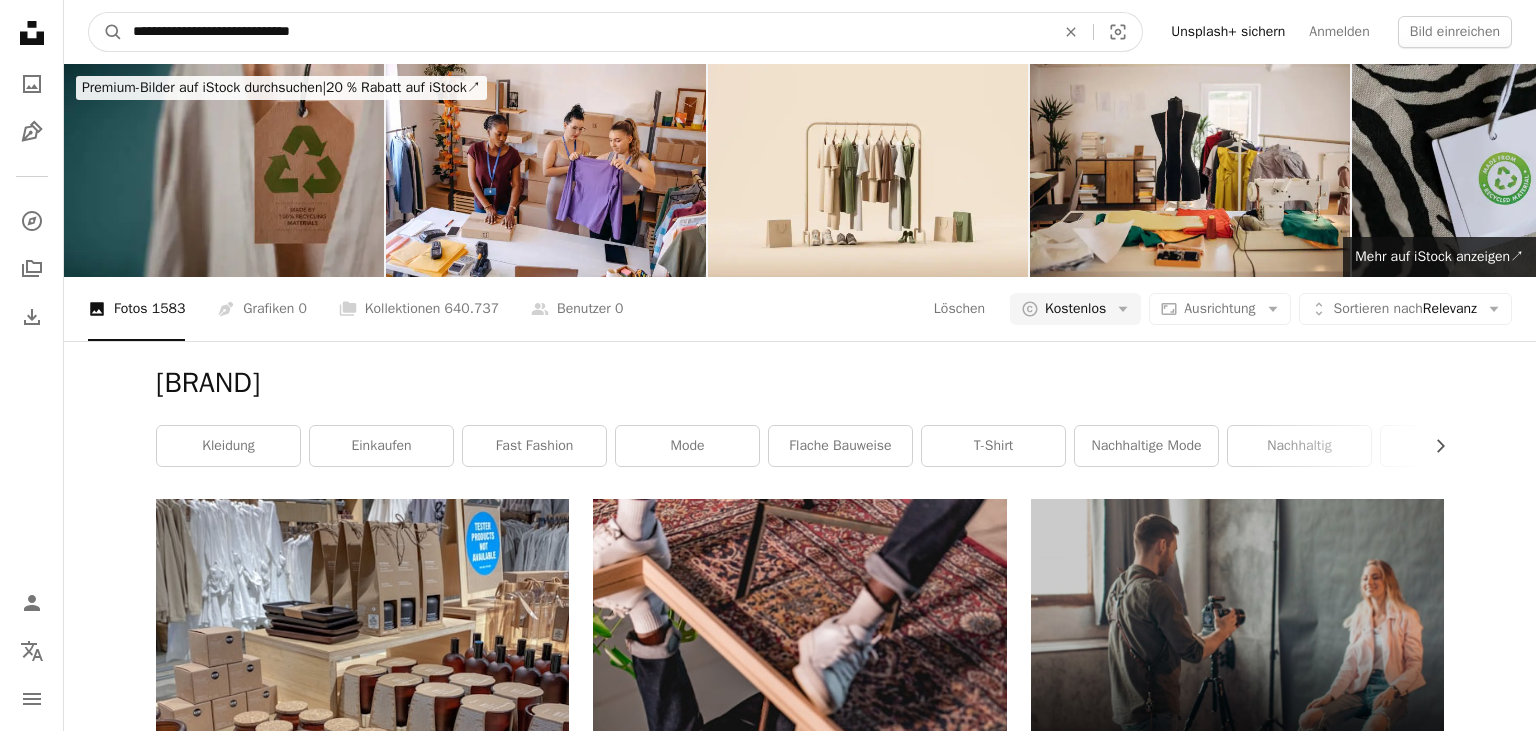click on "A magnifying glass" at bounding box center (106, 32) 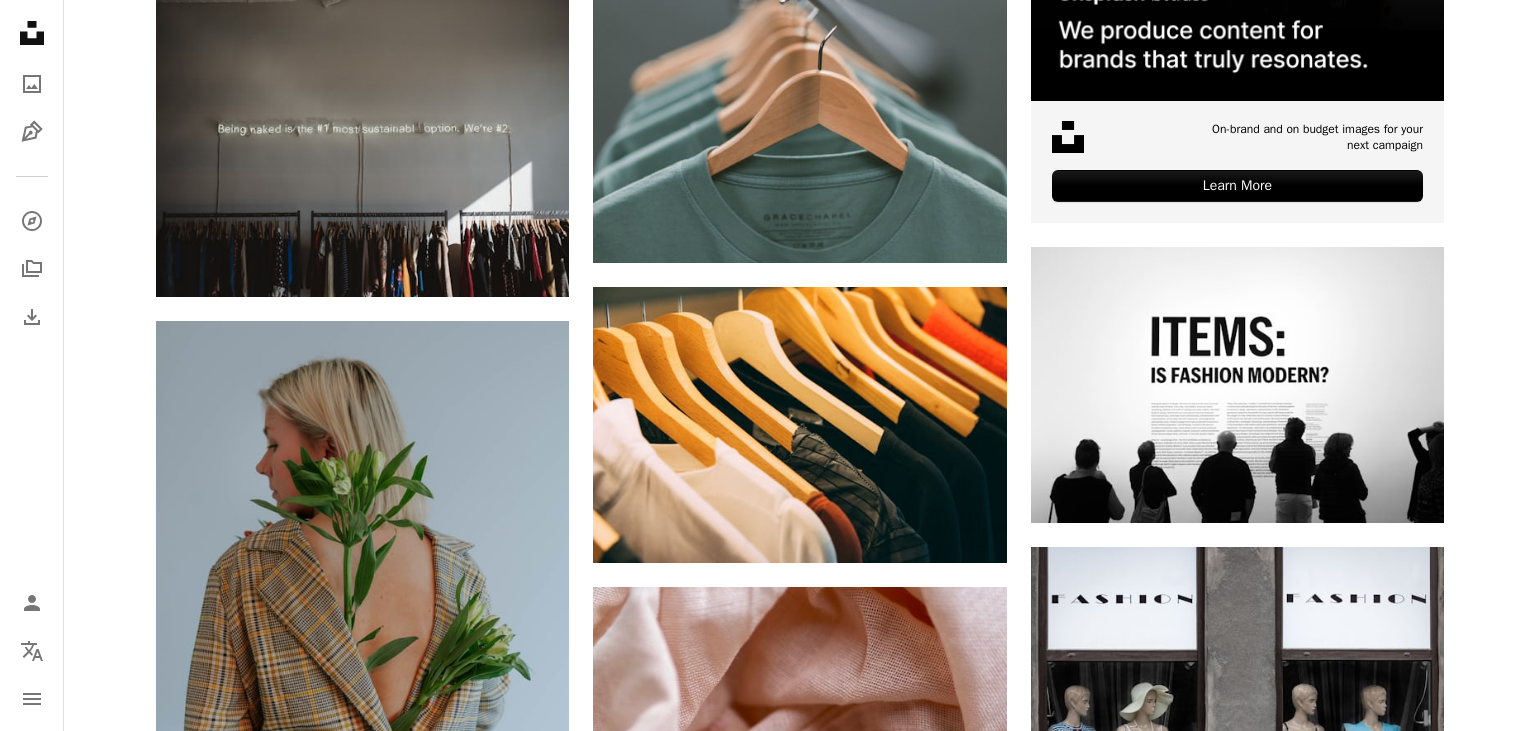 scroll, scrollTop: 108, scrollLeft: 0, axis: vertical 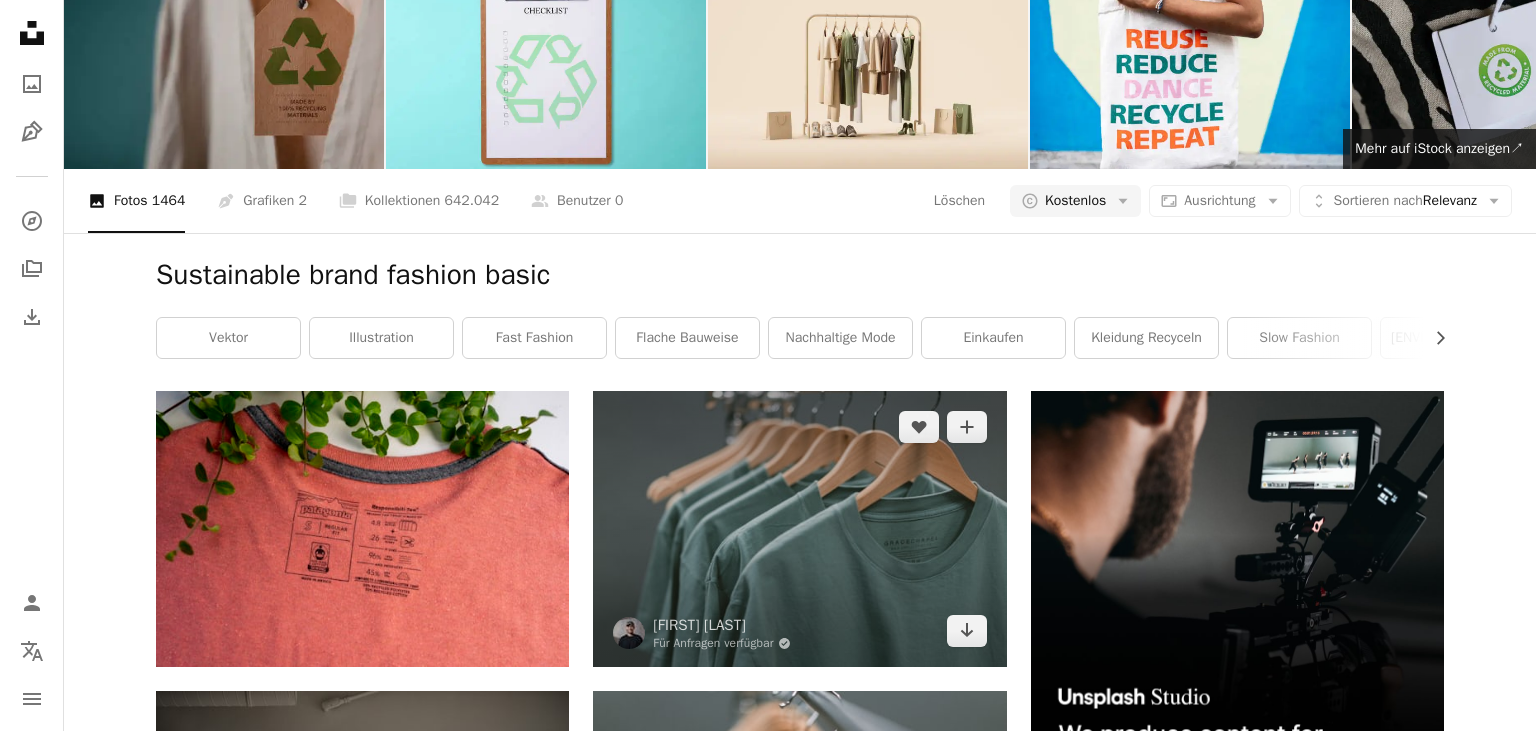 click at bounding box center [799, 529] 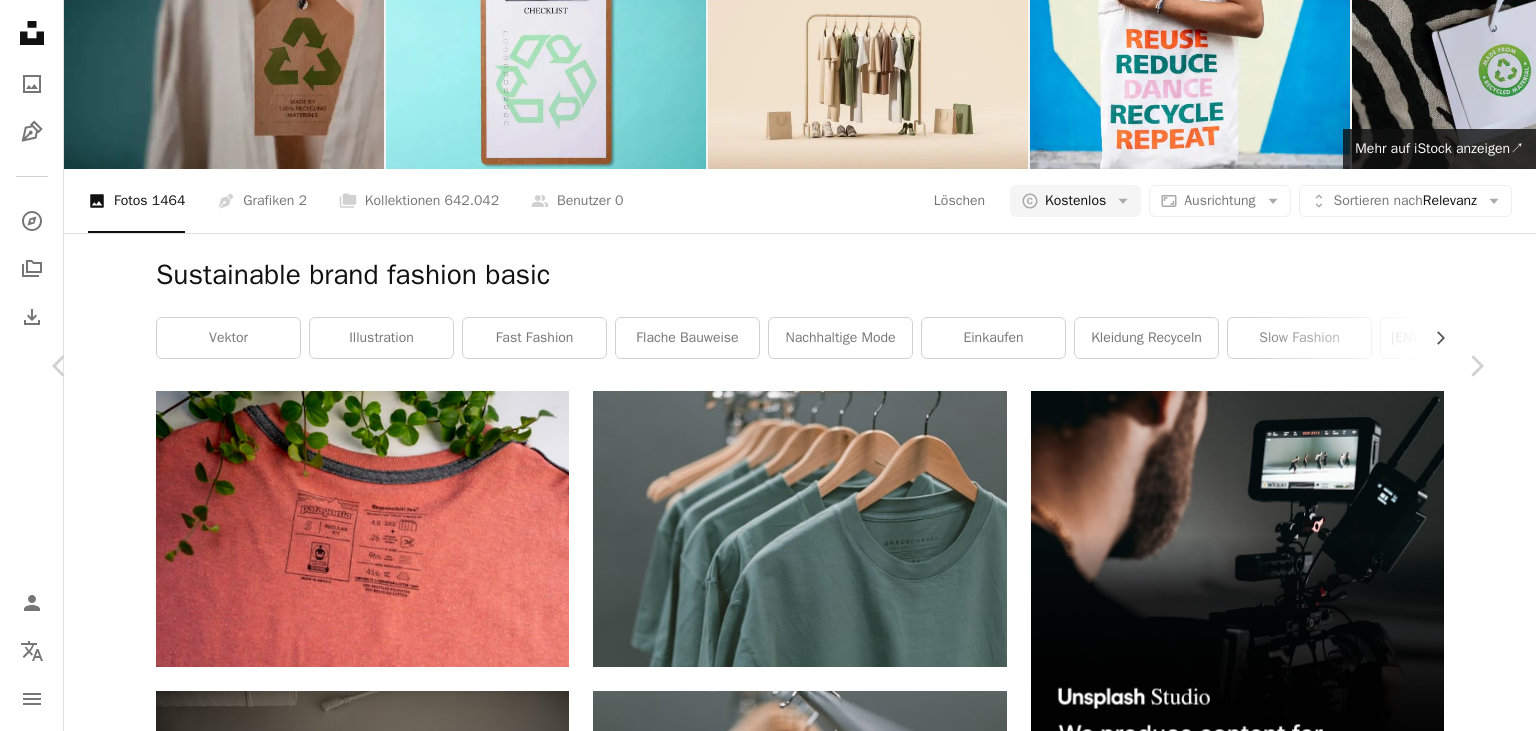 click on "Kostenlos herunterladen" at bounding box center [1255, 4652] 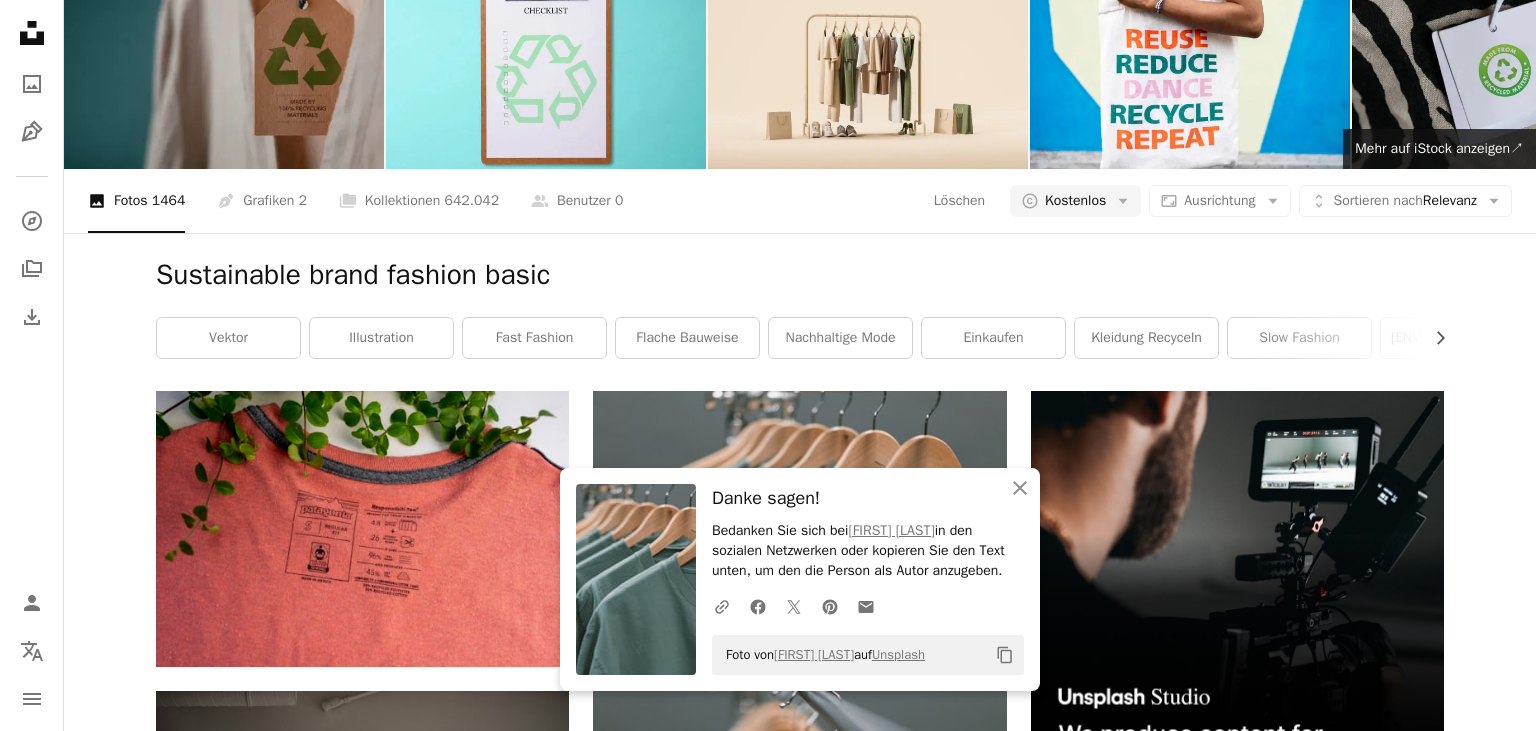 click on "Sustainable brand fashion basic Chevron right Vektor Illustration Fast Fashion Flache Bauweise Nachhaltige Mode Einkaufen Kleidung recyceln Slow Fashion Auswirkungen auf die Umwelt Secondhandladen Übermäßiger Verbrauch umweltfreundlich" at bounding box center (800, 312) 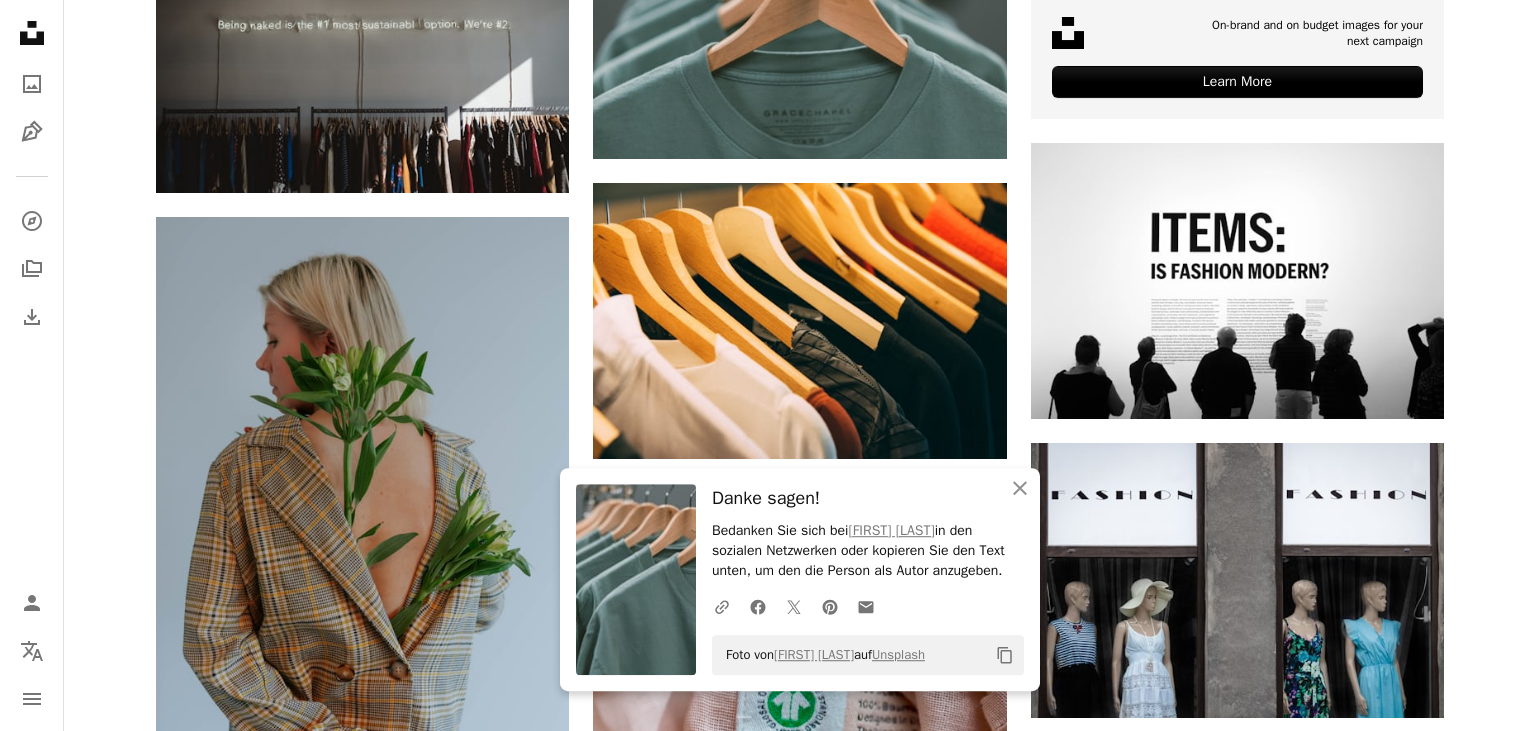 scroll, scrollTop: 988, scrollLeft: 0, axis: vertical 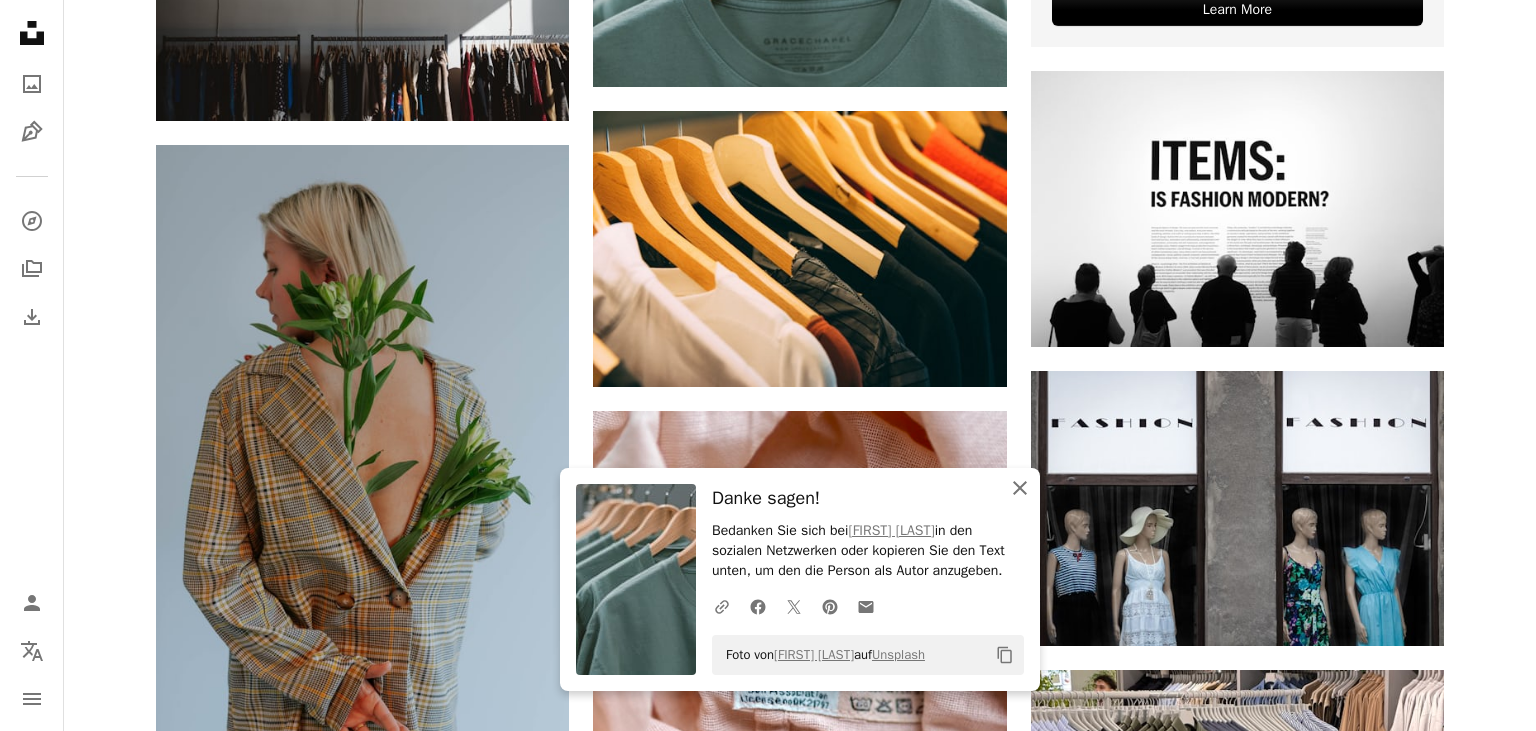 click on "An X shape" 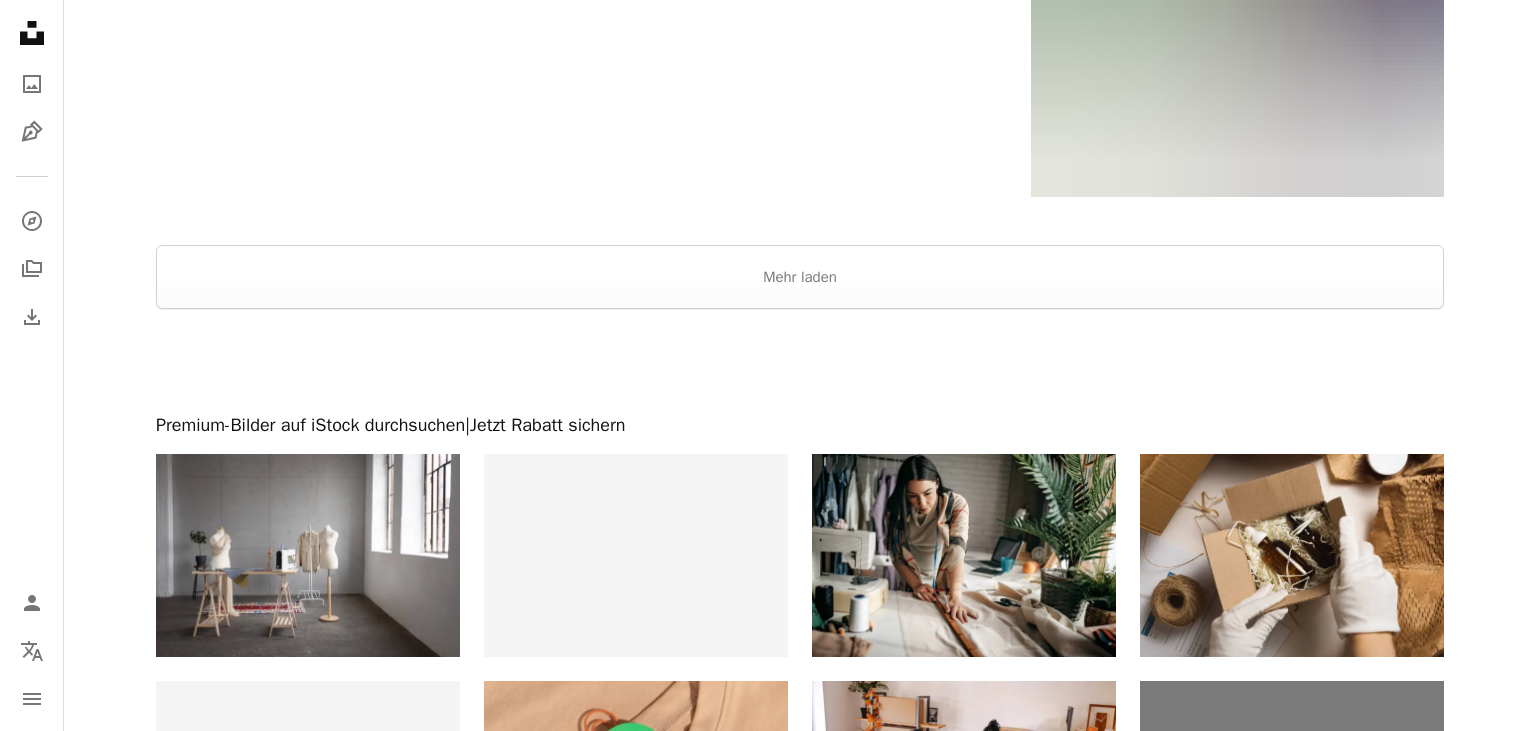 scroll, scrollTop: 3628, scrollLeft: 0, axis: vertical 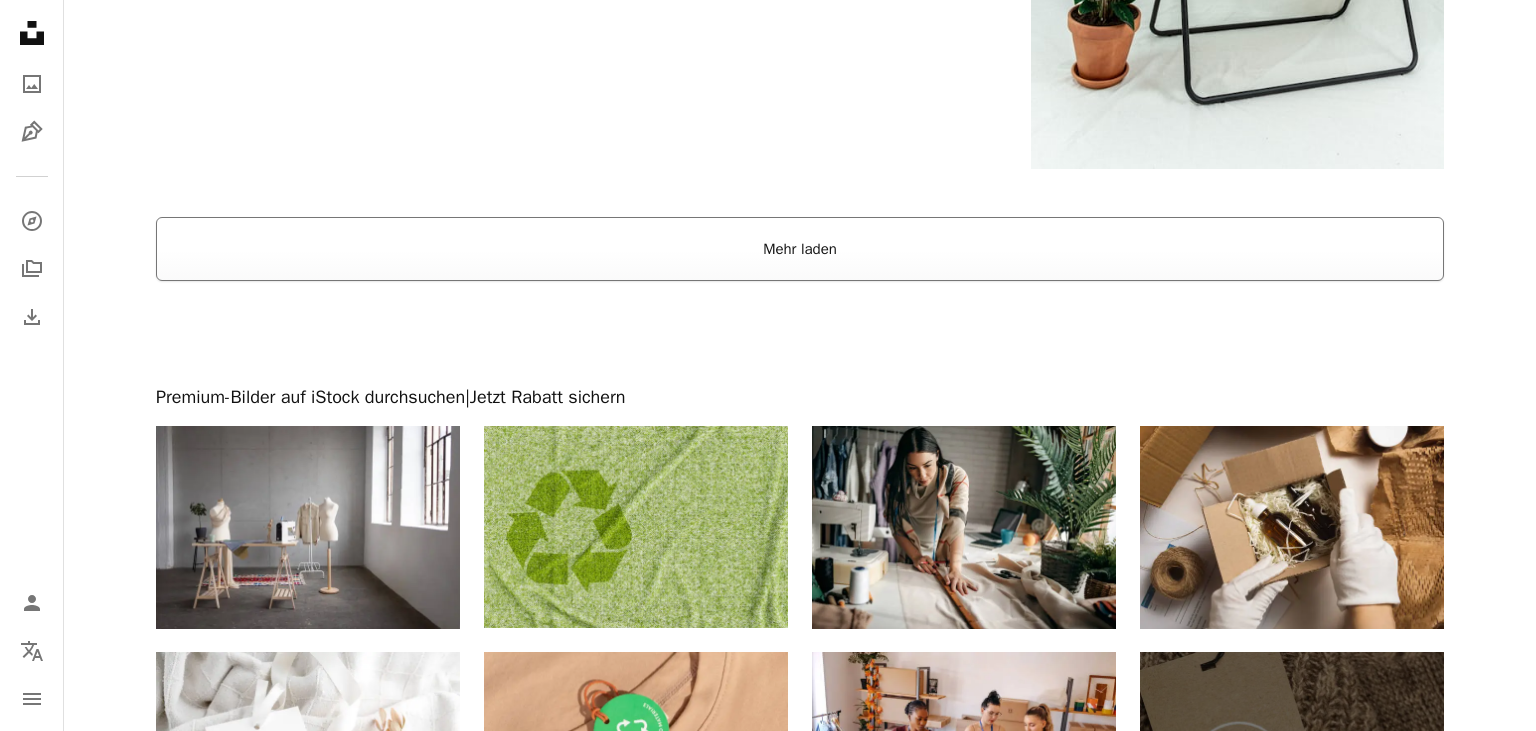 click on "Mehr laden" at bounding box center [800, 249] 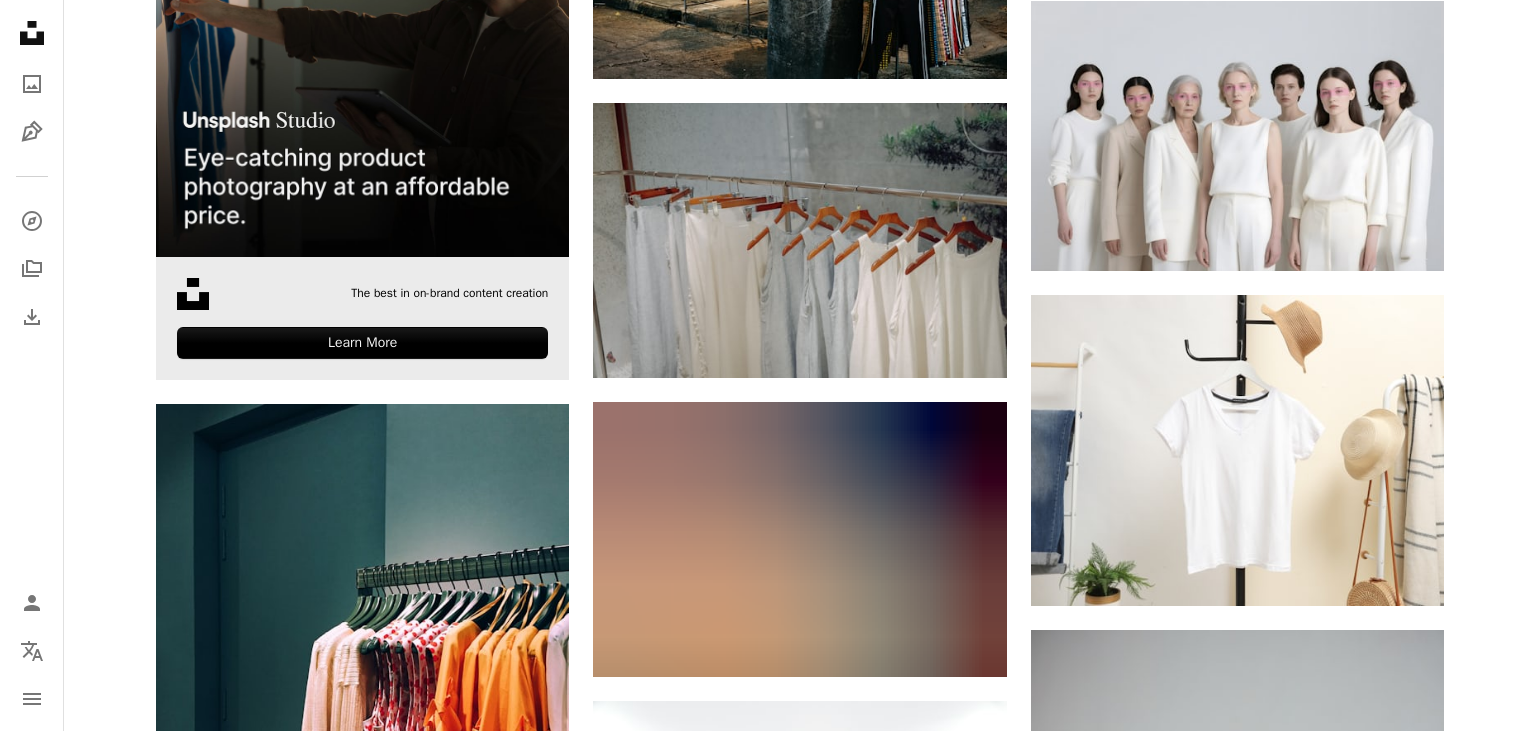scroll, scrollTop: 5564, scrollLeft: 0, axis: vertical 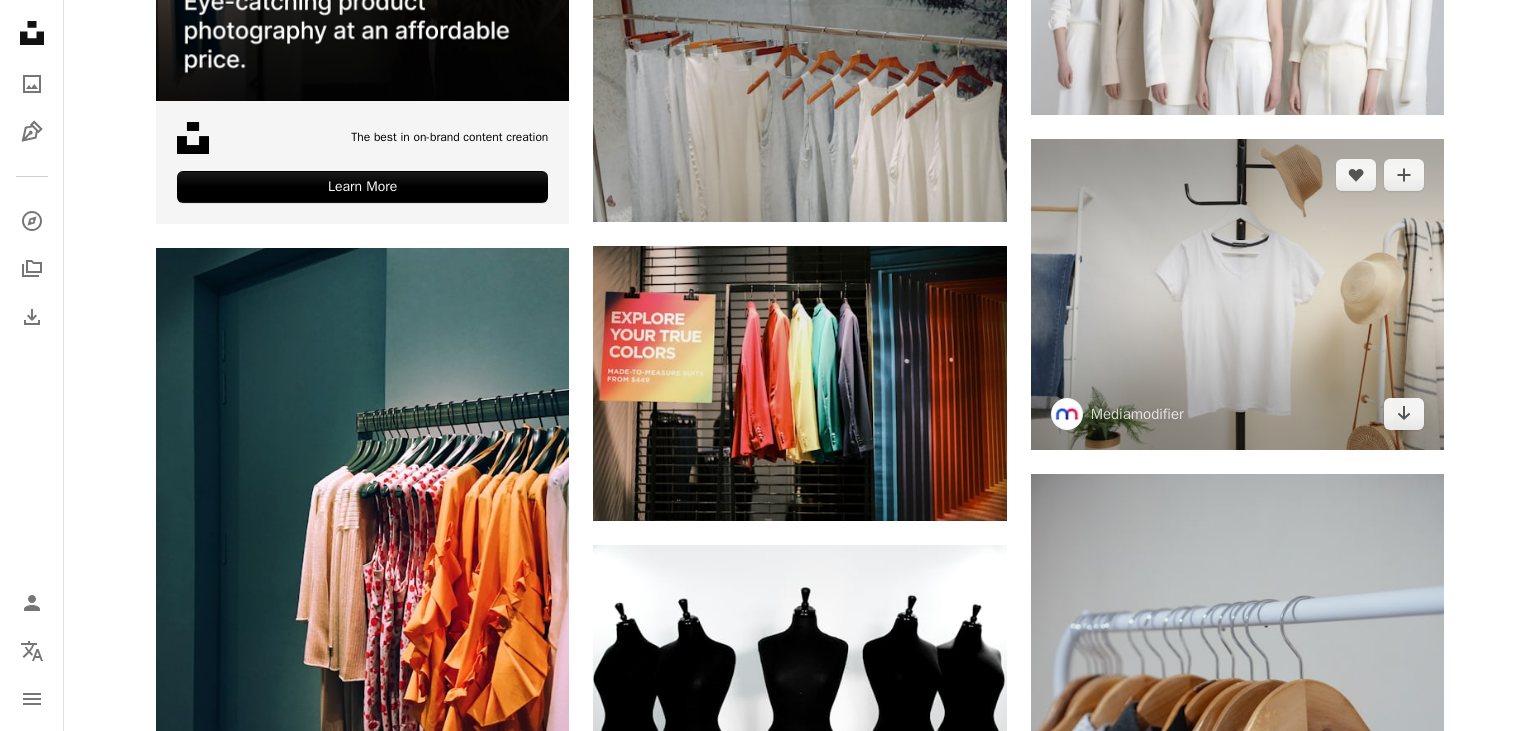click at bounding box center (1237, 294) 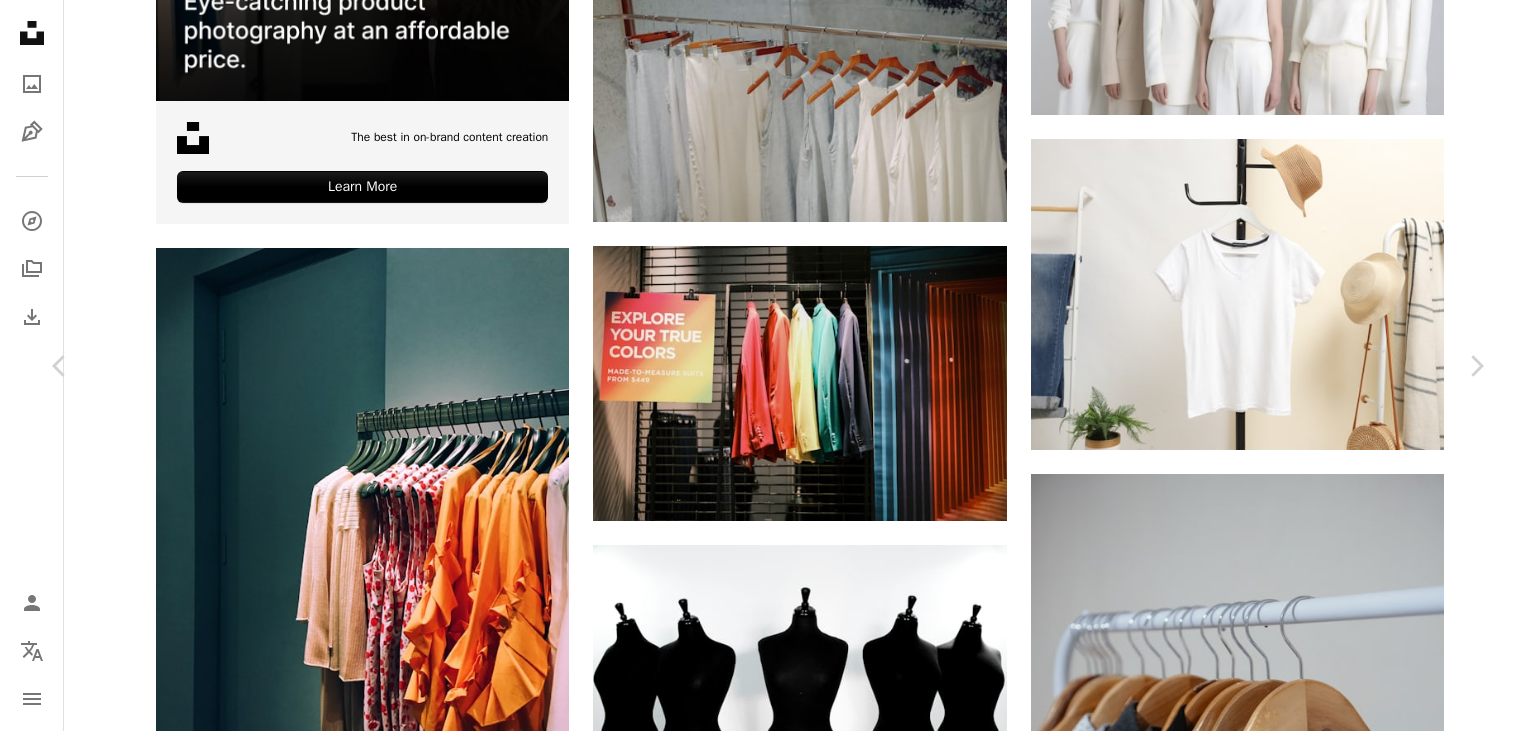 click at bounding box center [761, 3325] 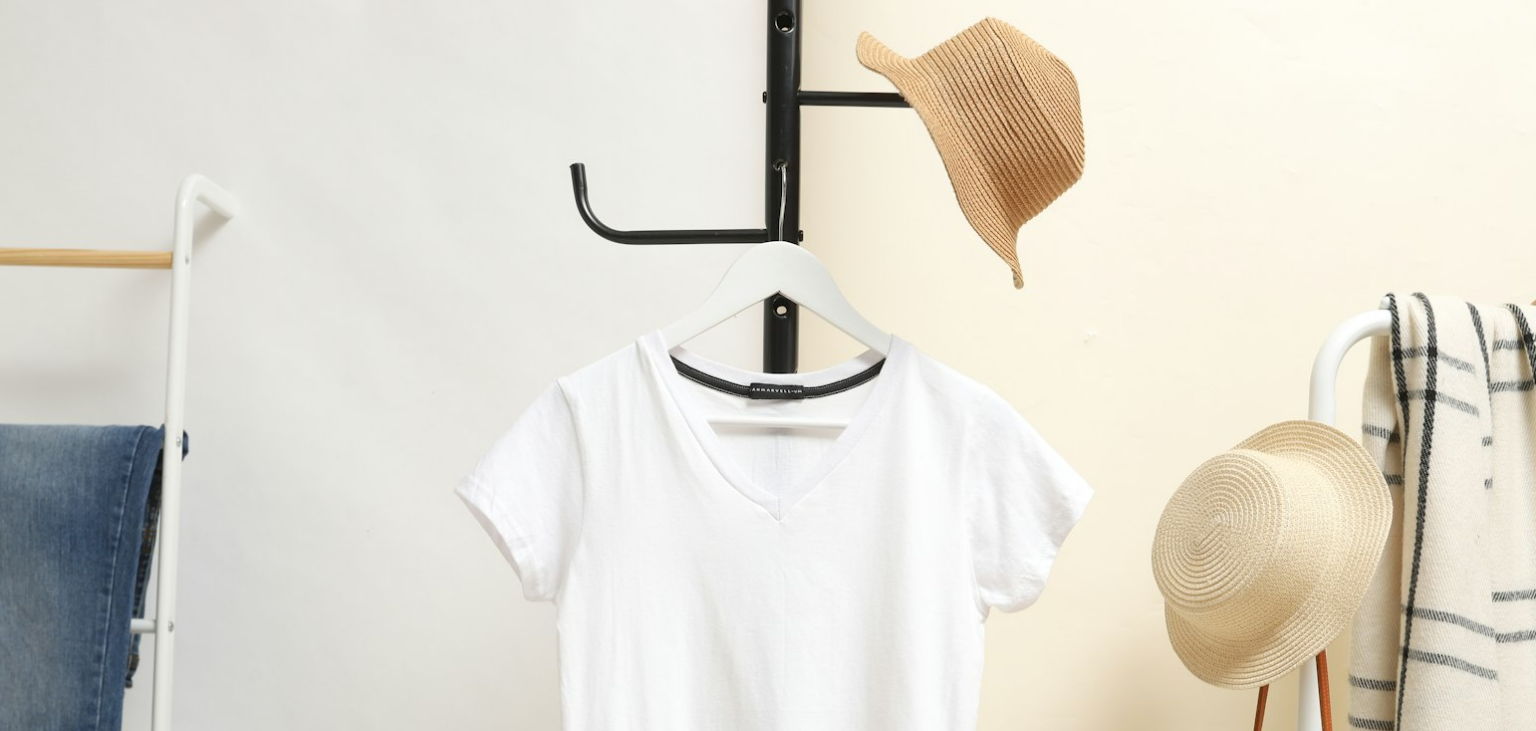 scroll, scrollTop: 212, scrollLeft: 0, axis: vertical 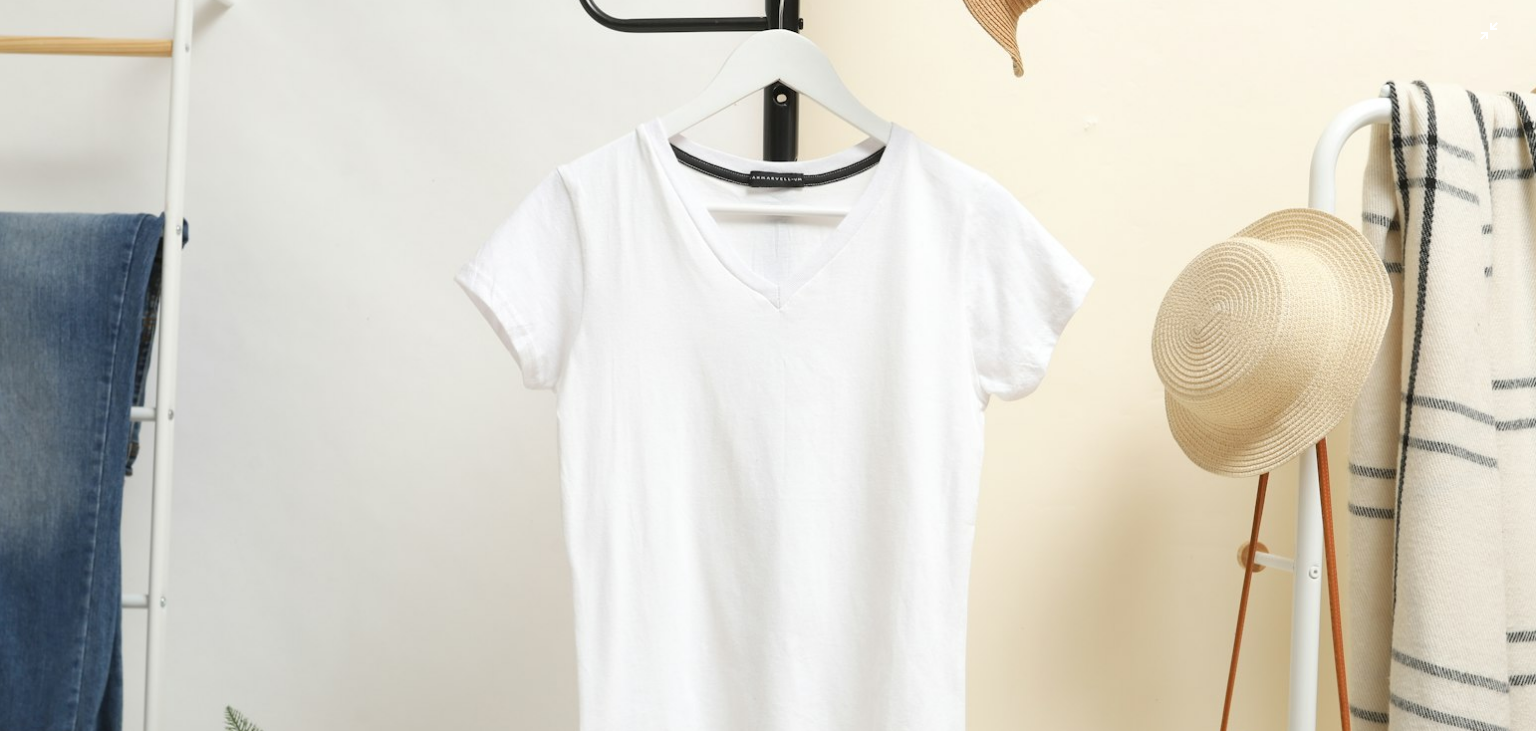 click at bounding box center [768, 364] 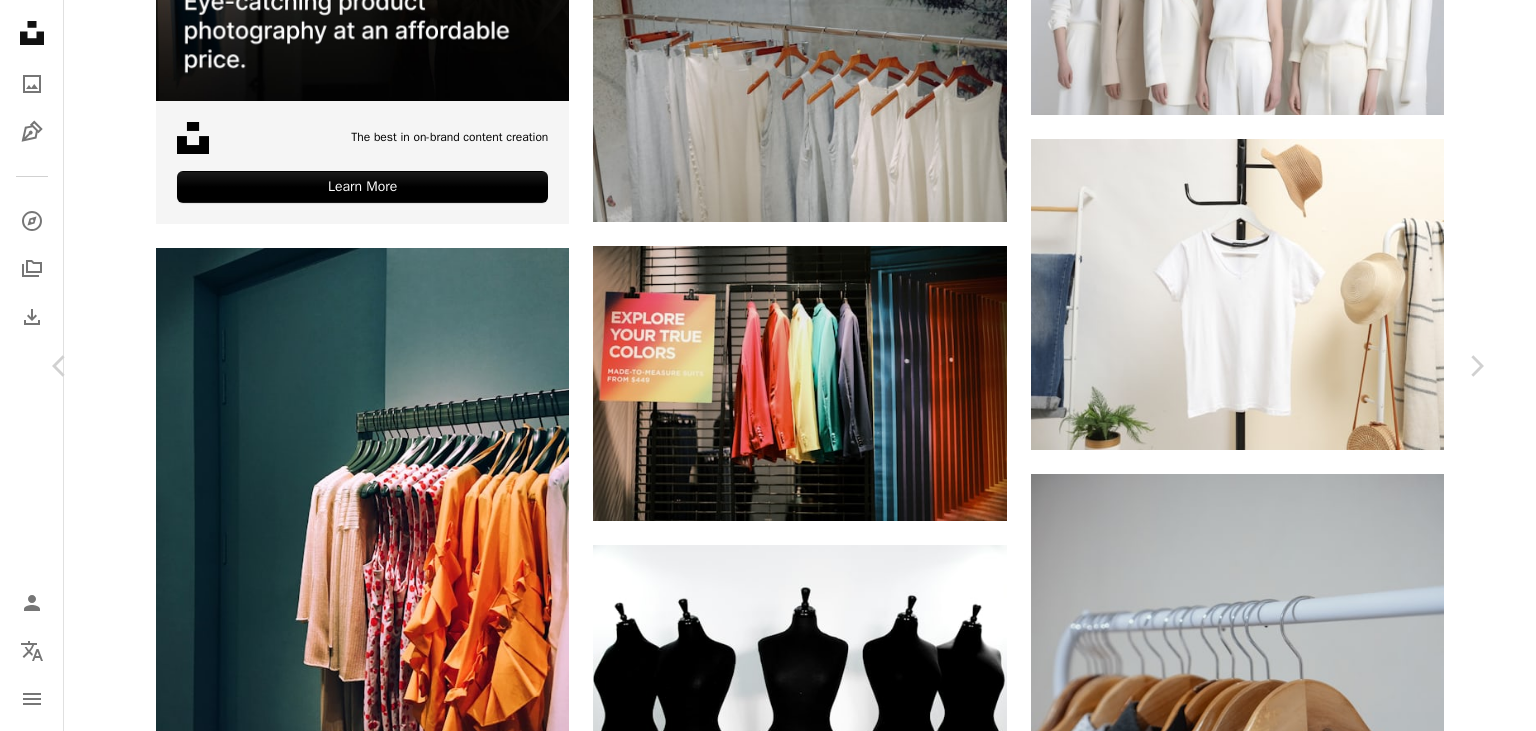 click on "Kostenlos herunterladen" at bounding box center (1255, 2994) 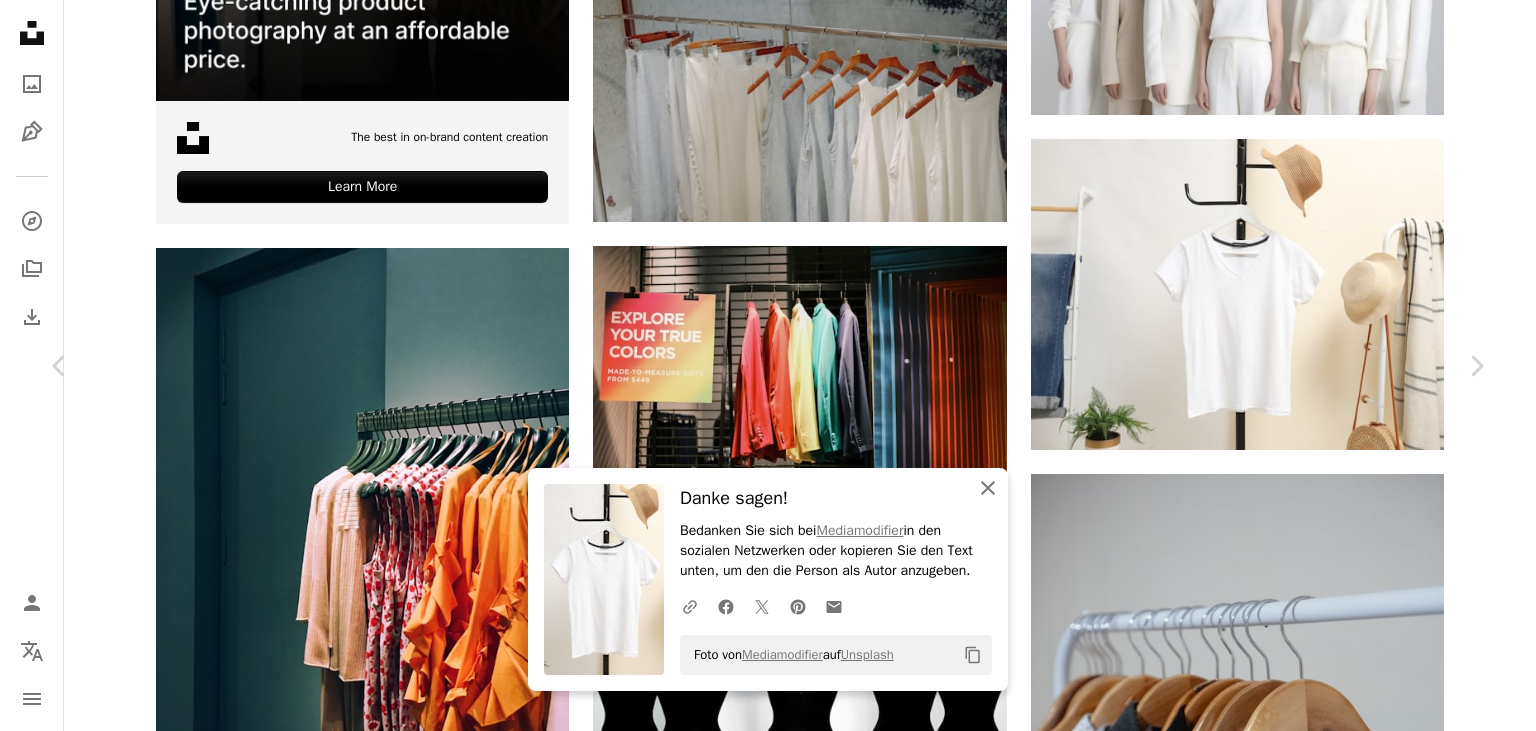 click on "An X shape" 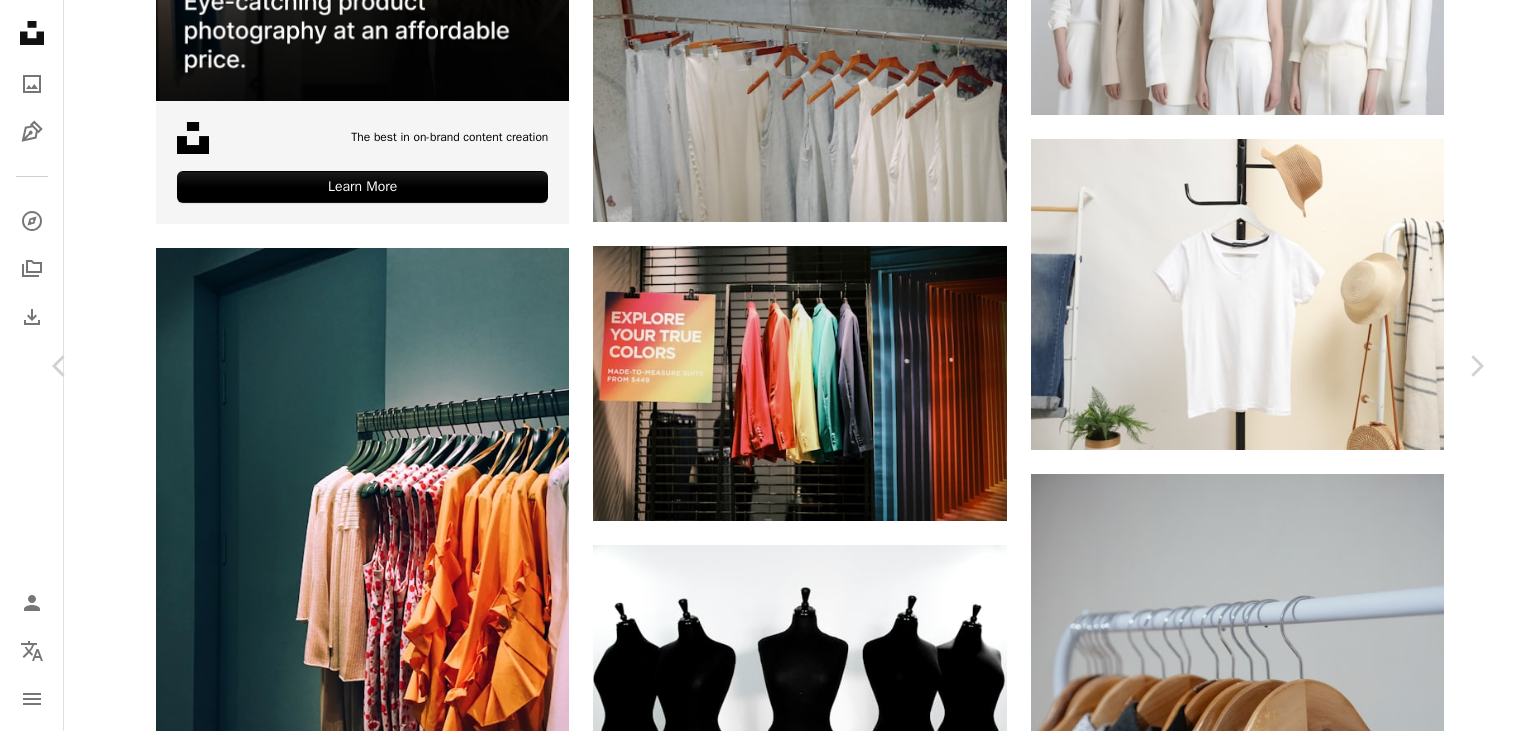 scroll, scrollTop: 691, scrollLeft: 0, axis: vertical 